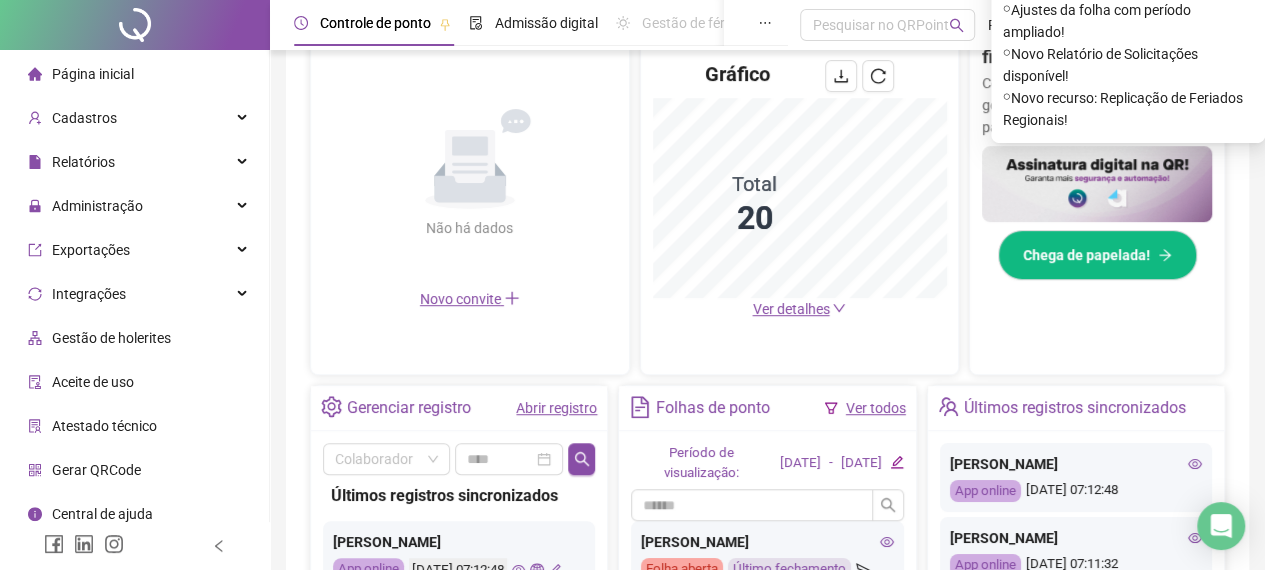 scroll, scrollTop: 500, scrollLeft: 0, axis: vertical 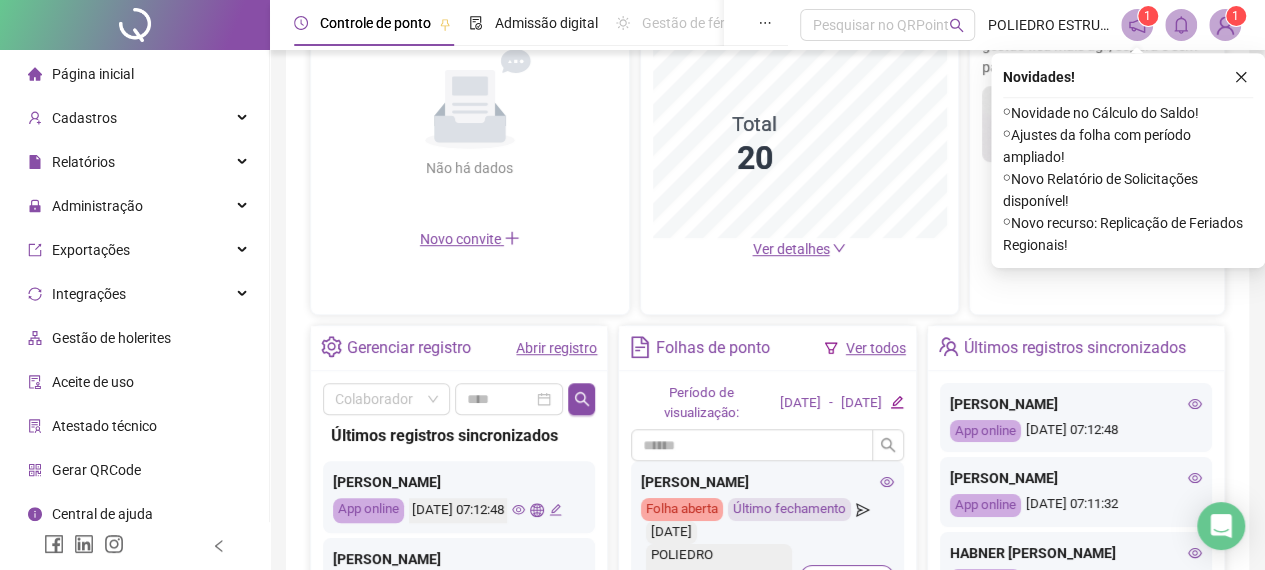 click on "Ver detalhes" at bounding box center (790, 249) 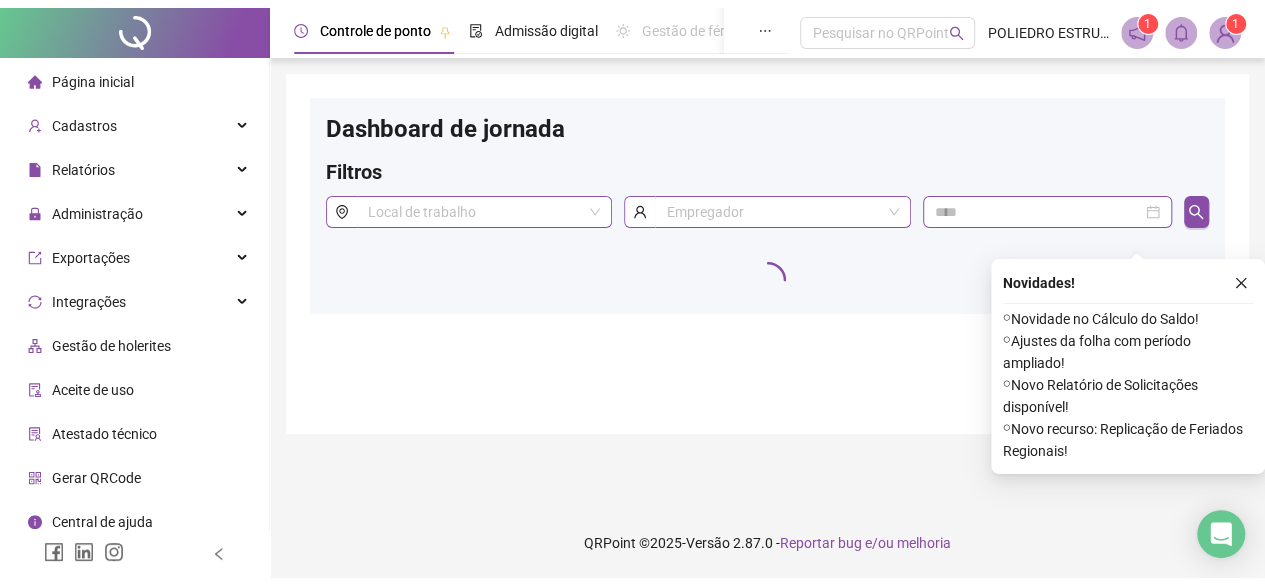 scroll, scrollTop: 0, scrollLeft: 0, axis: both 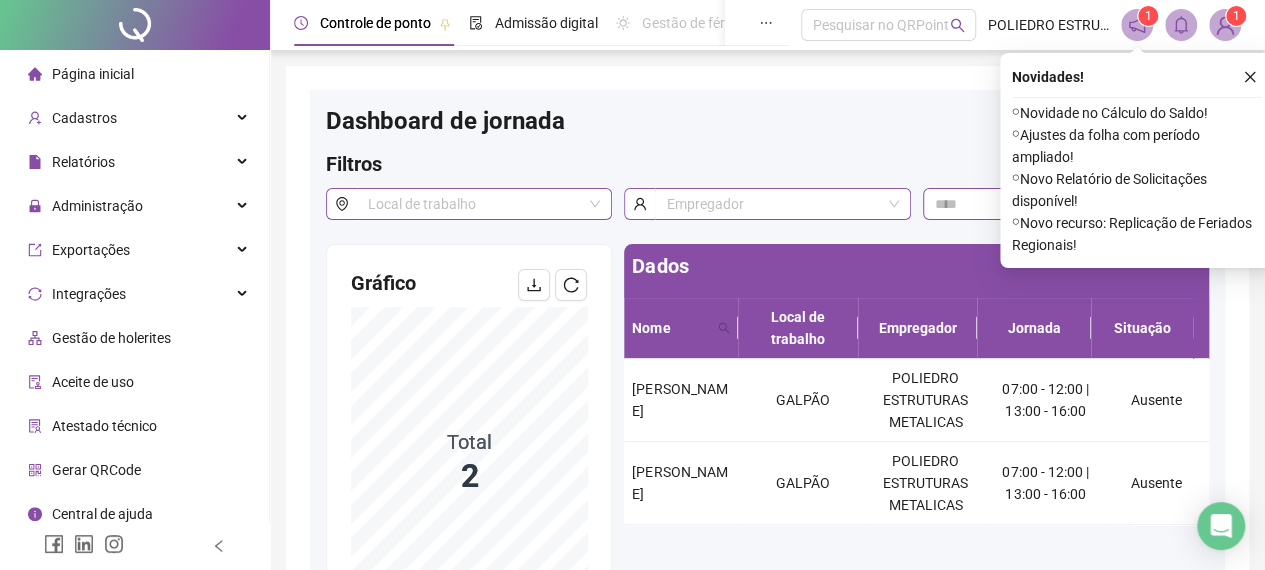 click at bounding box center [1250, 77] 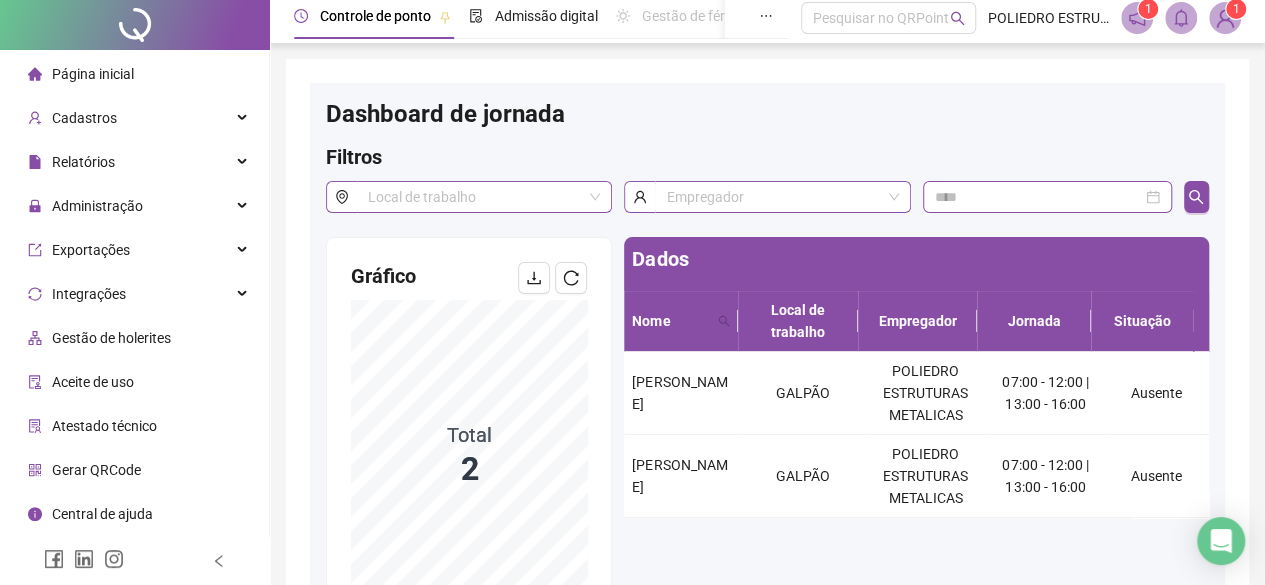 scroll, scrollTop: 0, scrollLeft: 0, axis: both 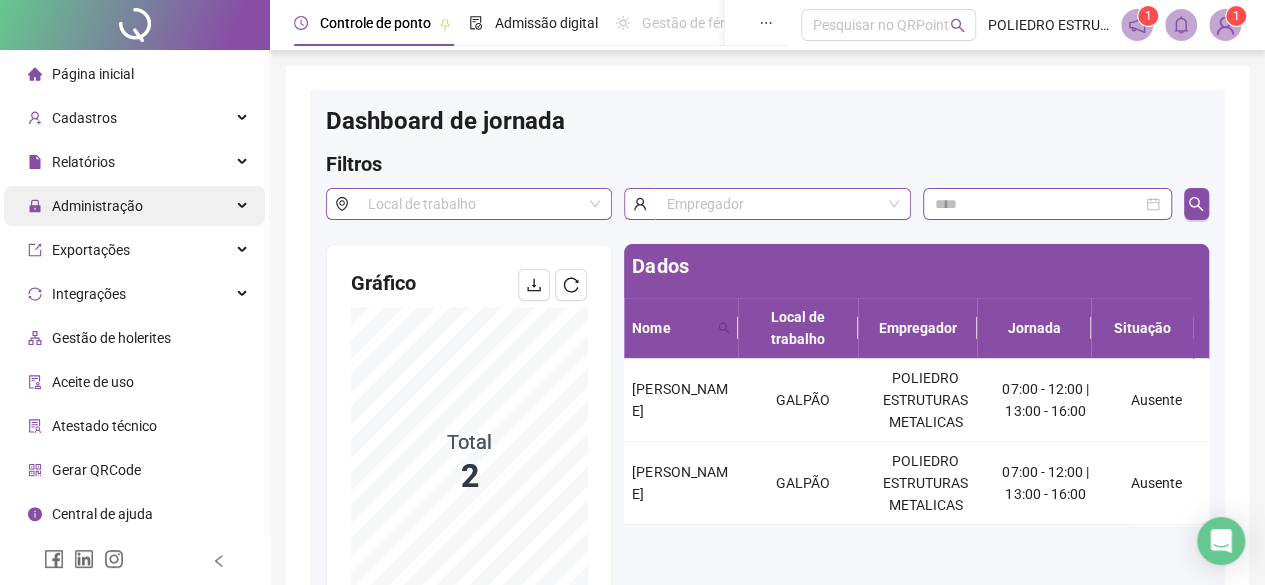 click on "Administração" at bounding box center [97, 206] 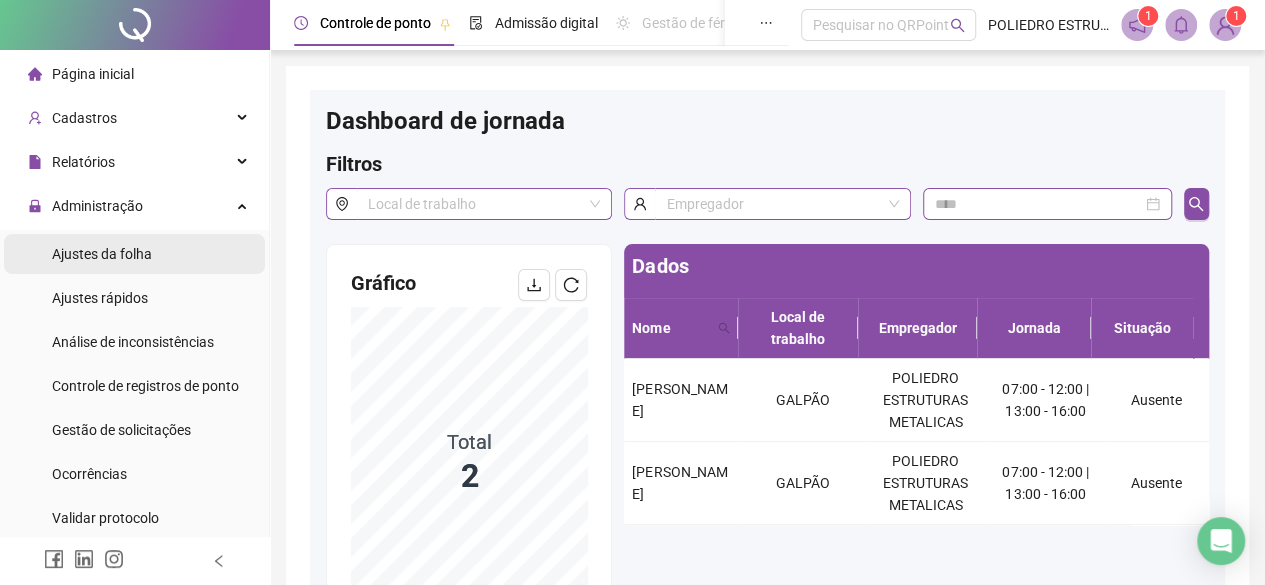 click on "Ajustes da folha" at bounding box center [102, 254] 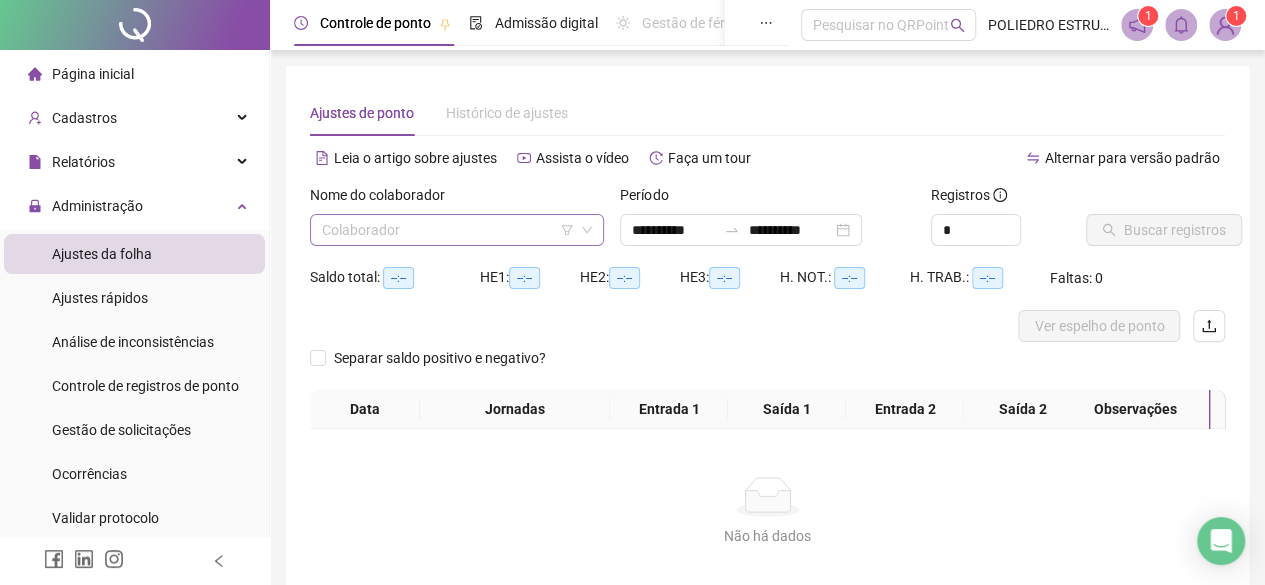 click at bounding box center (451, 230) 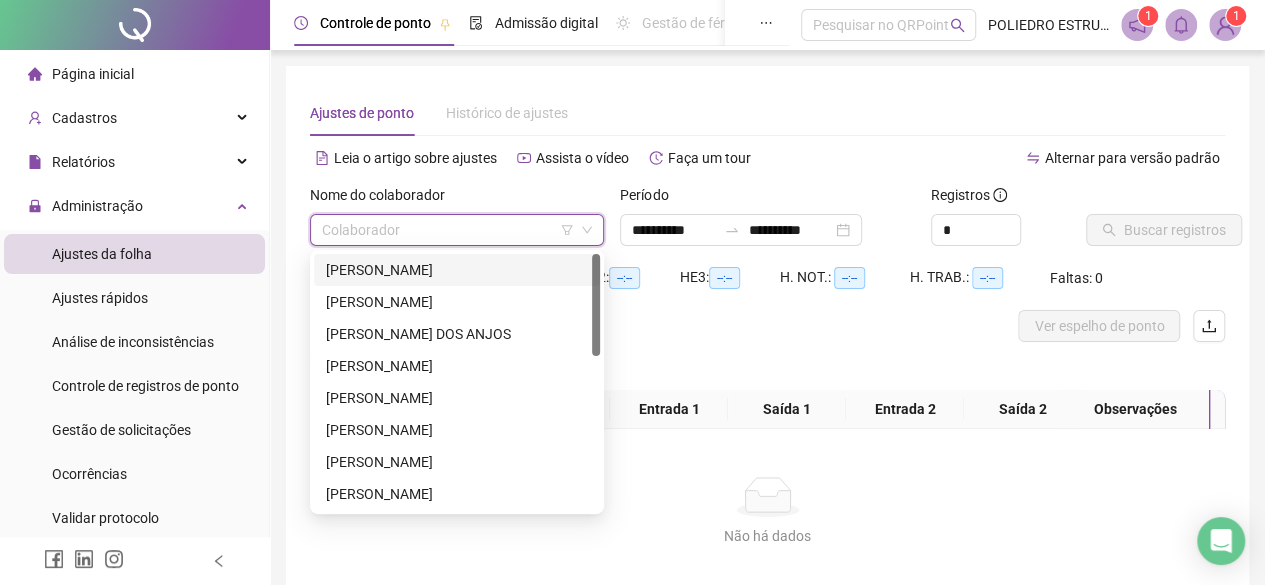 drag, startPoint x: 430, startPoint y: 271, endPoint x: 450, endPoint y: 268, distance: 20.22375 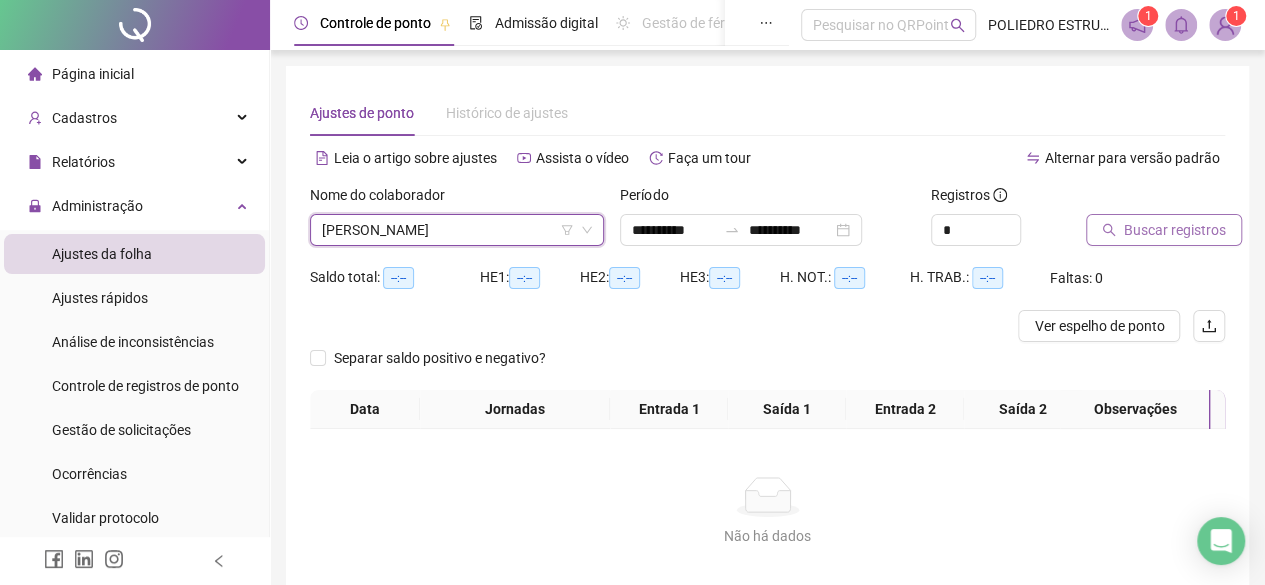 click on "Buscar registros" at bounding box center [1175, 230] 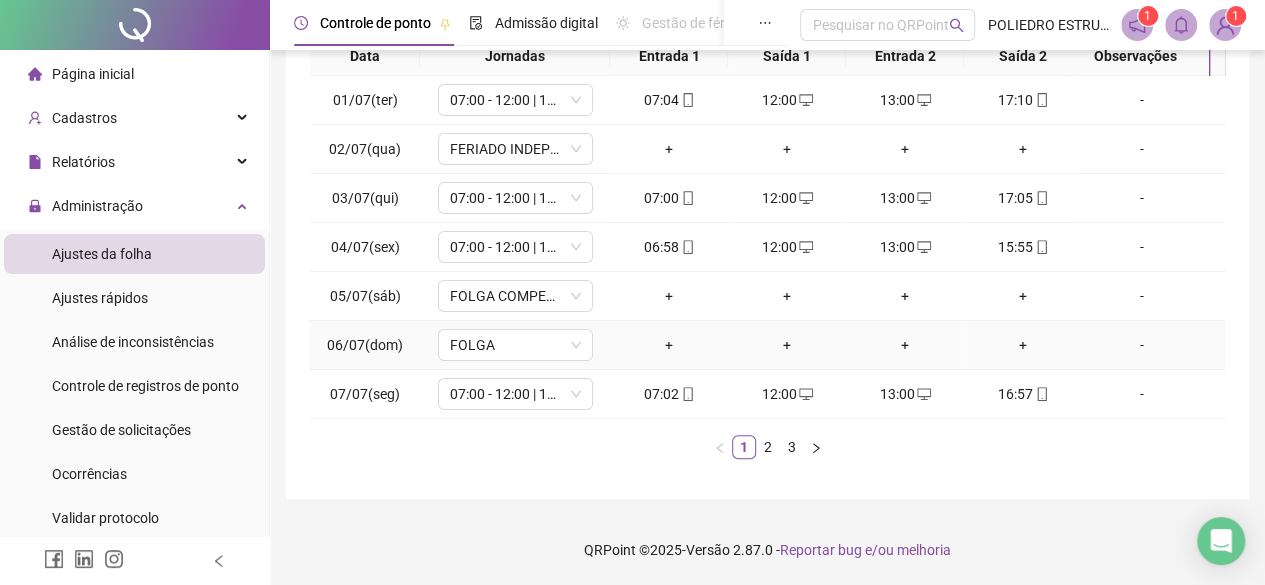 scroll, scrollTop: 365, scrollLeft: 0, axis: vertical 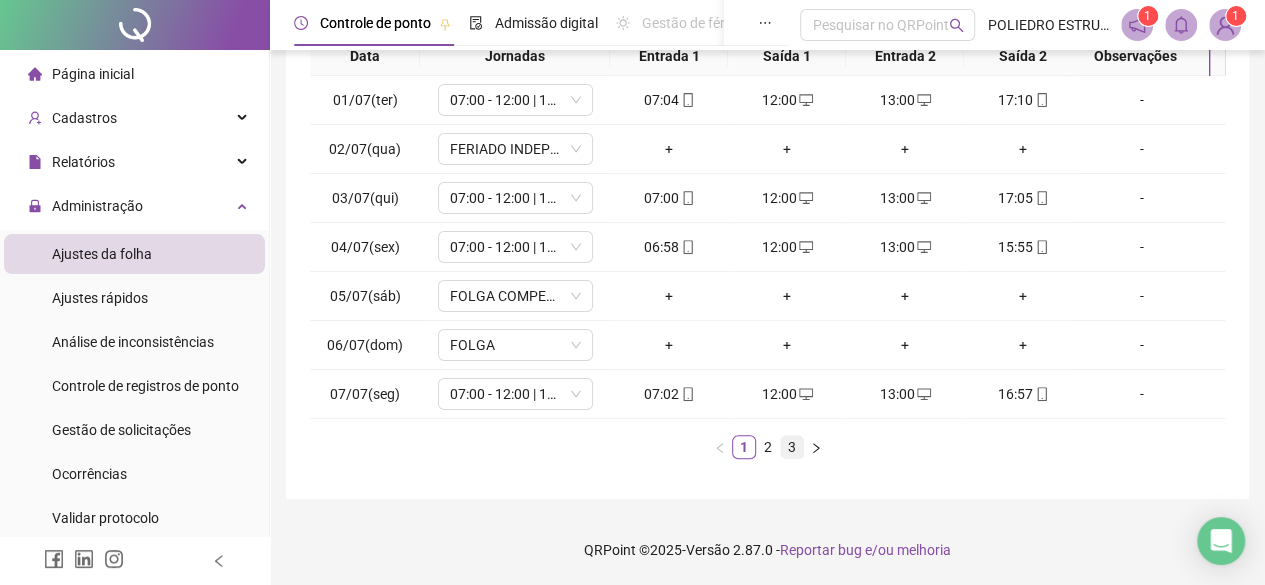 click on "3" at bounding box center (792, 447) 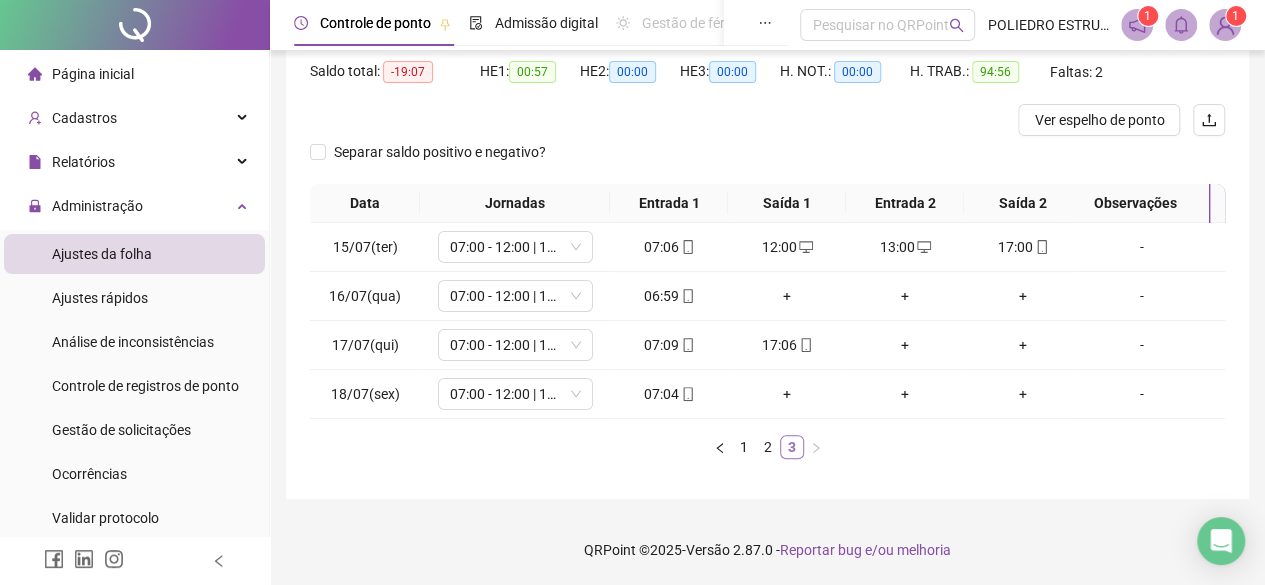 scroll, scrollTop: 0, scrollLeft: 0, axis: both 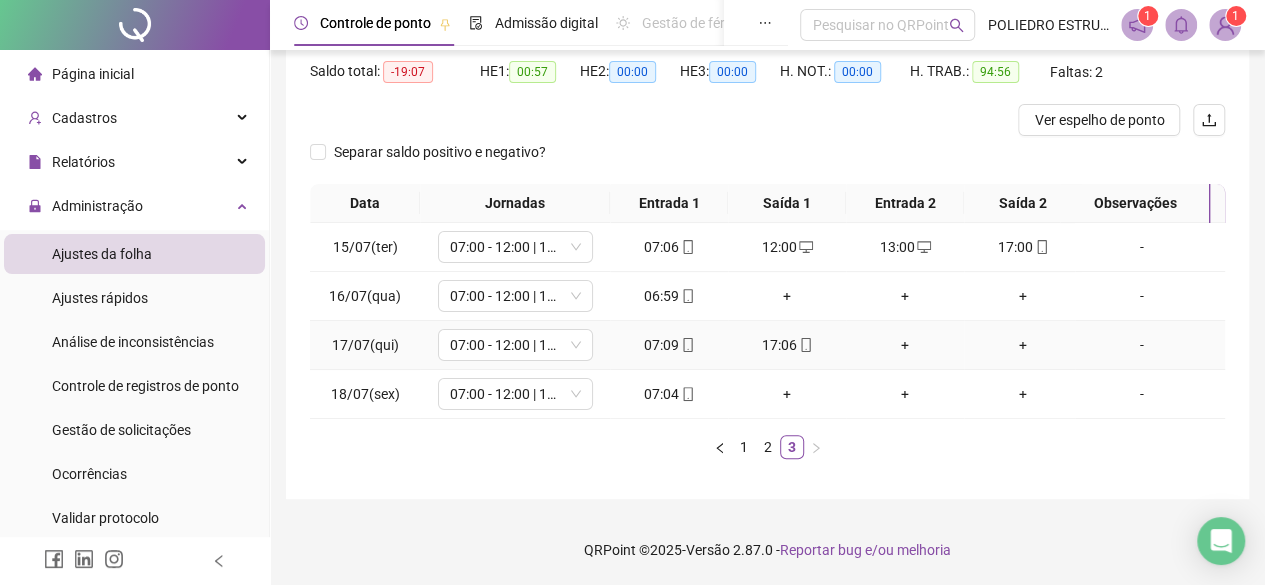 click on "+" at bounding box center [905, 345] 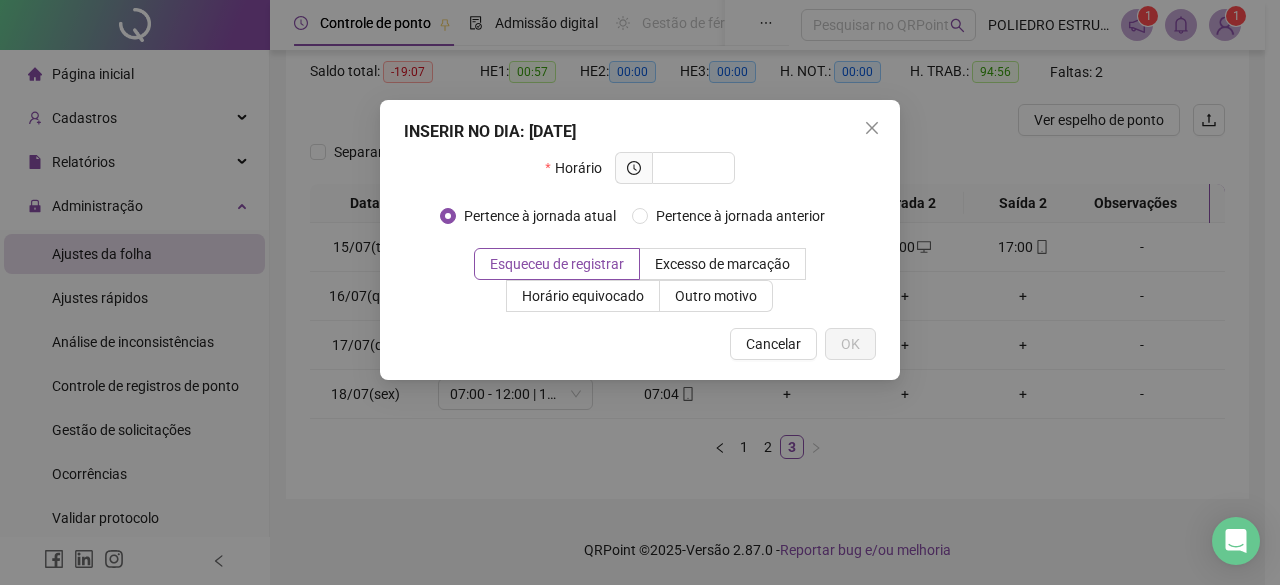 click on "INSERIR NO DIA :   [DATE] Horário Pertence à jornada atual Pertence à jornada anterior Esqueceu de registrar Excesso de marcação Horário equivocado Outro motivo Motivo Cancelar OK" at bounding box center [640, 240] 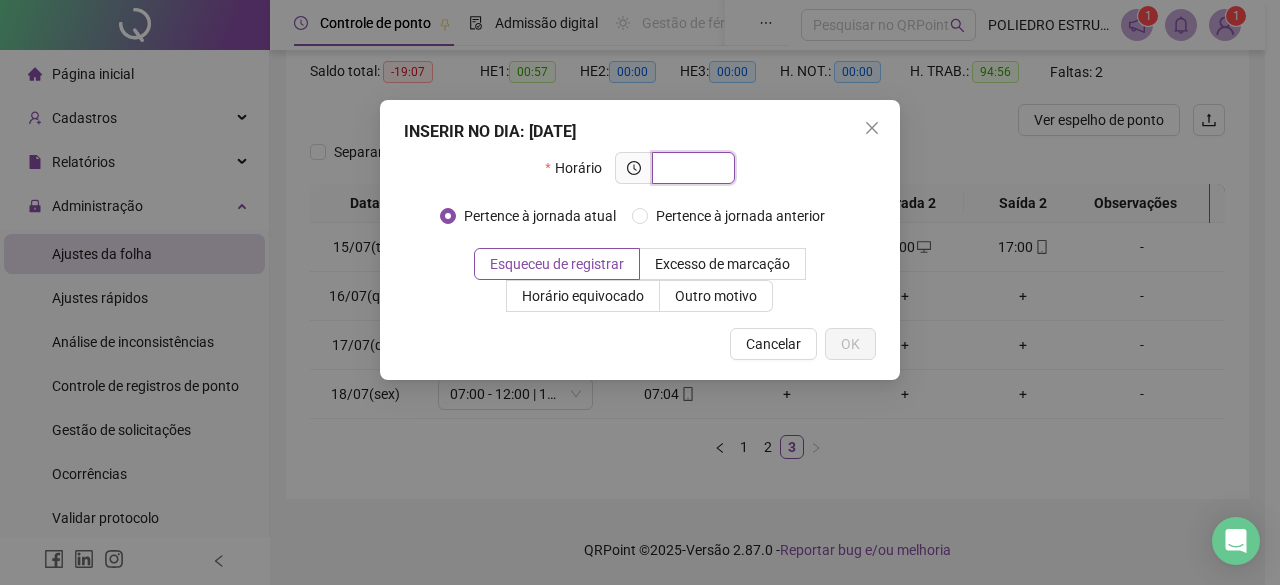 click at bounding box center [691, 168] 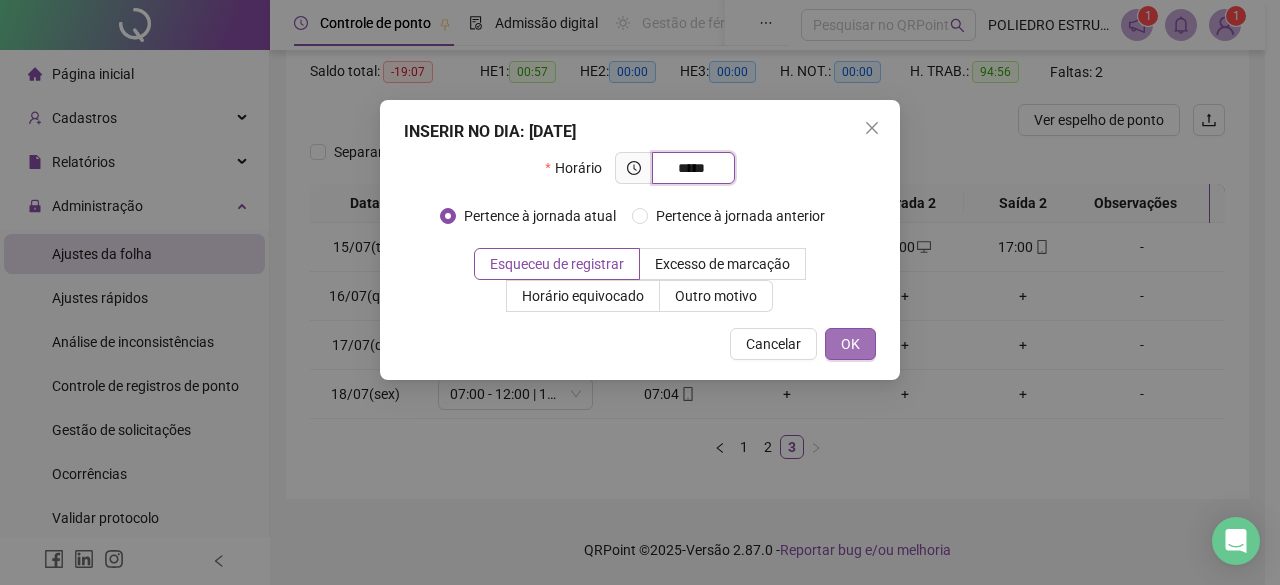 type on "*****" 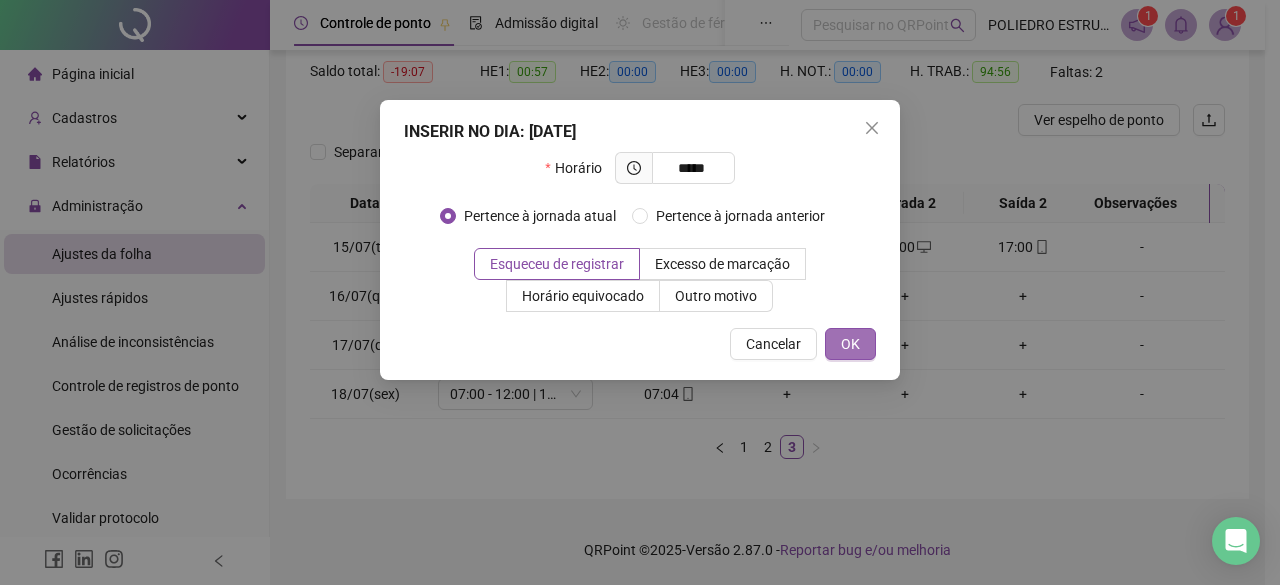 click on "OK" at bounding box center [850, 344] 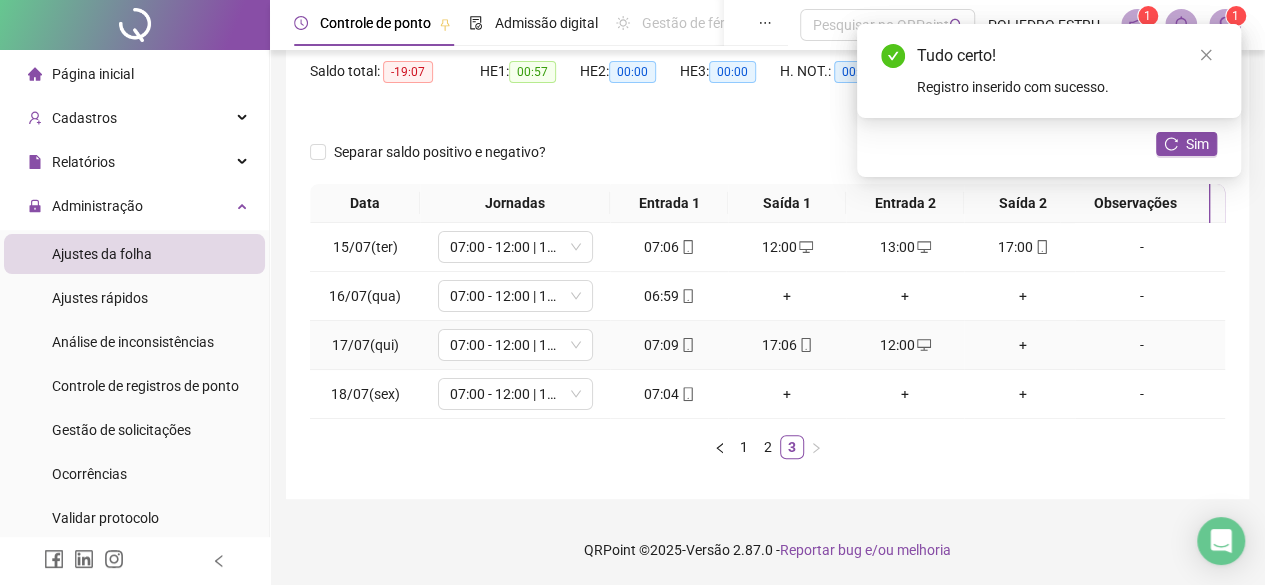 click on "+" at bounding box center [1023, 345] 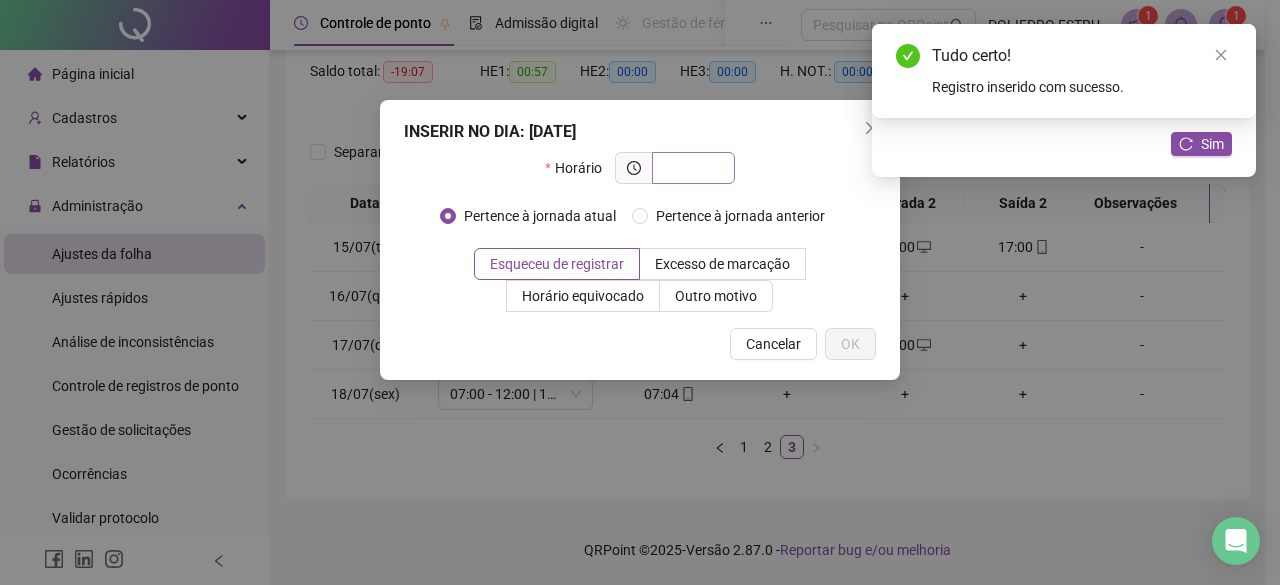 click at bounding box center (691, 168) 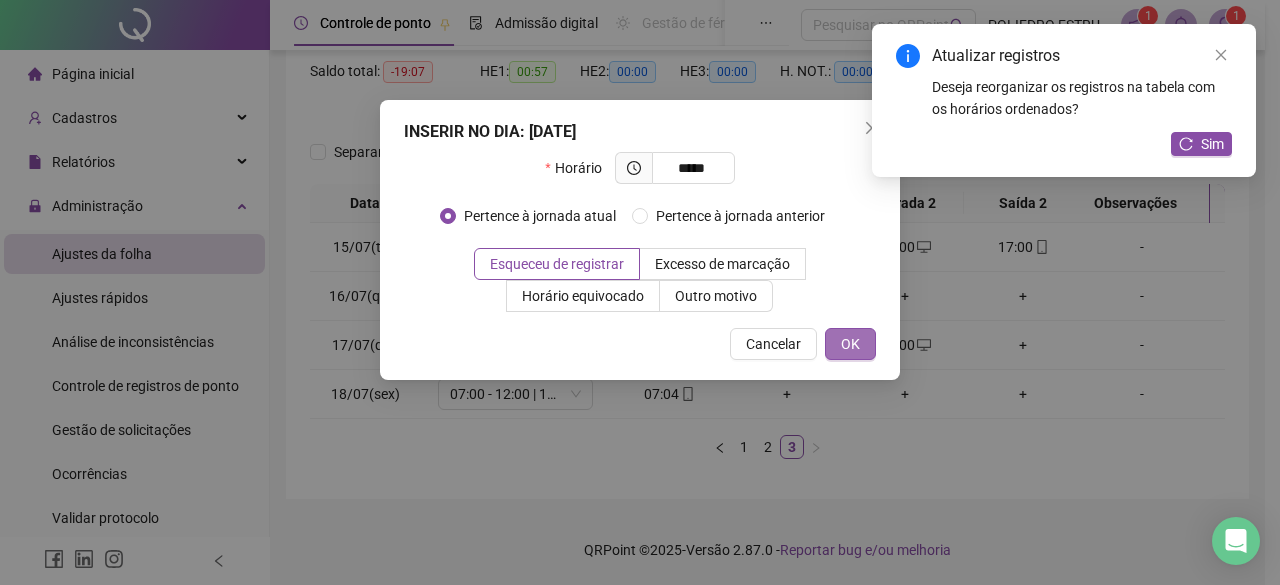 type on "*****" 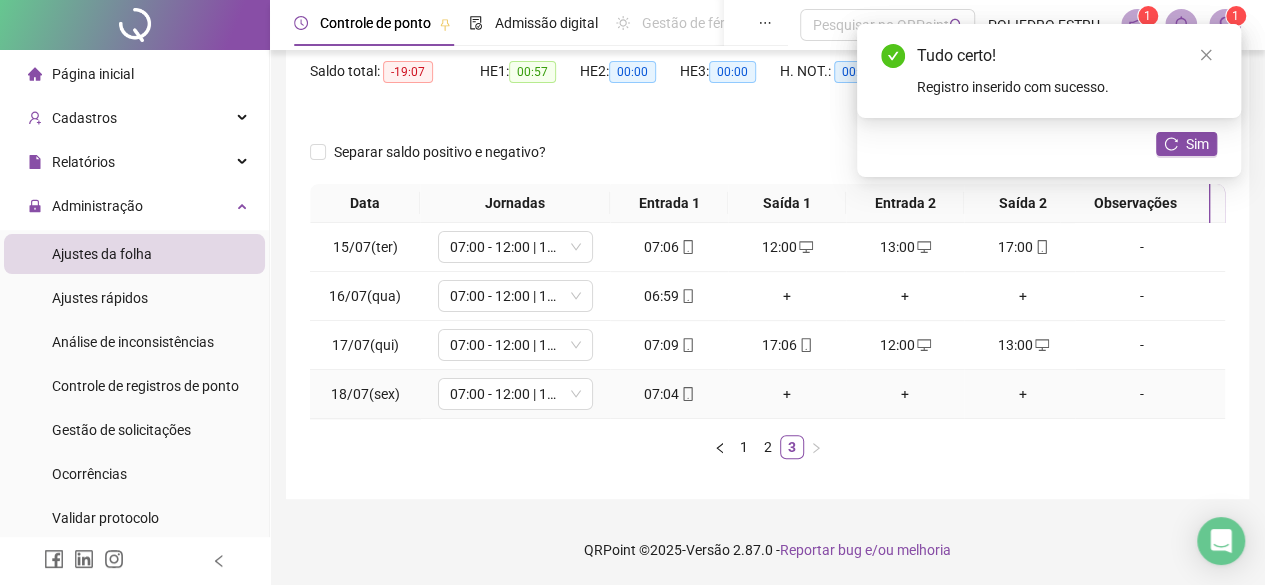 click on "+" at bounding box center [787, 394] 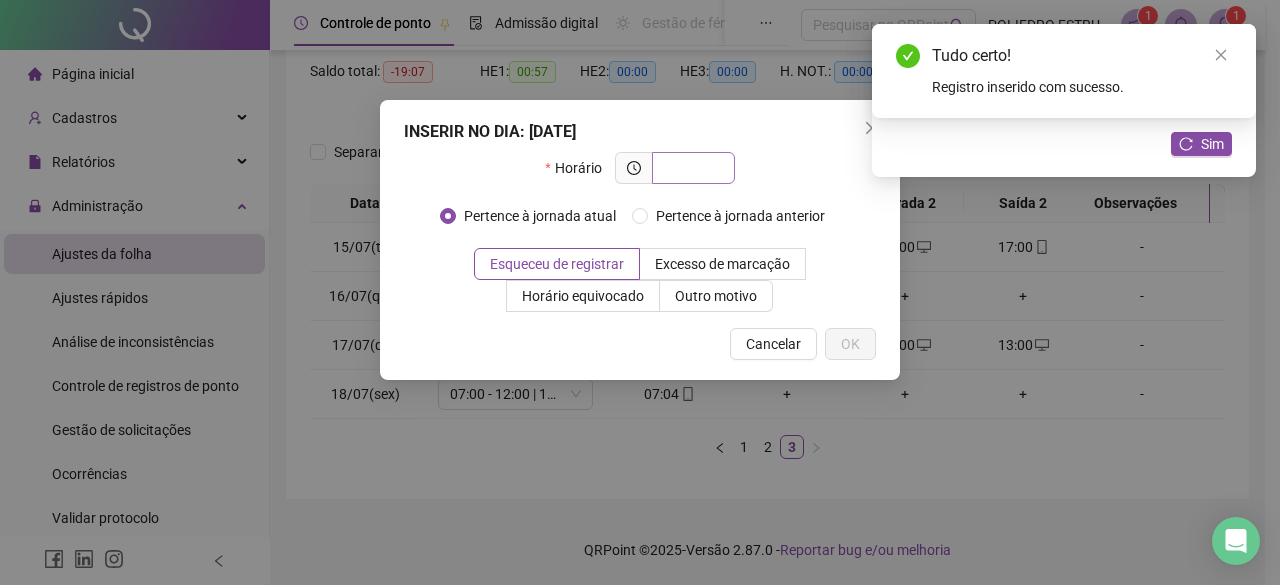 click at bounding box center (691, 168) 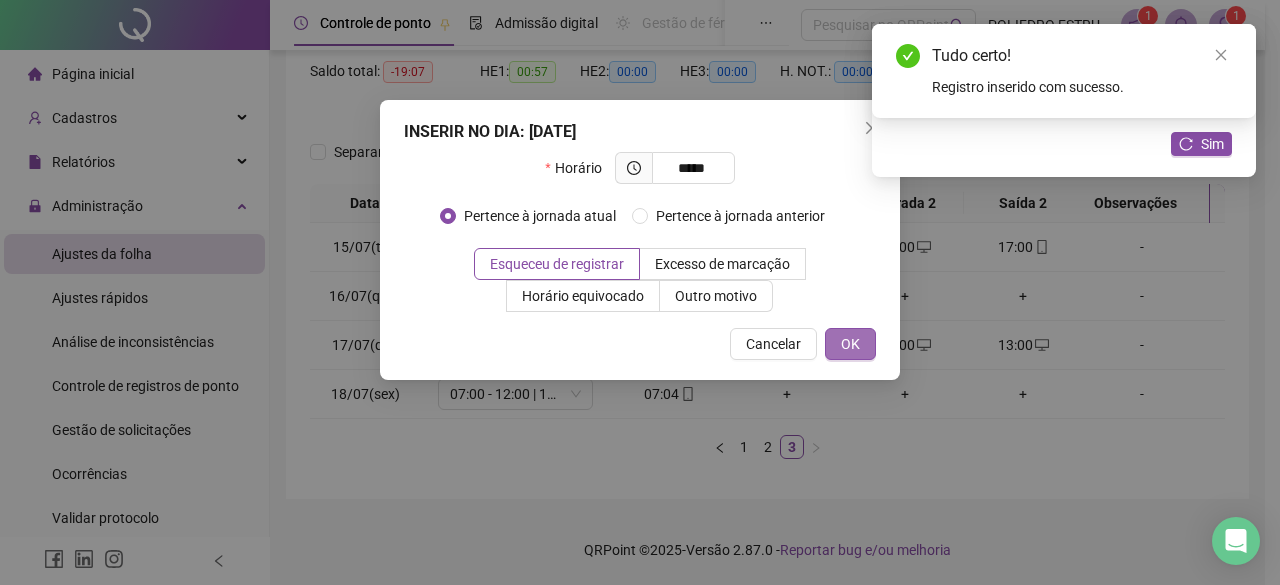 type on "*****" 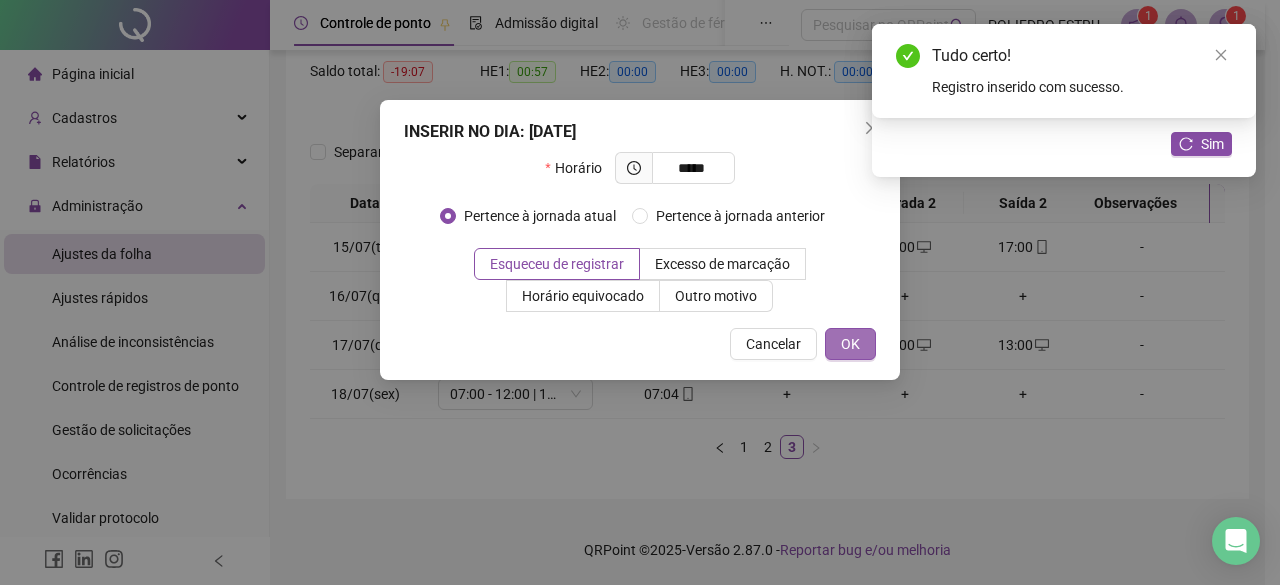click on "OK" at bounding box center (850, 344) 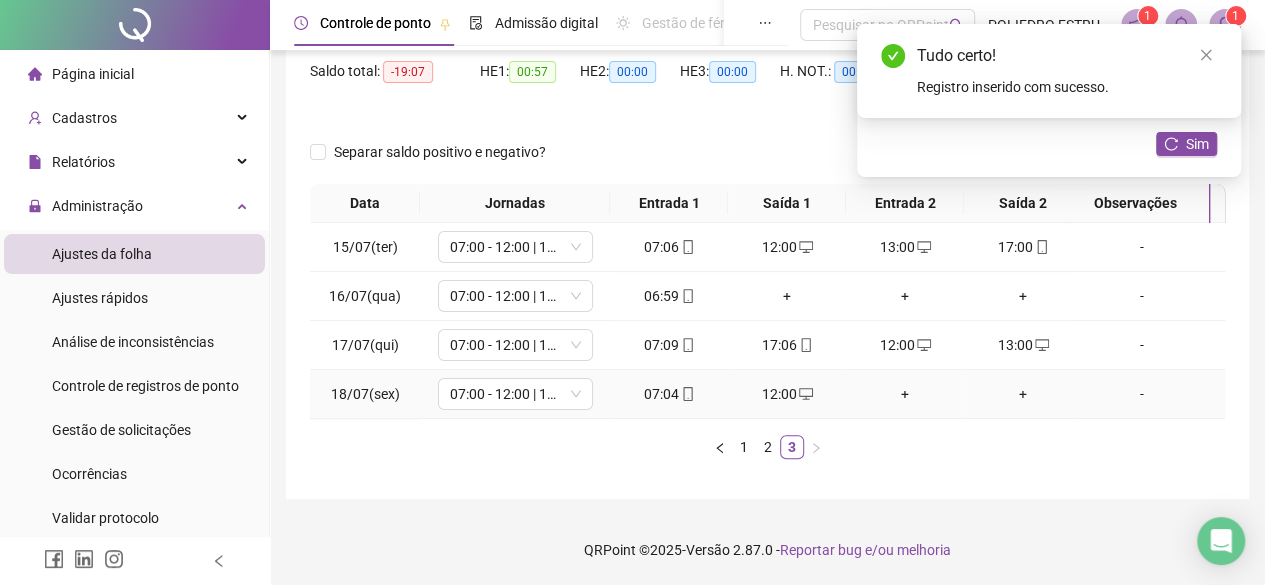 click on "+" at bounding box center (905, 394) 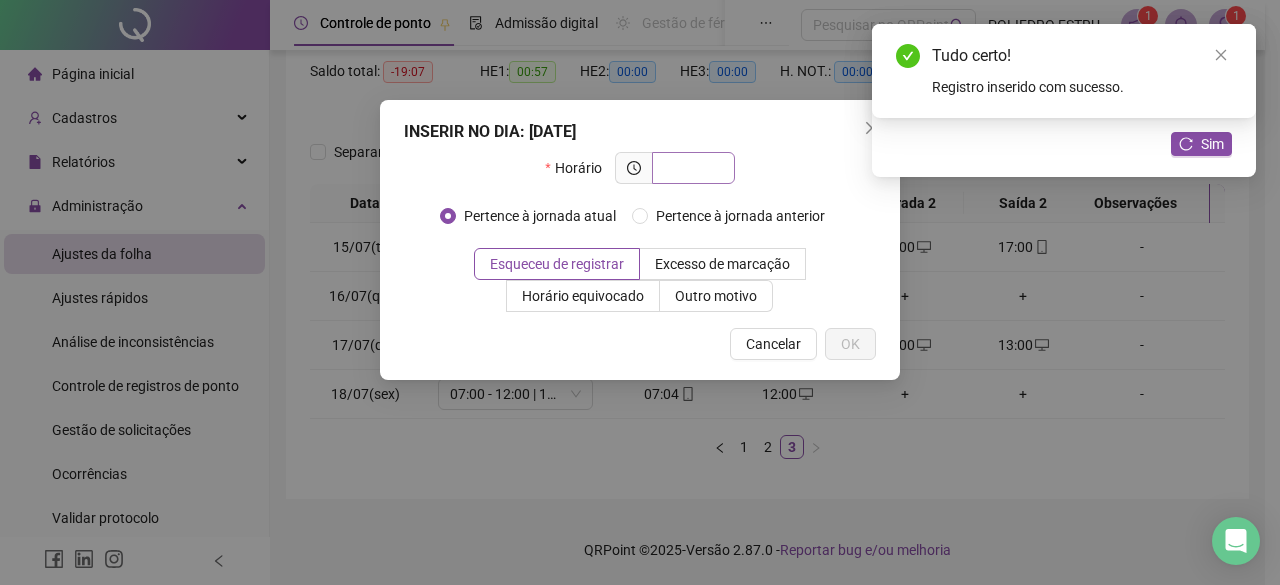 click at bounding box center (691, 168) 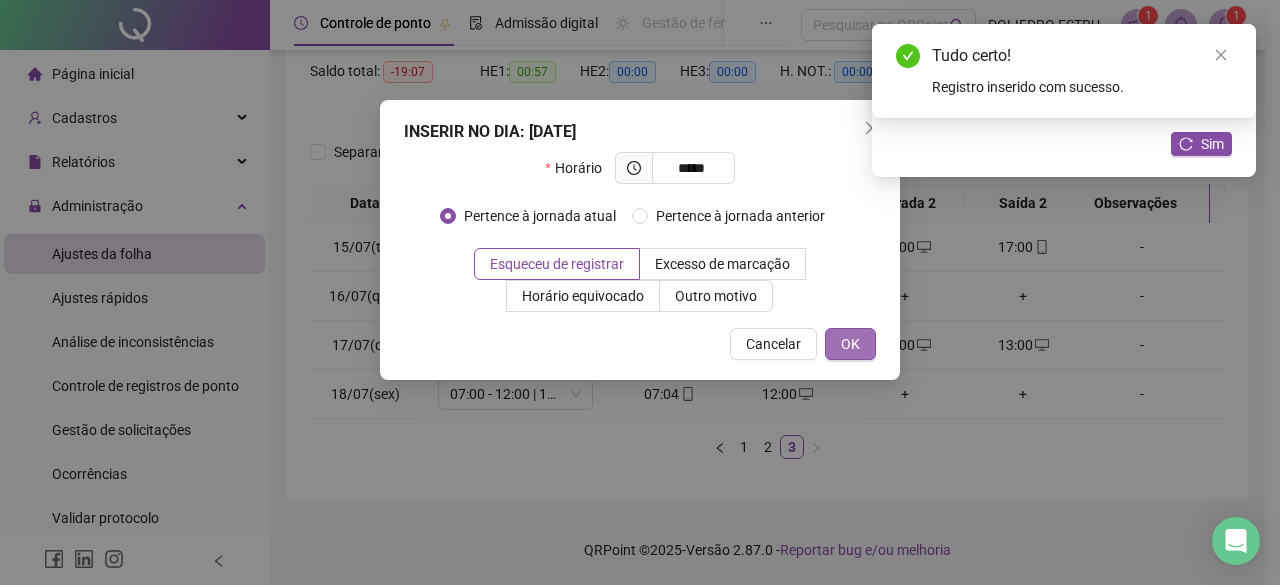 type on "*****" 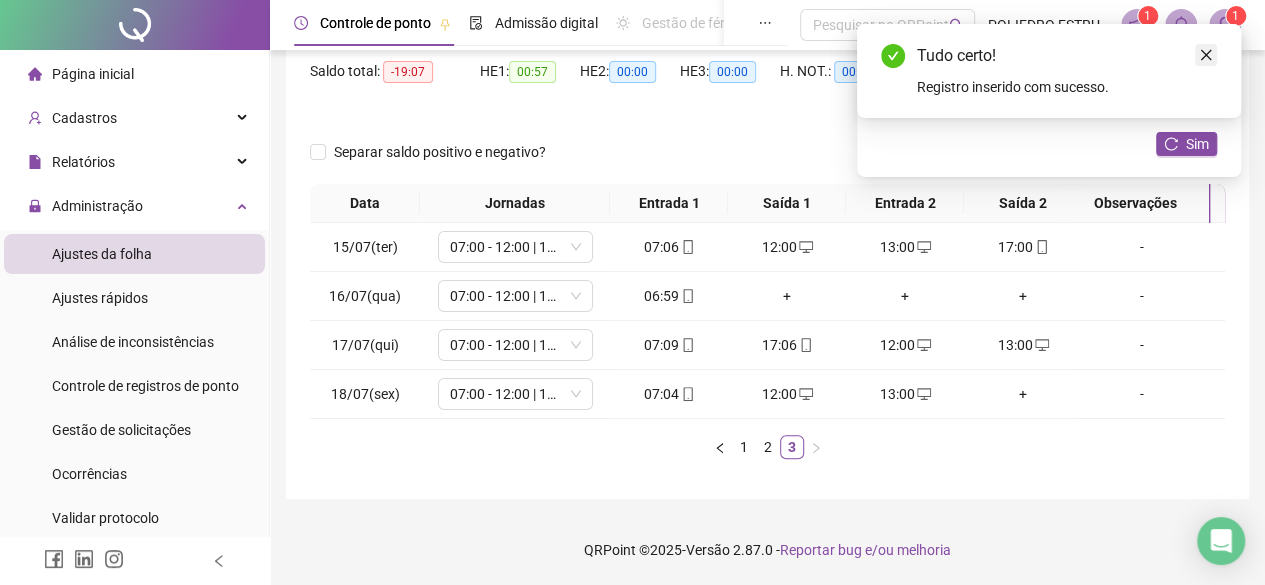 click 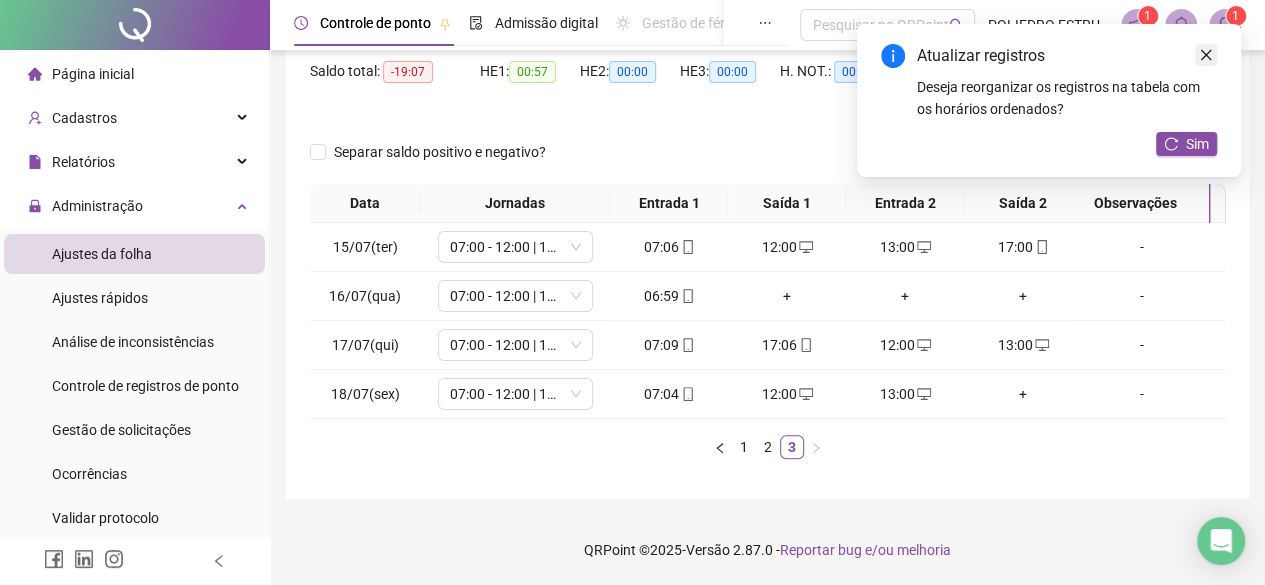 click 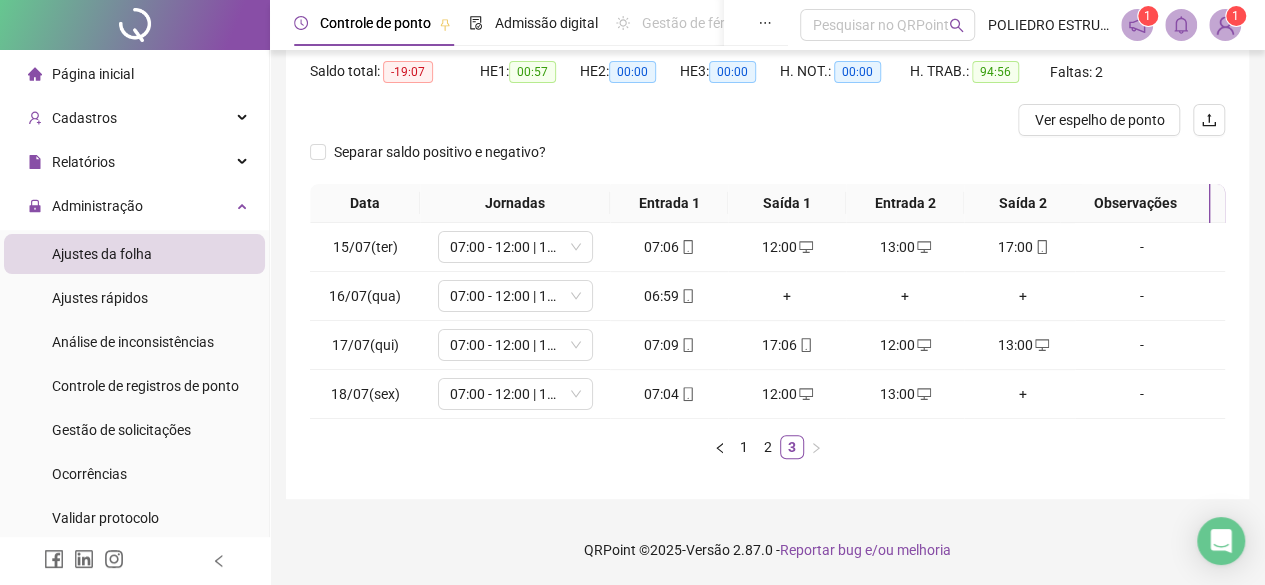scroll, scrollTop: 119, scrollLeft: 0, axis: vertical 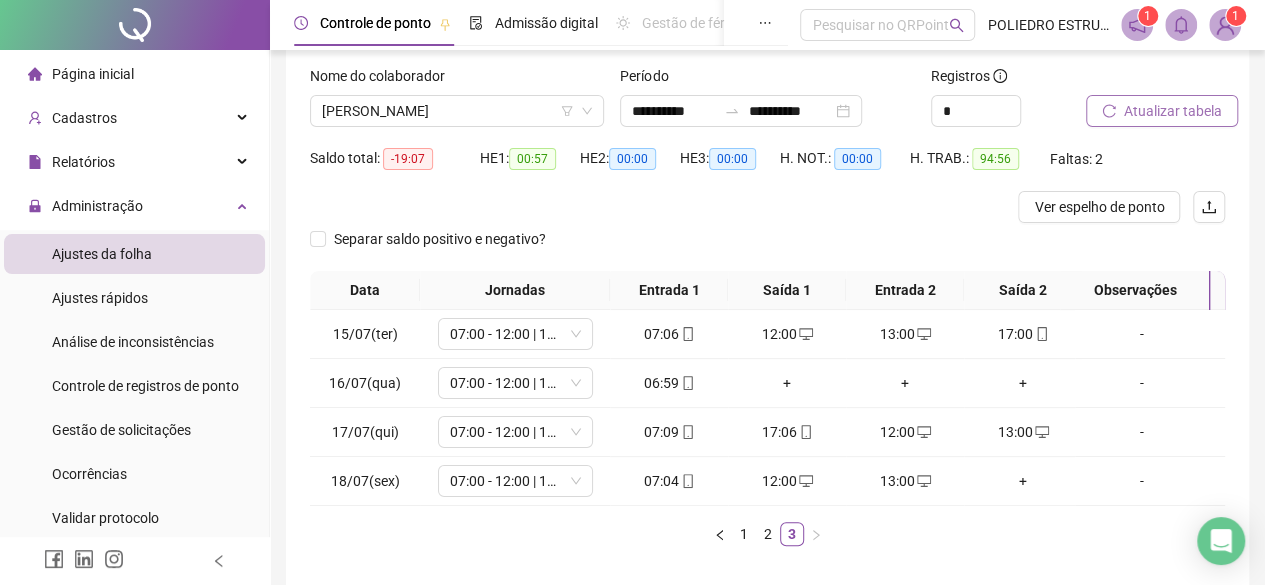 click on "Atualizar tabela" at bounding box center (1173, 111) 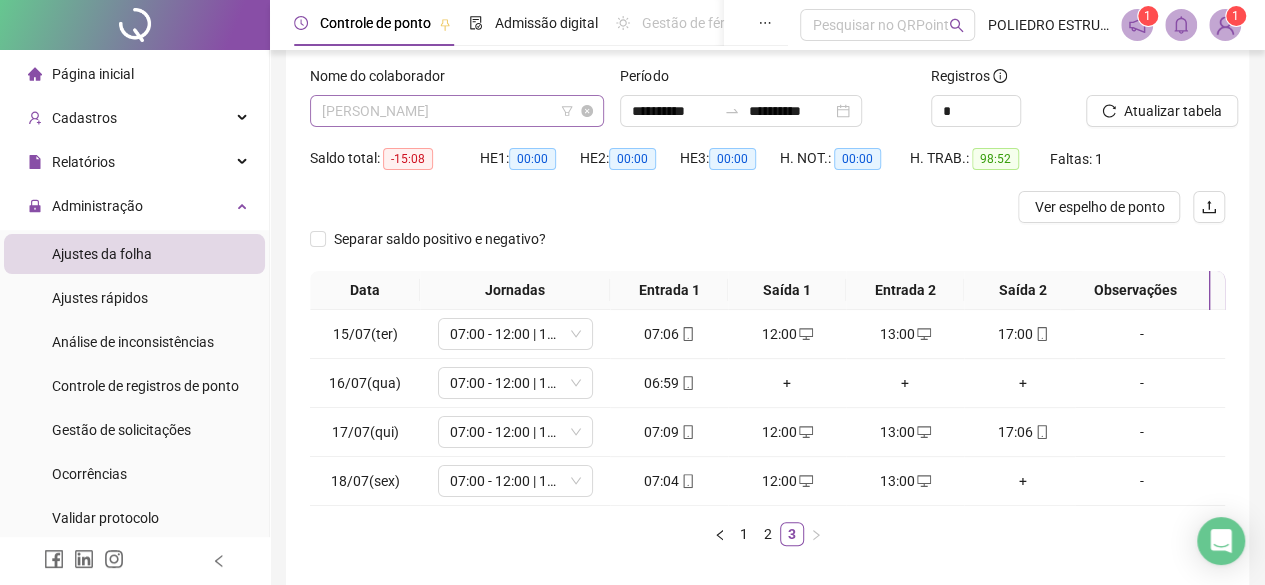 click on "[PERSON_NAME]" at bounding box center (457, 111) 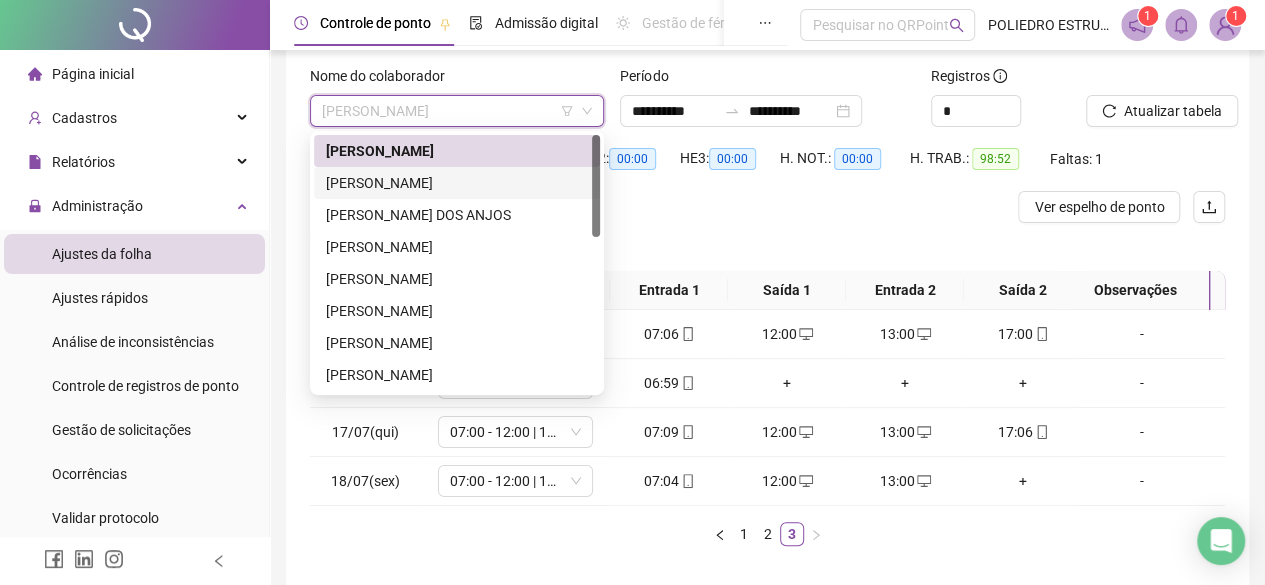 click on "[PERSON_NAME]" at bounding box center (457, 183) 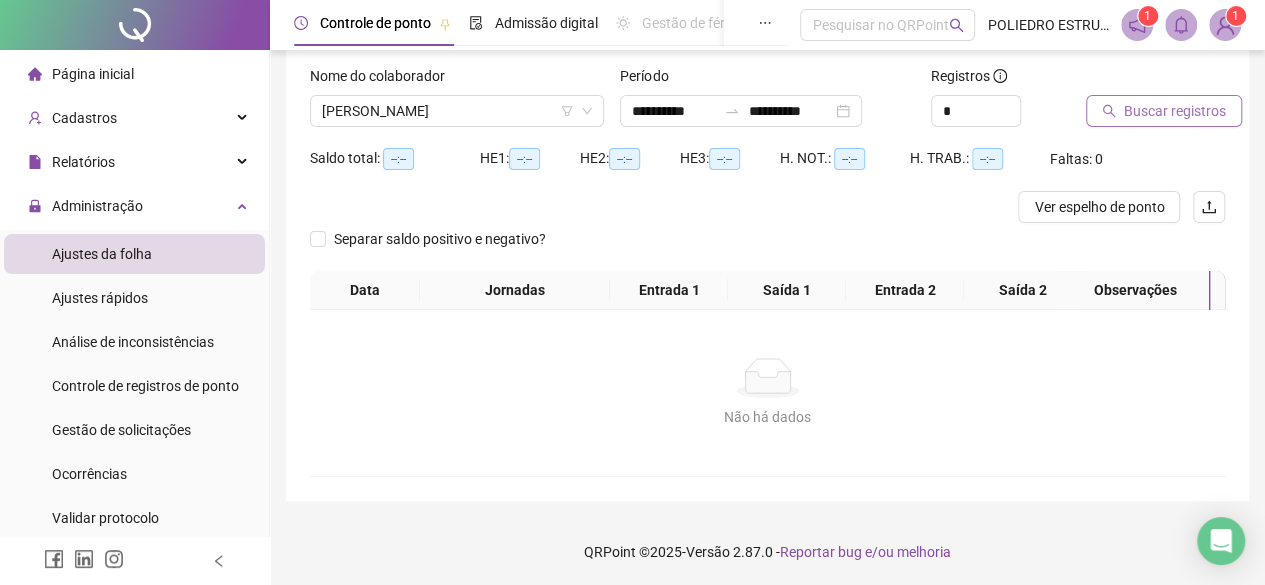 click on "Buscar registros" at bounding box center (1175, 111) 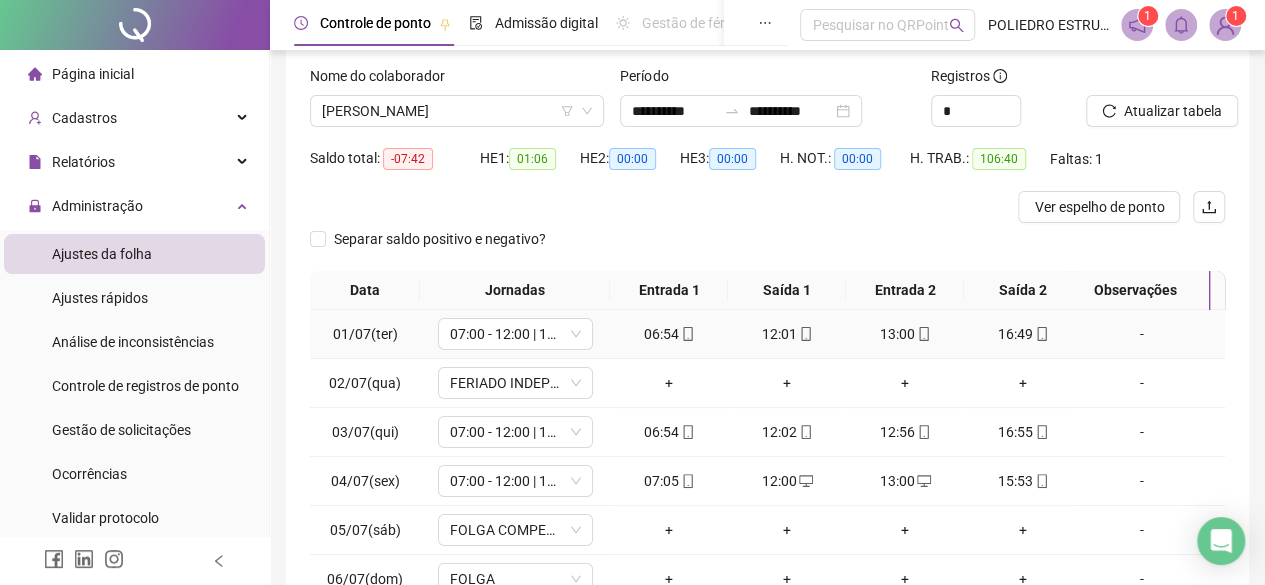 scroll, scrollTop: 0, scrollLeft: 0, axis: both 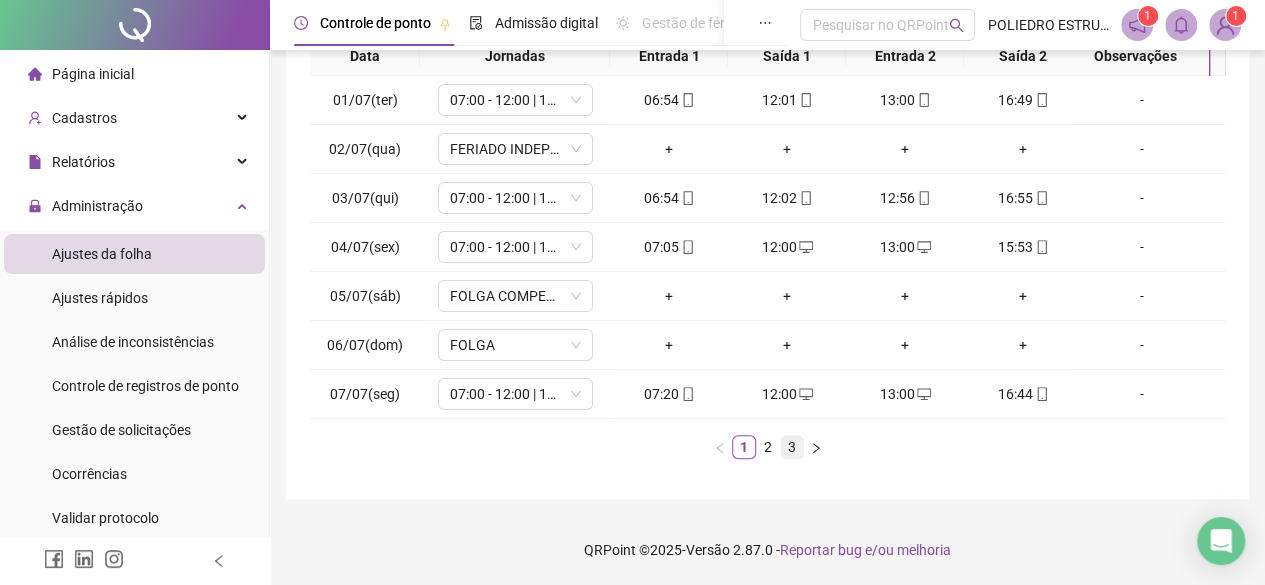 click on "3" at bounding box center (792, 447) 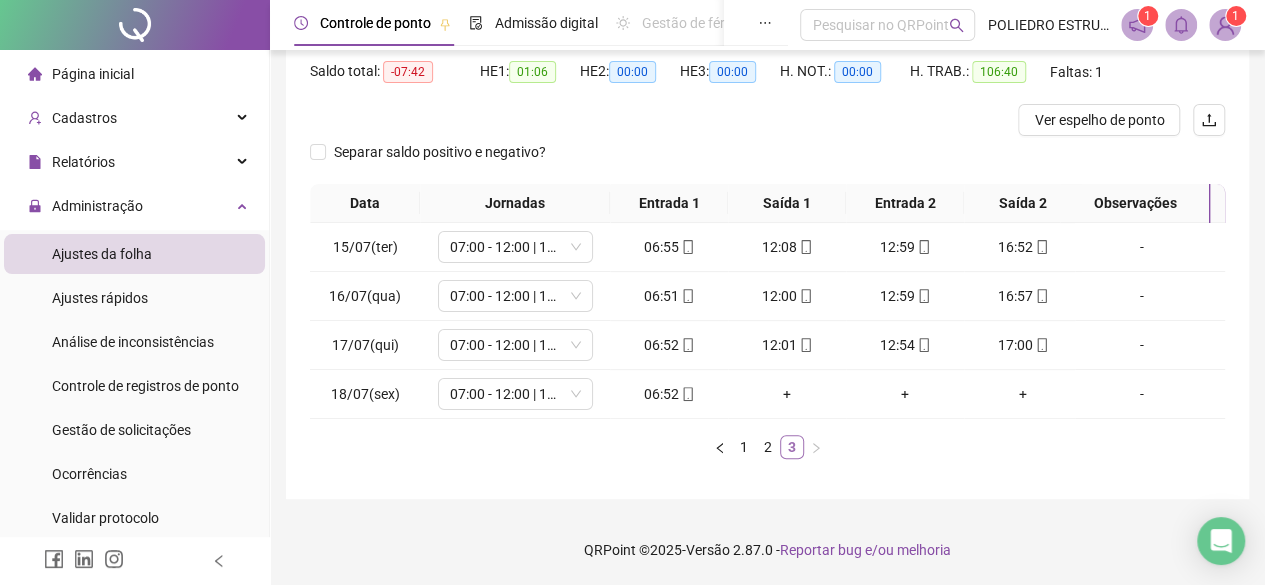 scroll, scrollTop: 219, scrollLeft: 0, axis: vertical 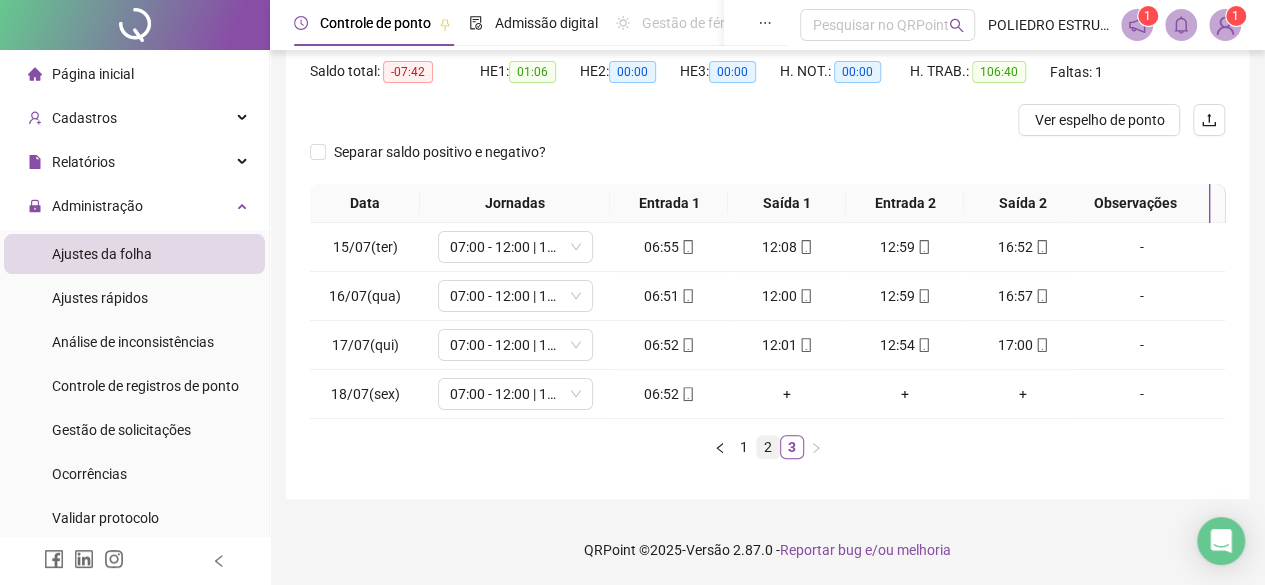 click on "2" at bounding box center [768, 447] 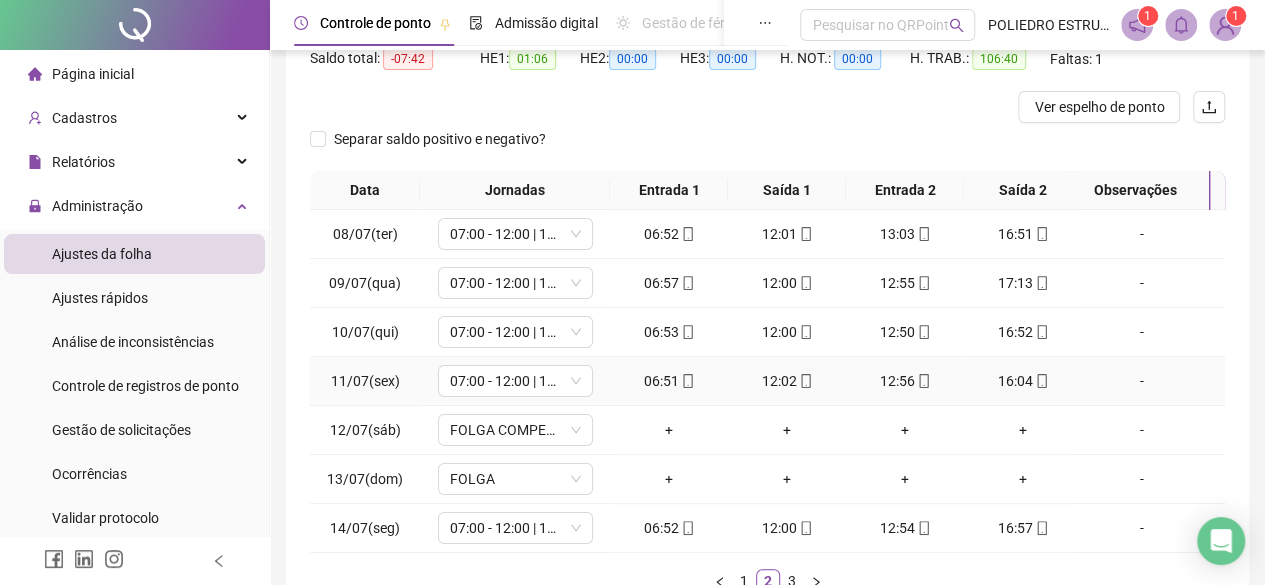 scroll, scrollTop: 0, scrollLeft: 0, axis: both 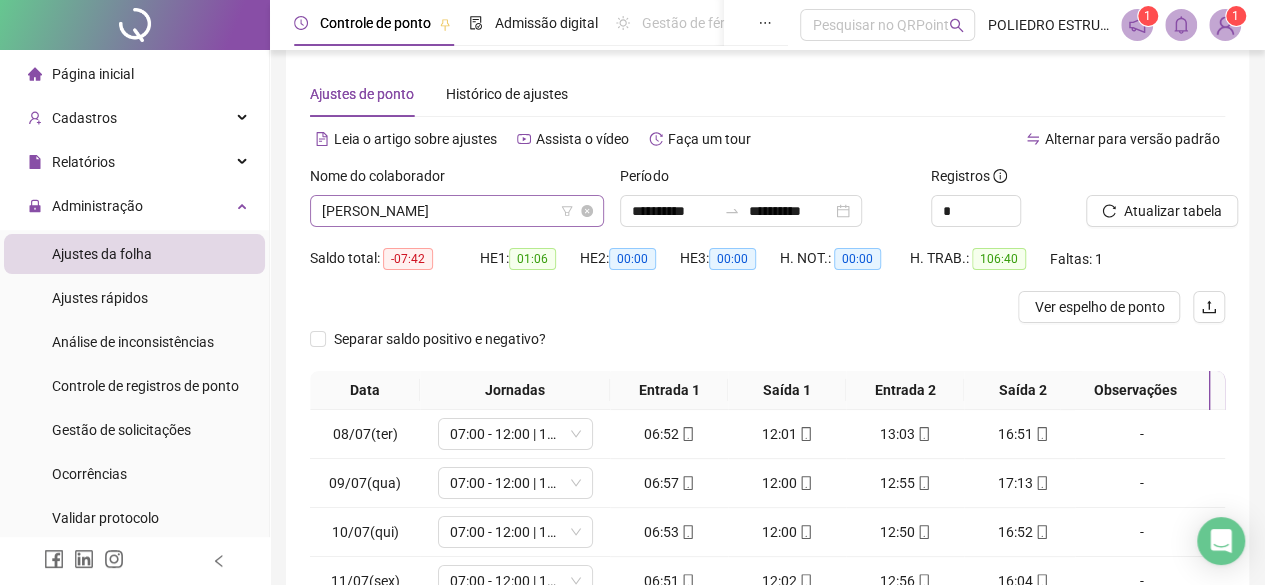click on "[PERSON_NAME]" at bounding box center (457, 211) 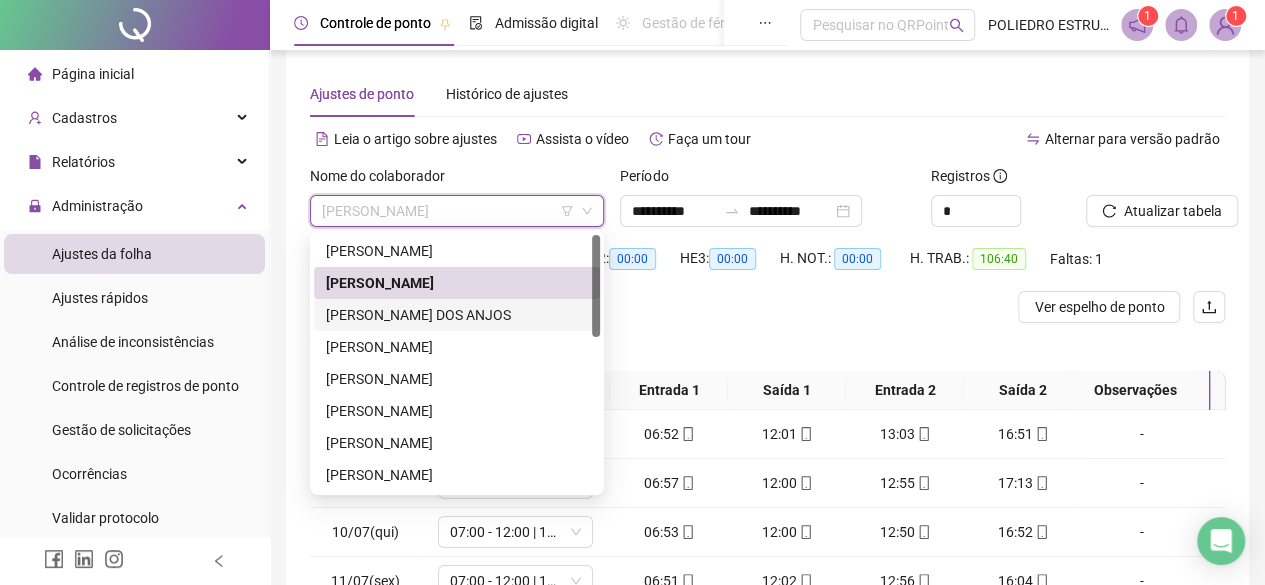 click on "[PERSON_NAME] DOS ANJOS" at bounding box center [457, 315] 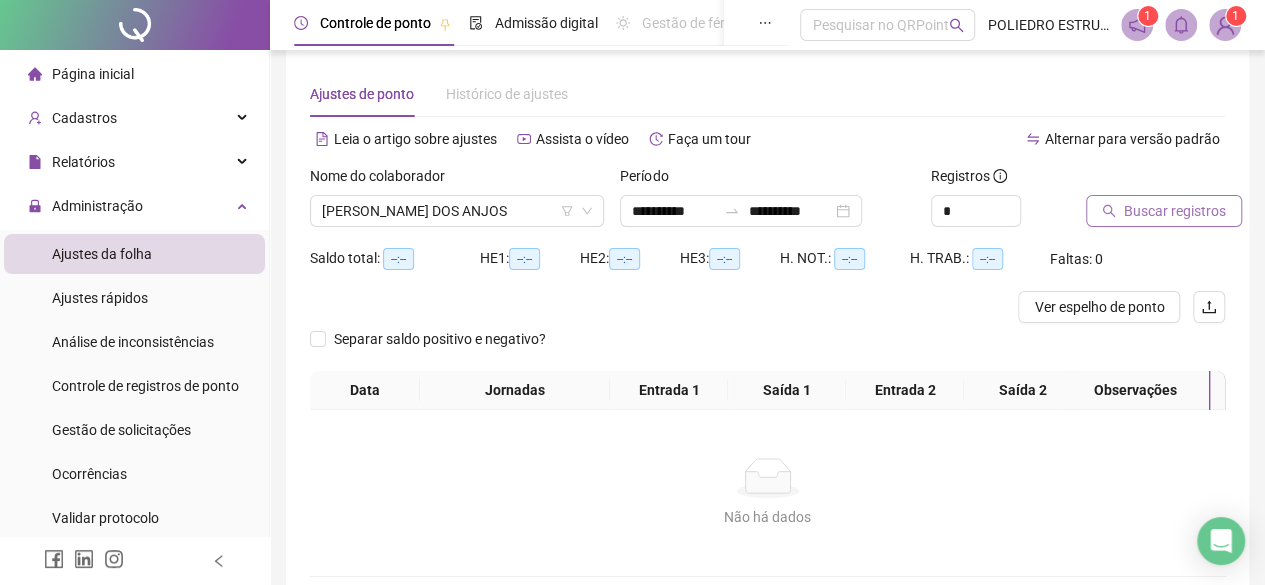 click on "Buscar registros" at bounding box center (1175, 211) 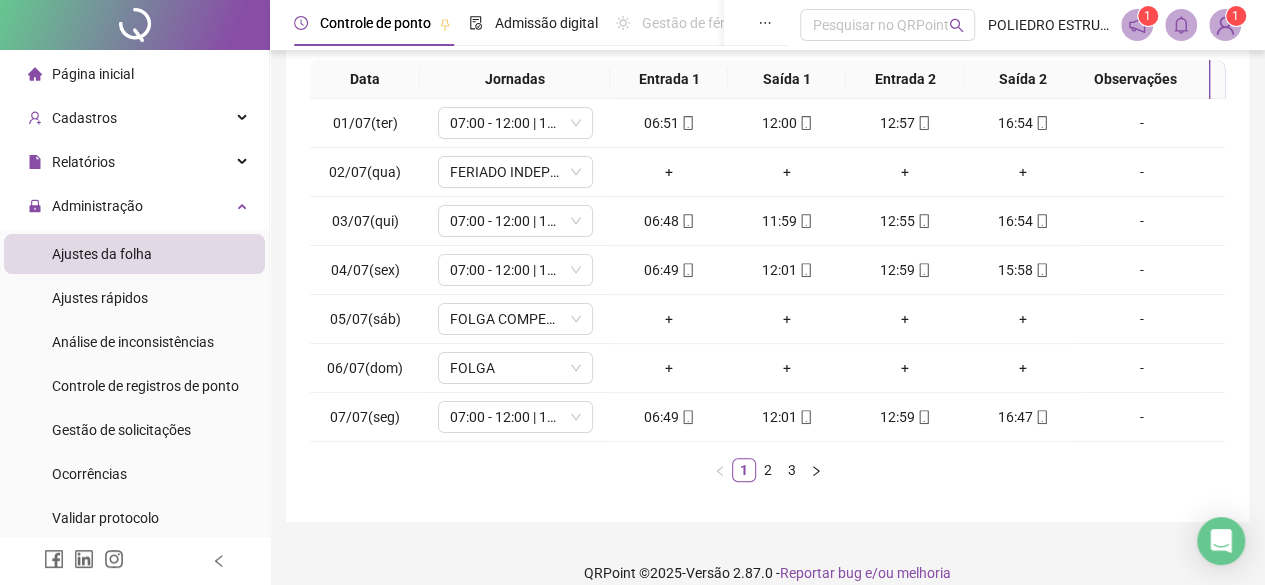 scroll, scrollTop: 365, scrollLeft: 0, axis: vertical 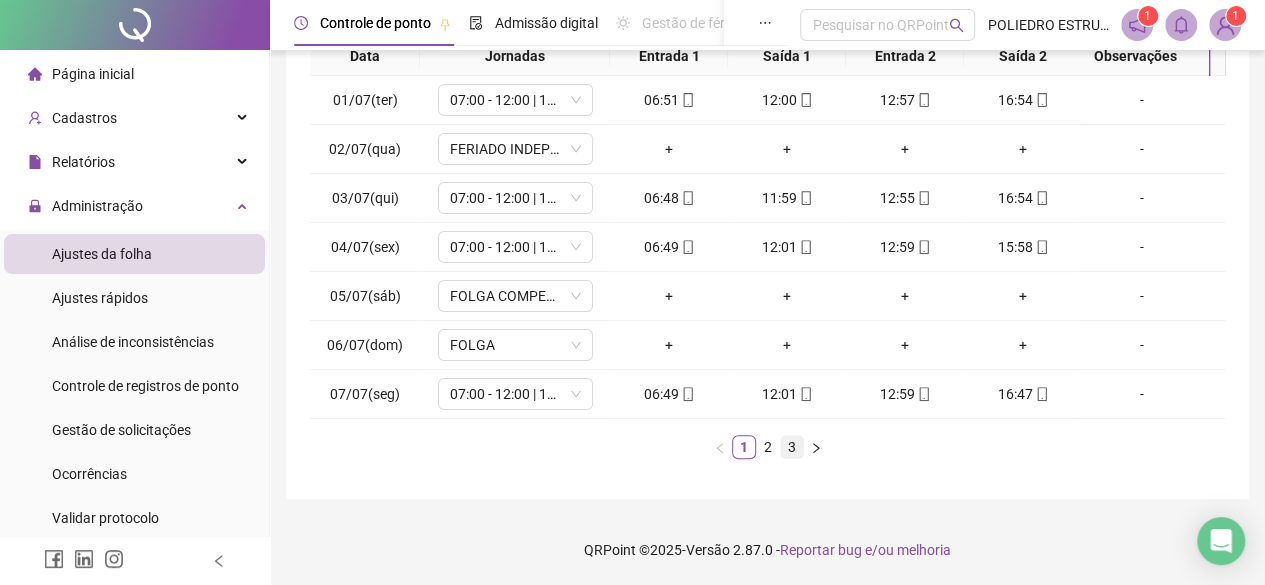 click on "3" at bounding box center [792, 447] 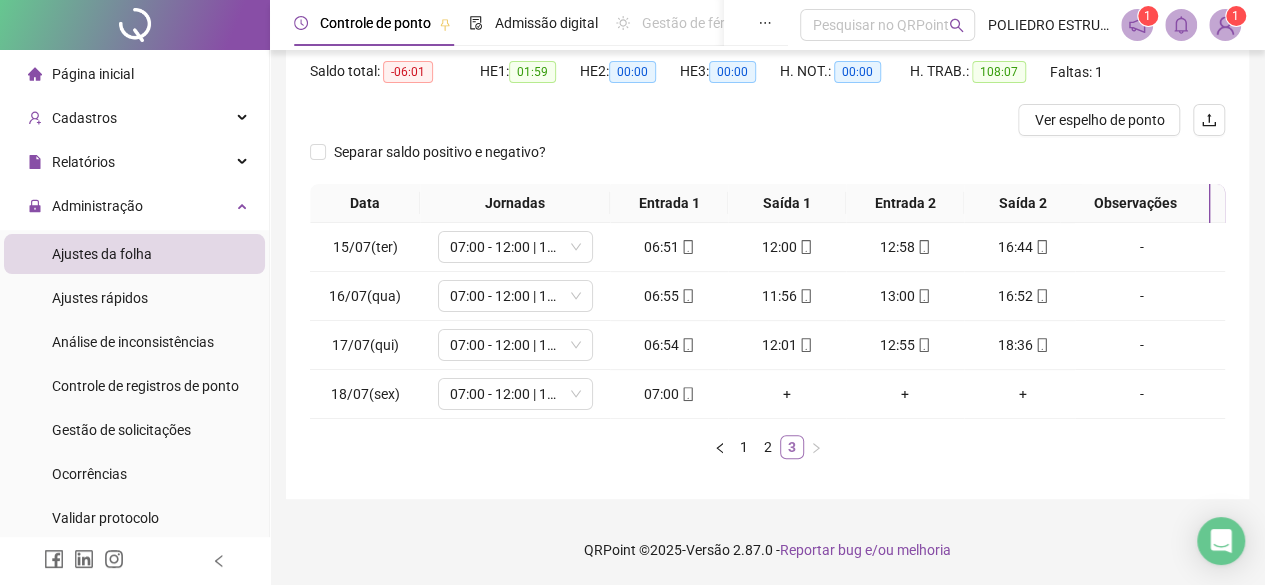 scroll, scrollTop: 219, scrollLeft: 0, axis: vertical 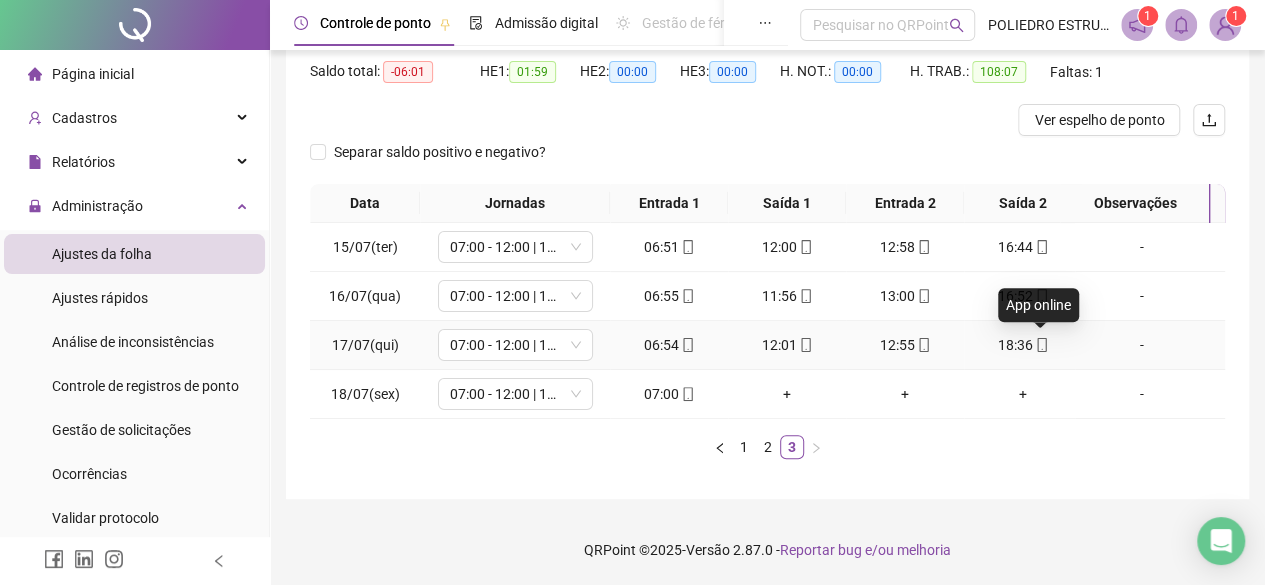 click 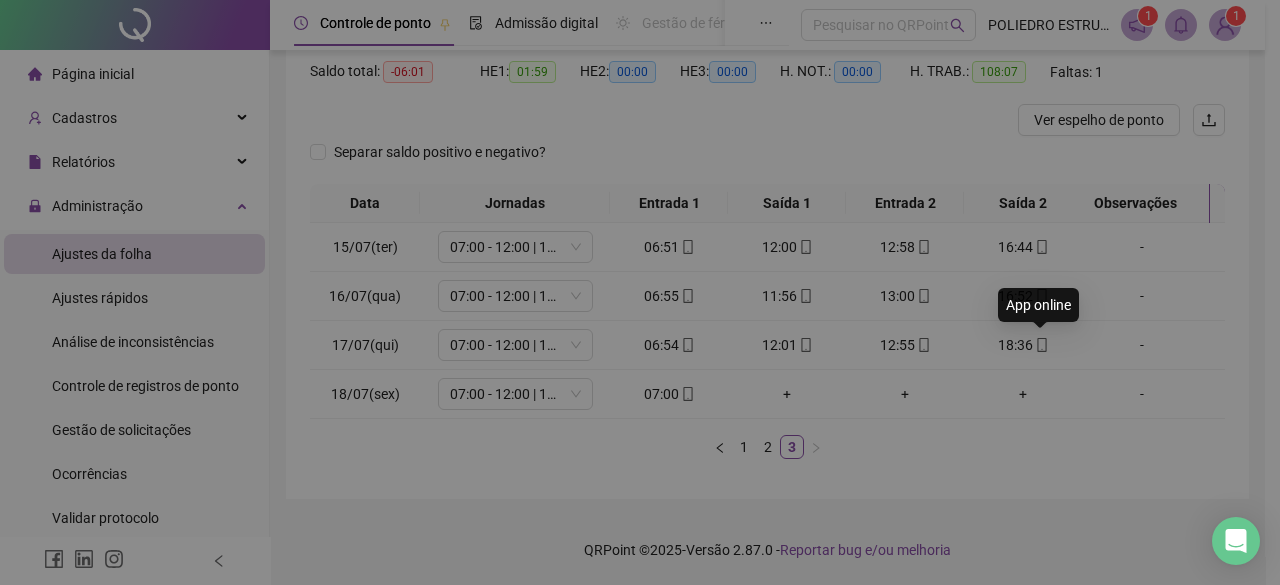 type on "**********" 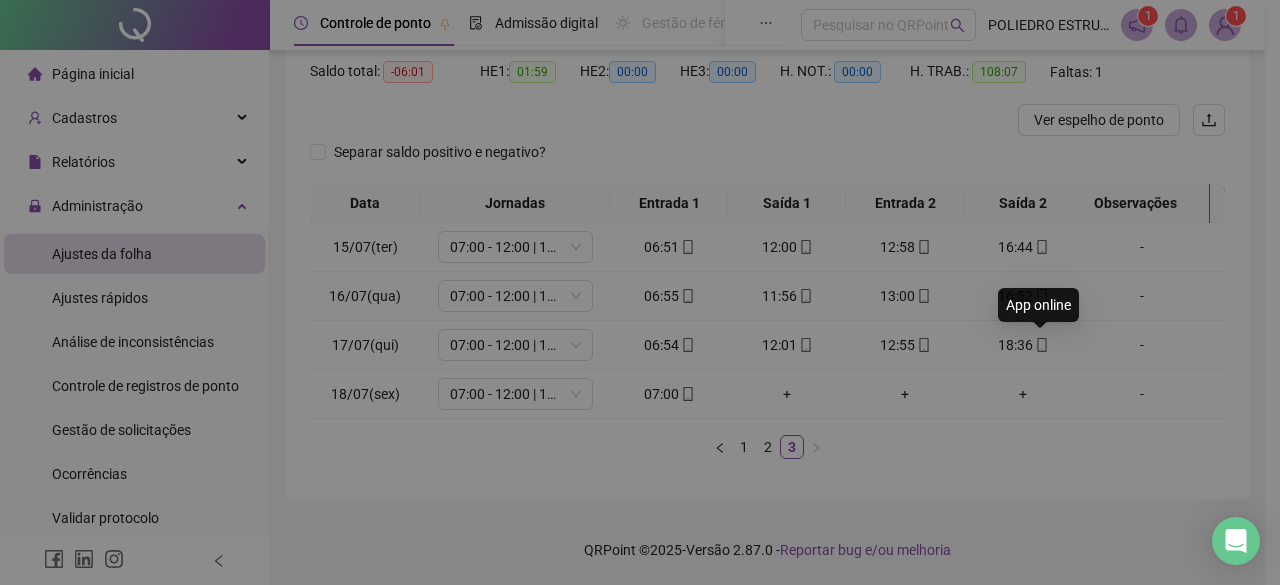 type on "**********" 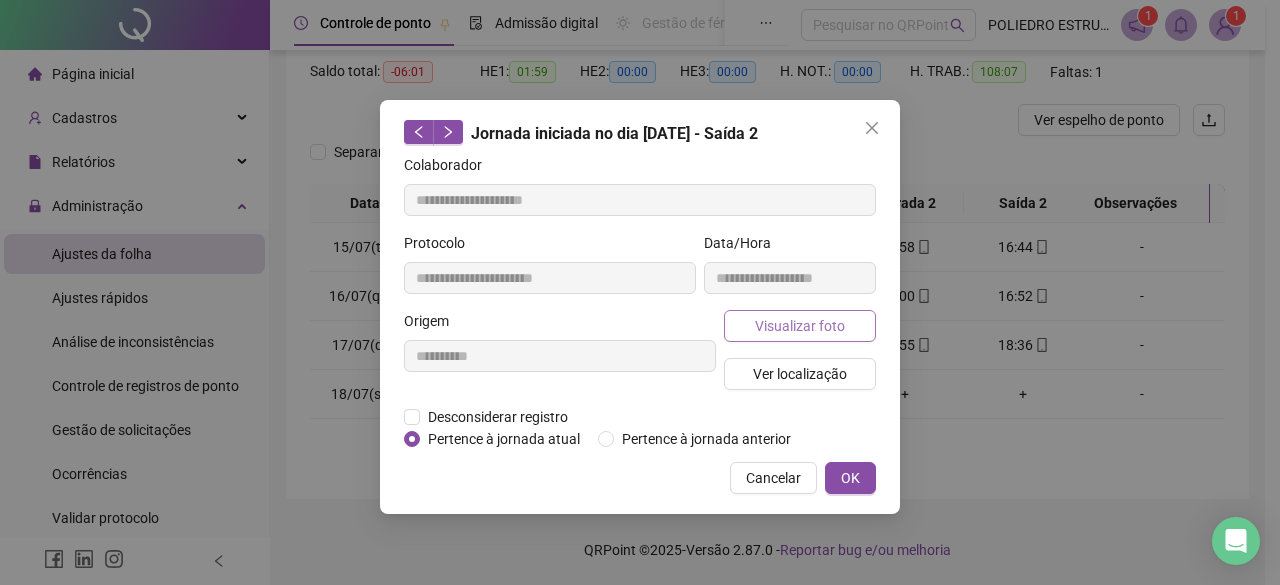 click on "Visualizar foto" at bounding box center (800, 326) 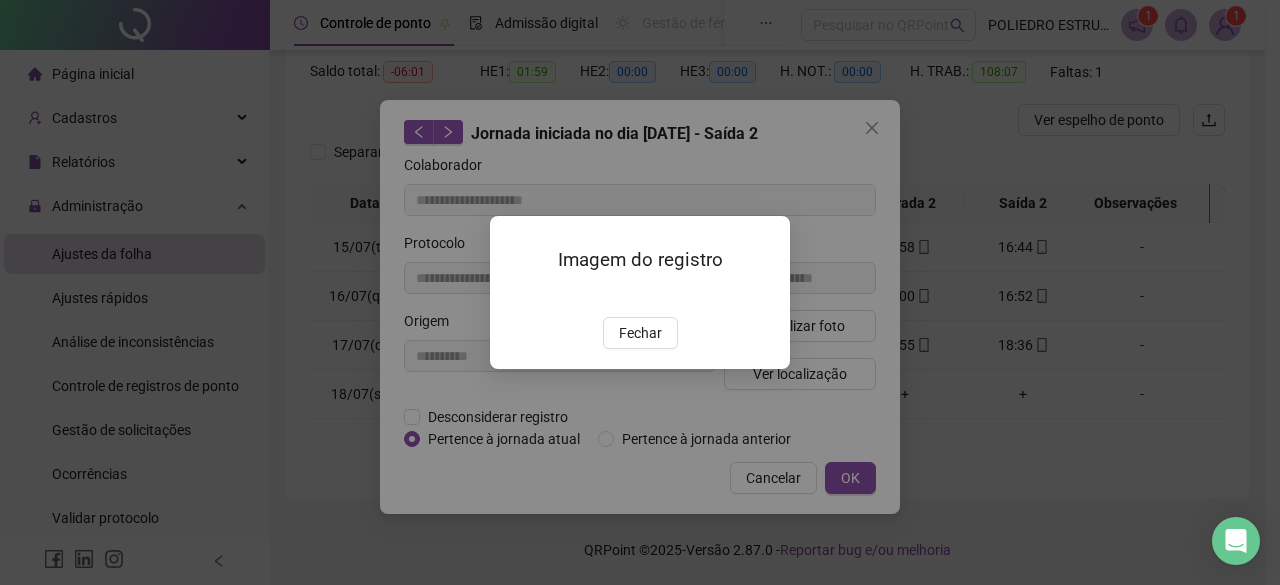 drag, startPoint x: 639, startPoint y: 444, endPoint x: 650, endPoint y: 440, distance: 11.7046995 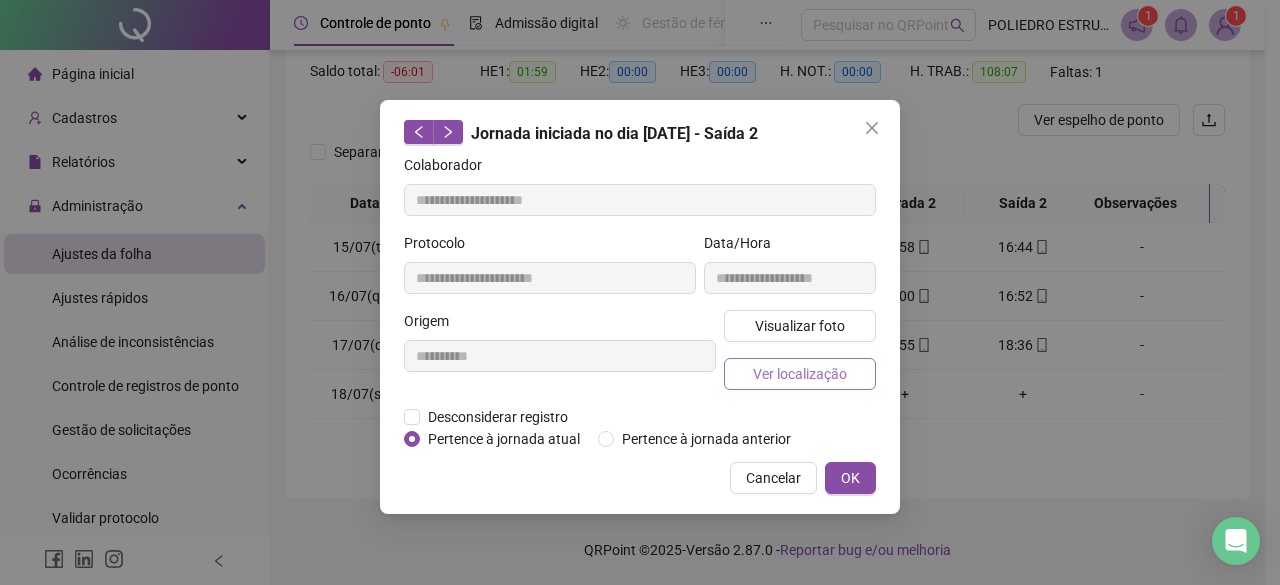 click on "Ver localização" at bounding box center (800, 374) 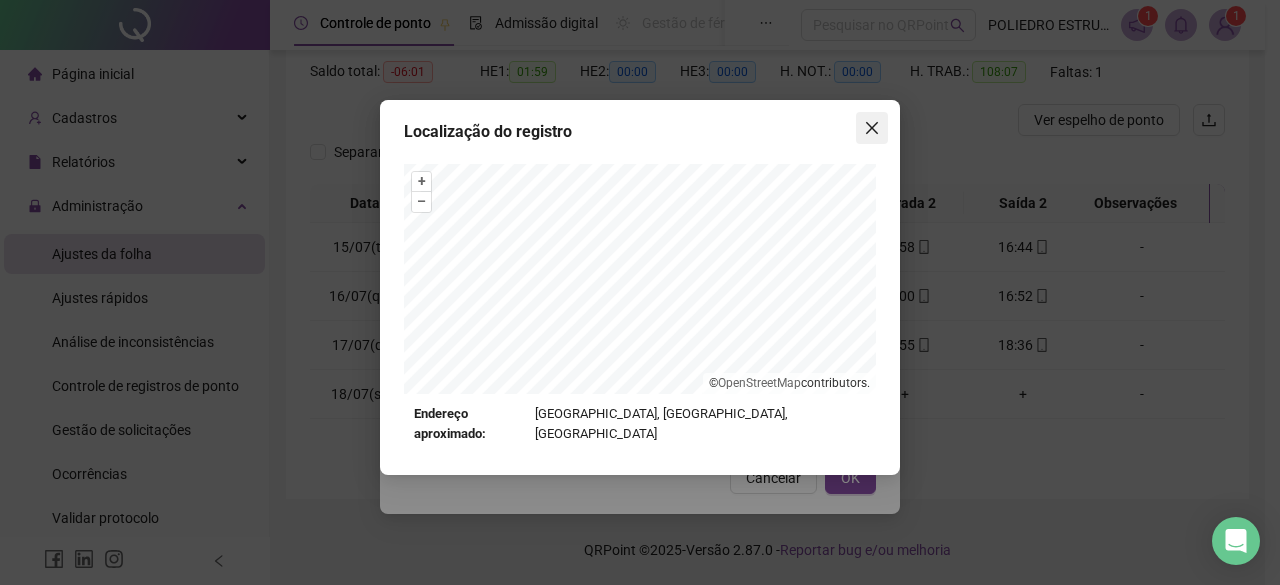 click 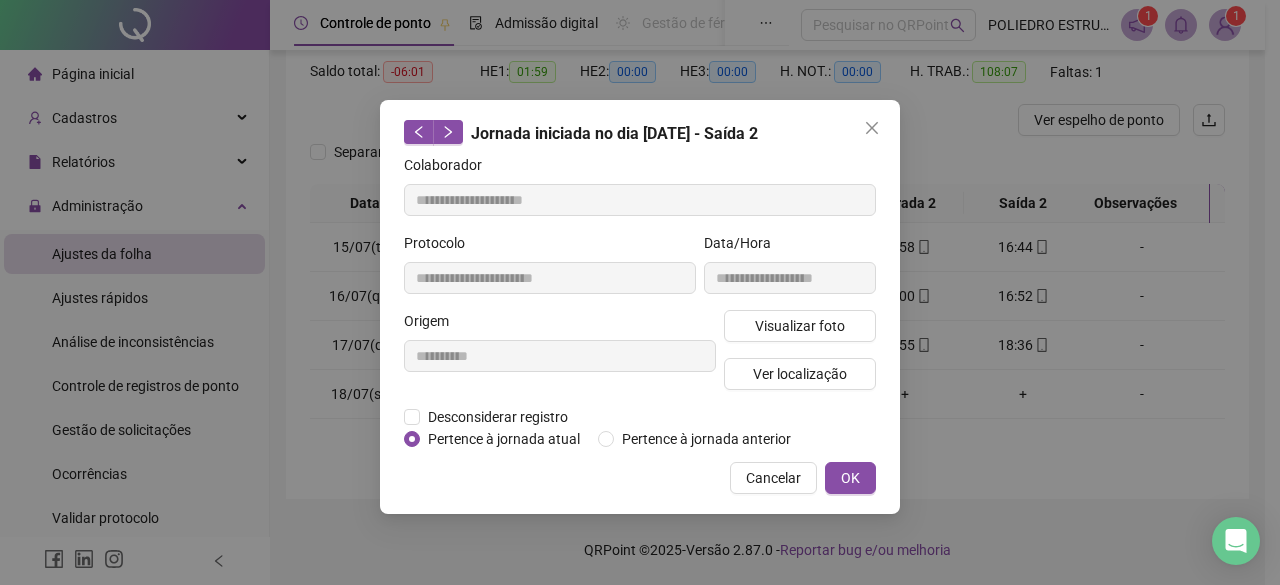 click 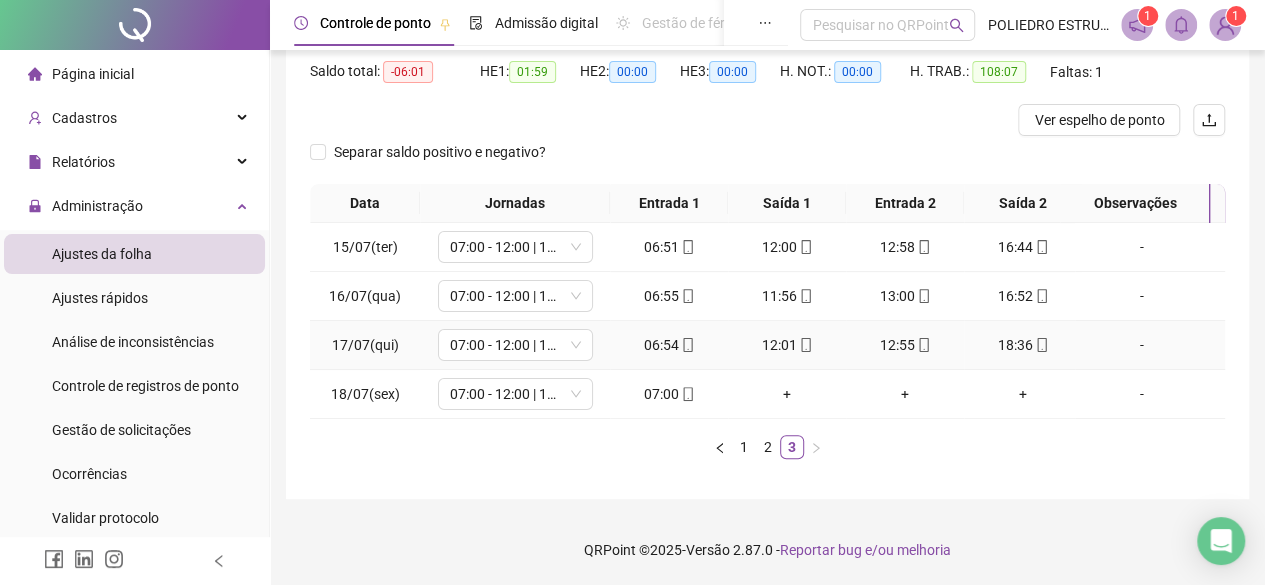 click 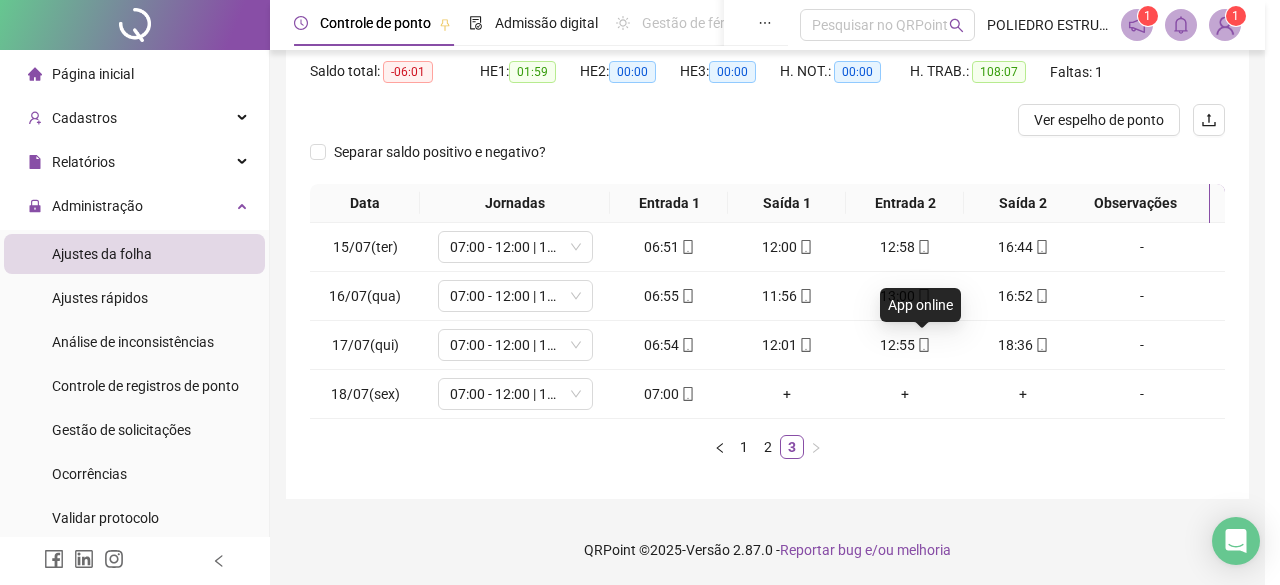 type on "**********" 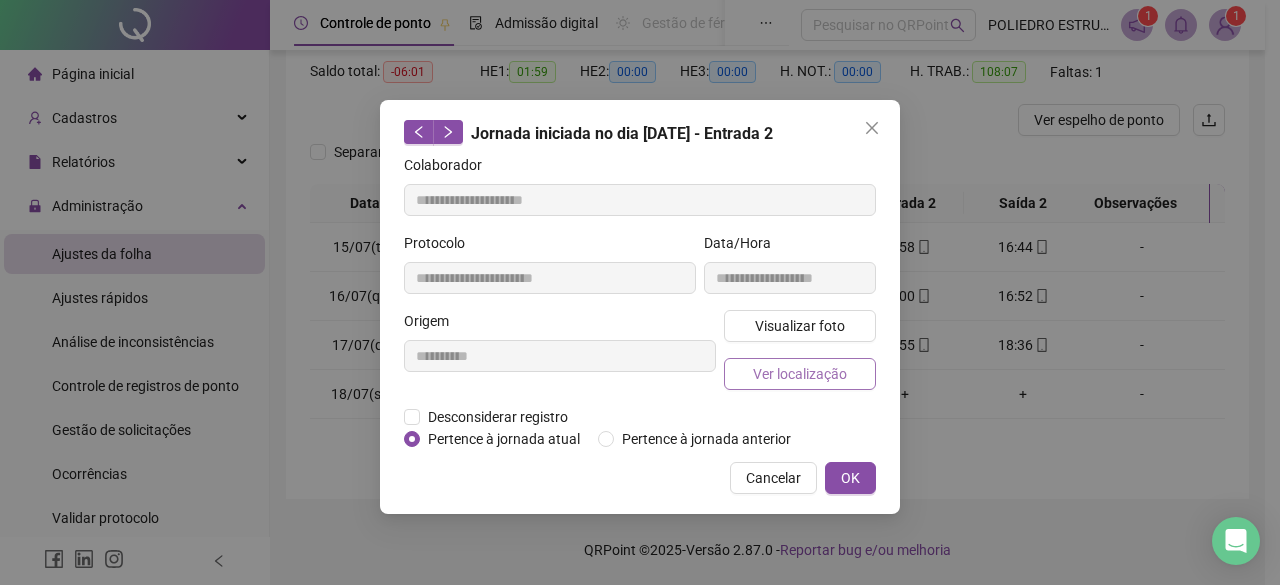 click on "Ver localização" at bounding box center [800, 374] 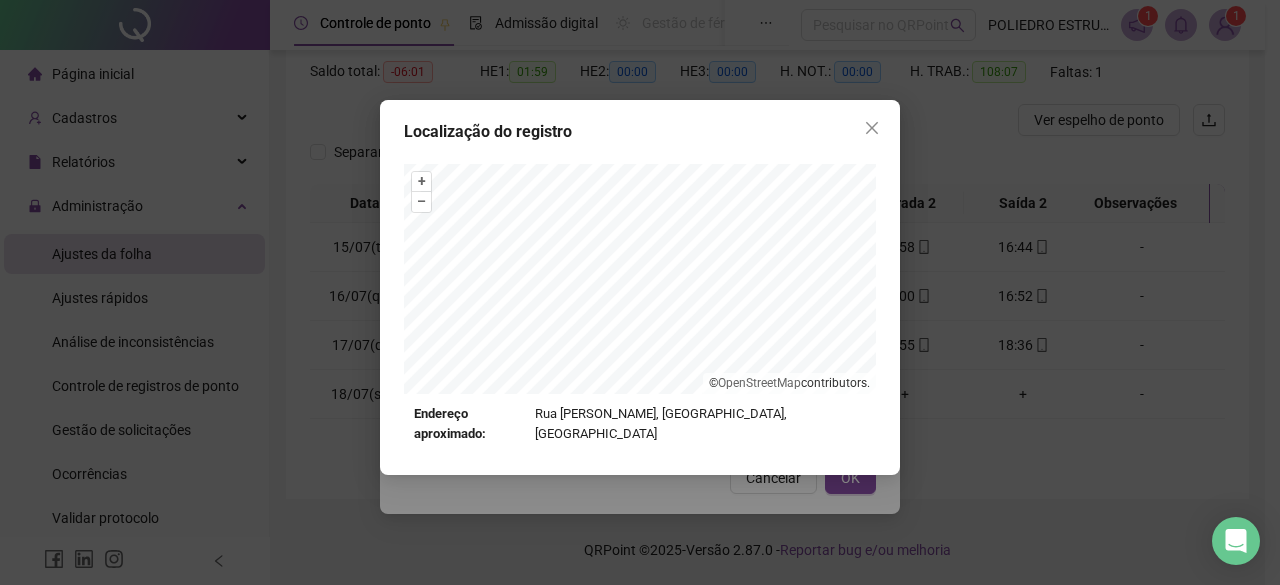 click 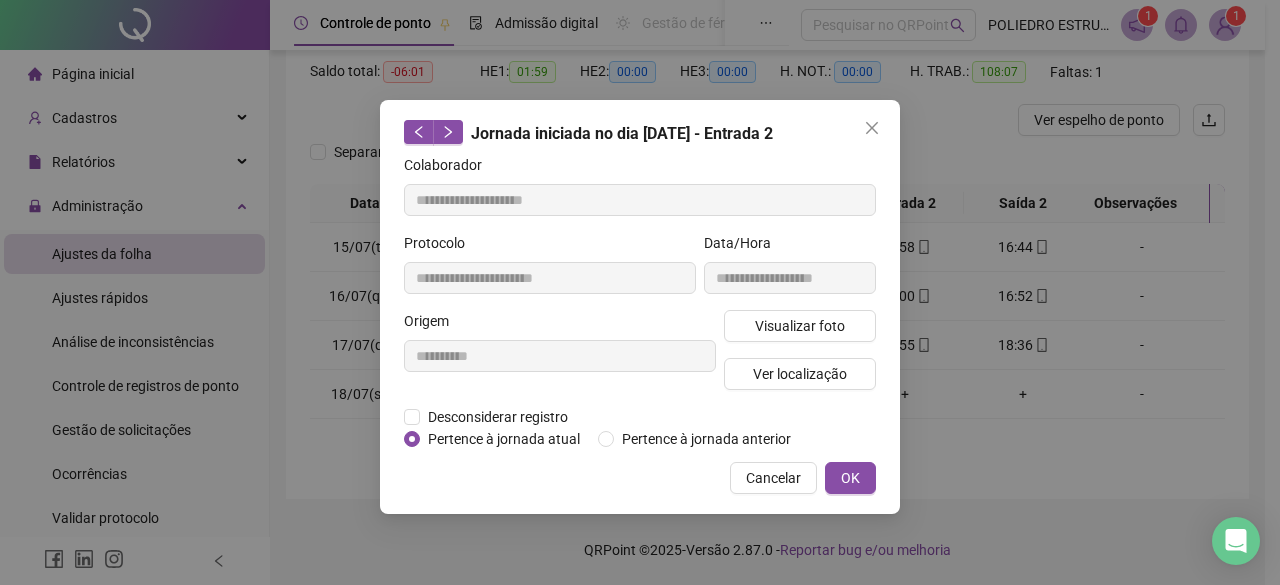 click 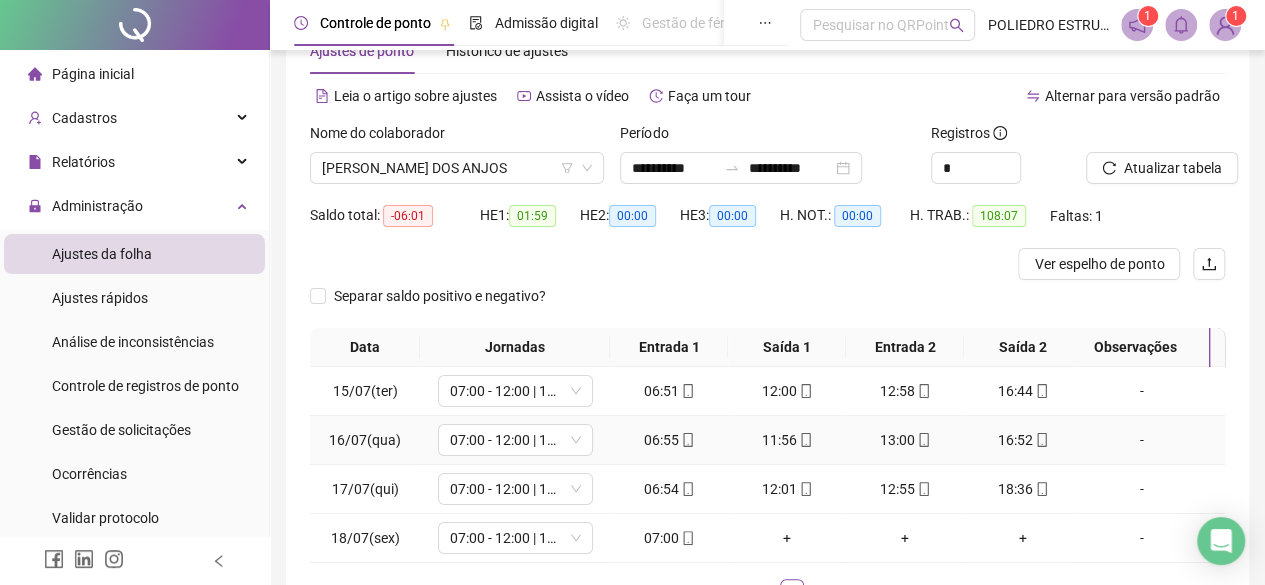 scroll, scrollTop: 19, scrollLeft: 0, axis: vertical 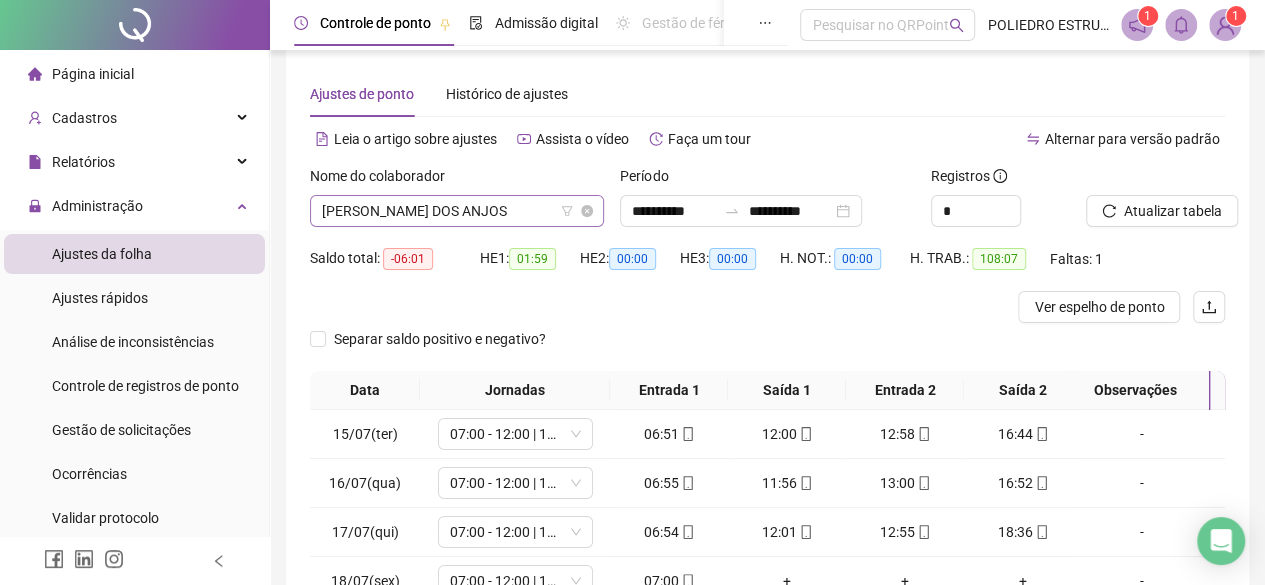 click on "[PERSON_NAME] DOS ANJOS" at bounding box center [457, 211] 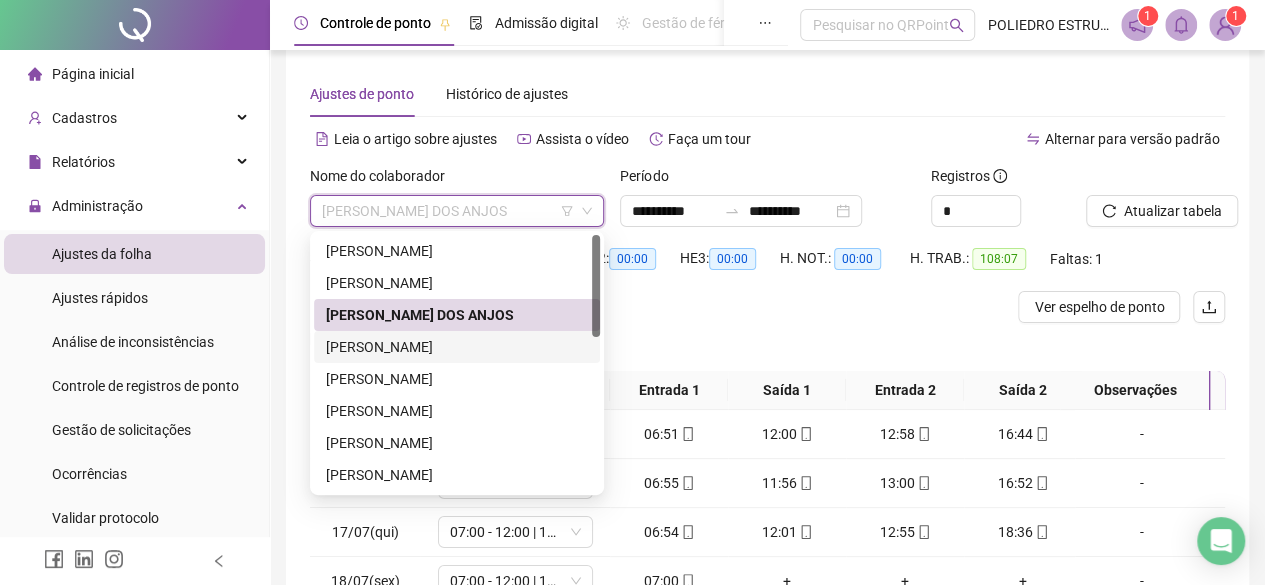 drag, startPoint x: 492, startPoint y: 344, endPoint x: 1006, endPoint y: 303, distance: 515.6326 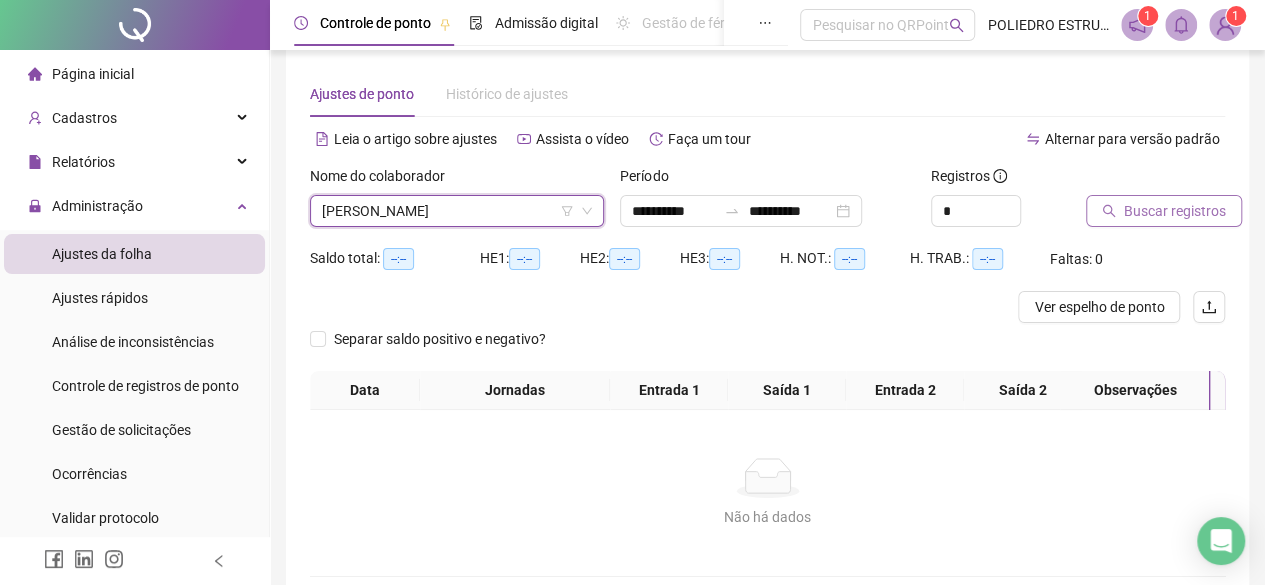 click on "Buscar registros" at bounding box center [1175, 211] 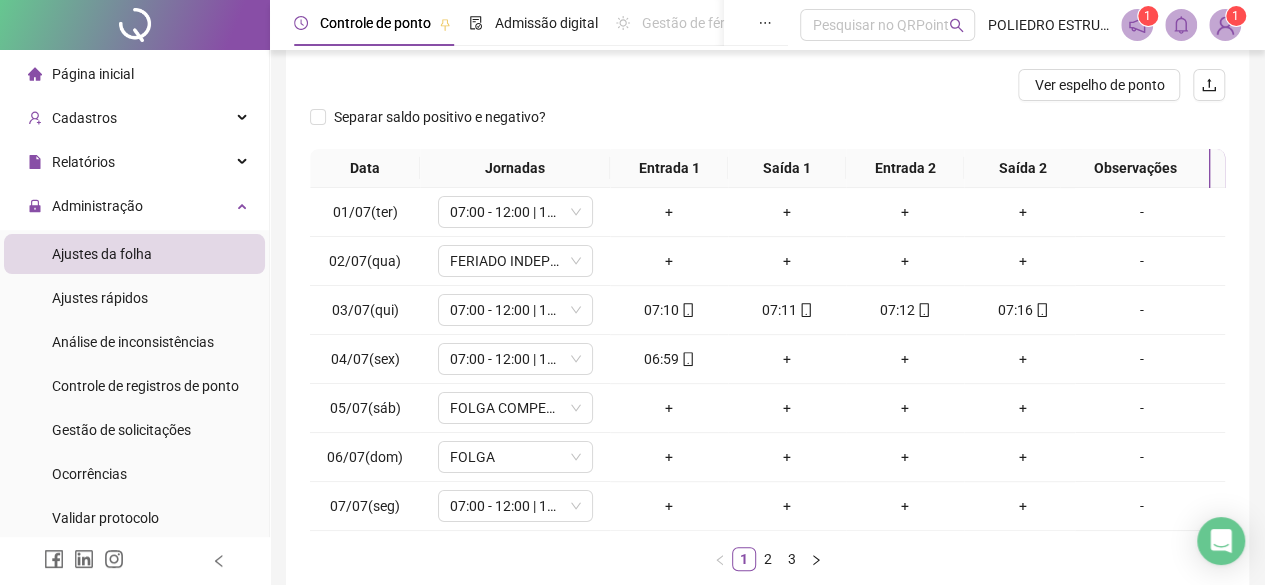 scroll, scrollTop: 365, scrollLeft: 0, axis: vertical 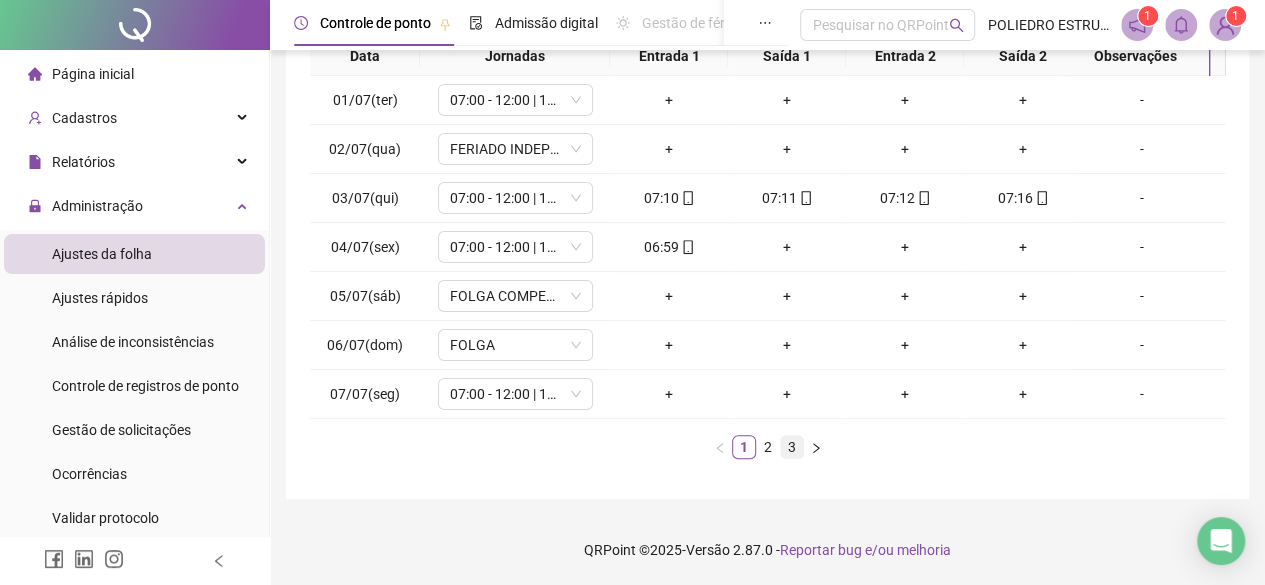 click on "3" at bounding box center [792, 447] 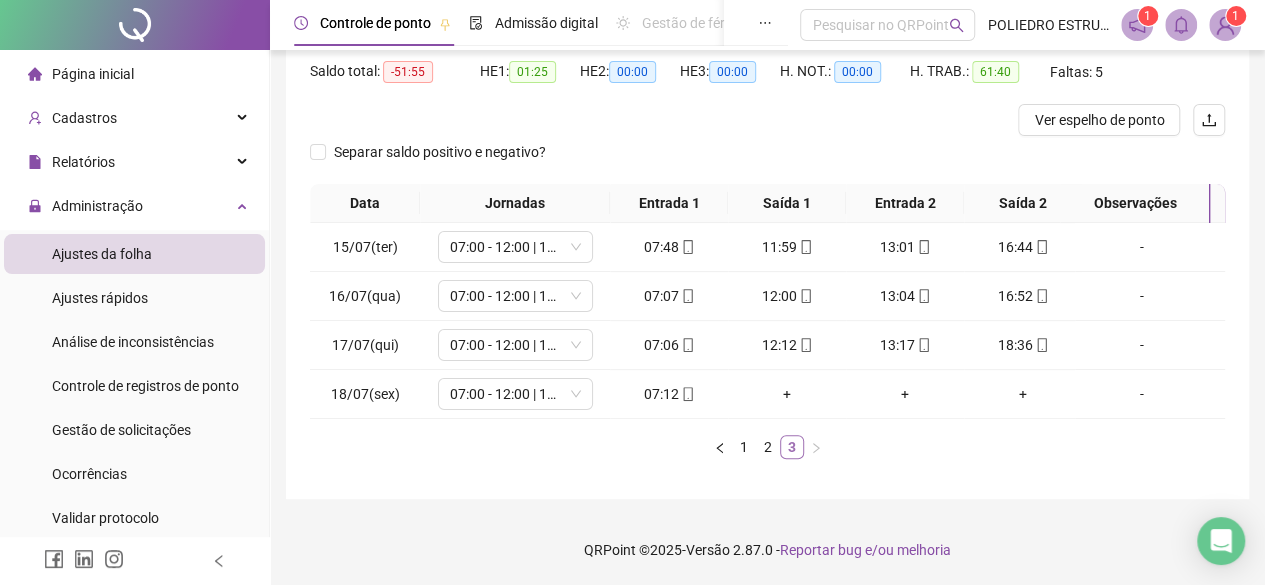 scroll, scrollTop: 219, scrollLeft: 0, axis: vertical 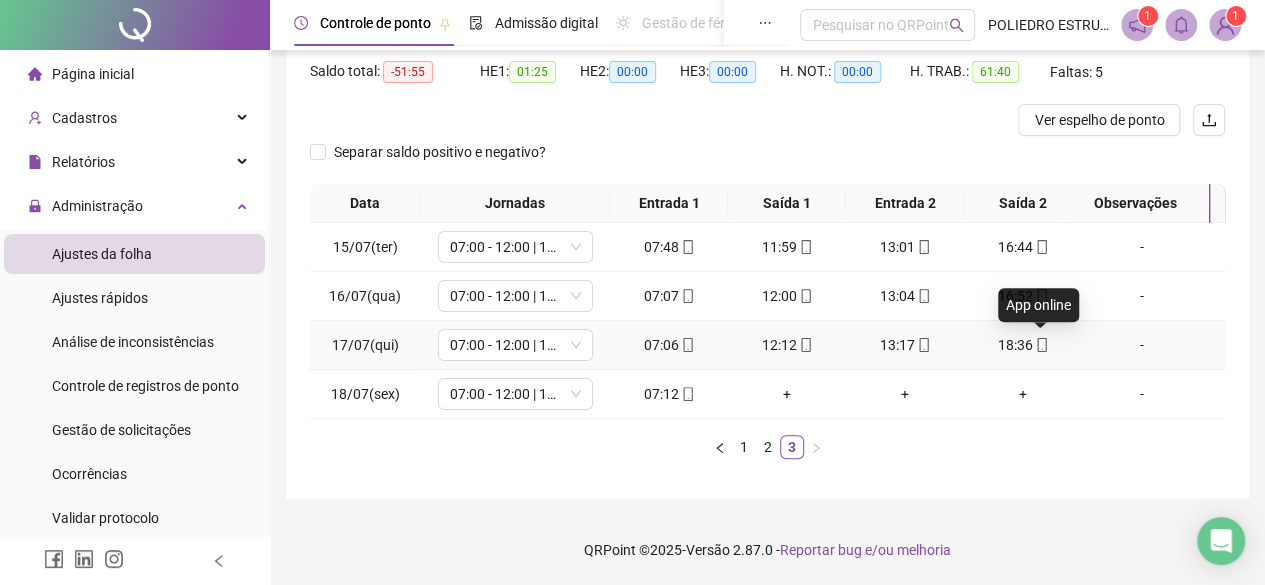 click at bounding box center [1041, 345] 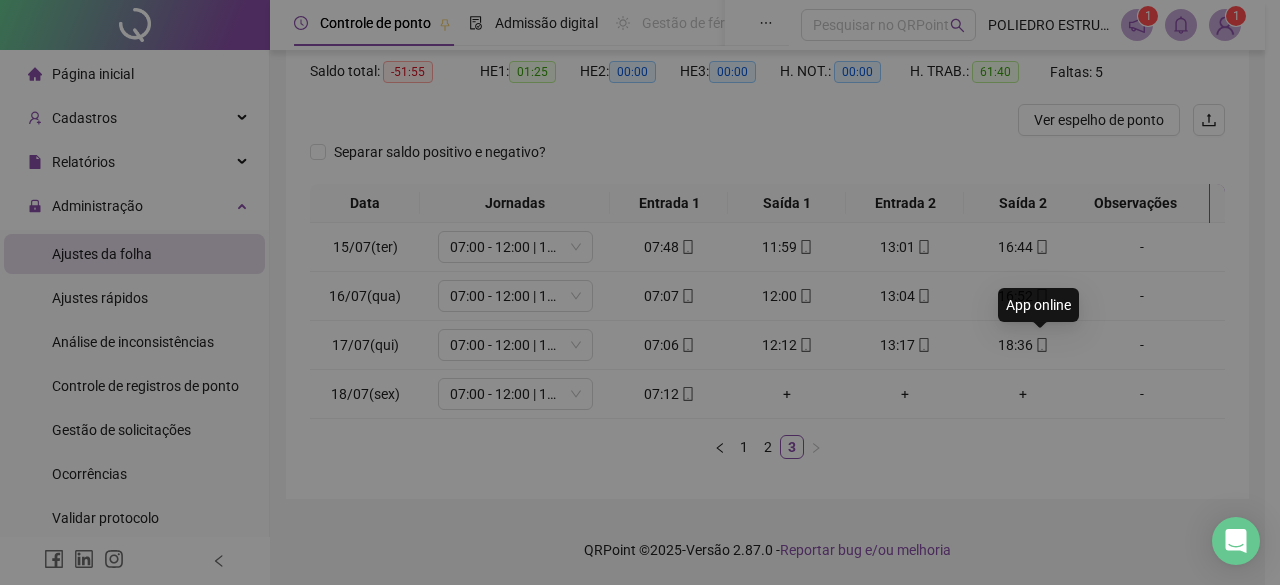 type on "**********" 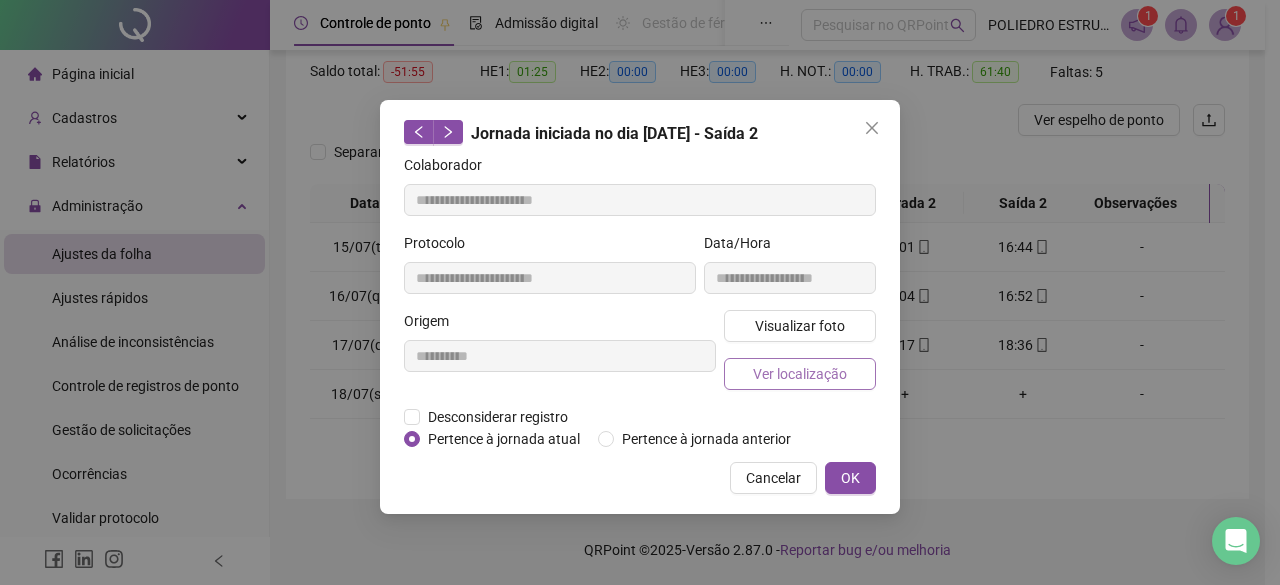 click on "Ver localização" at bounding box center (800, 374) 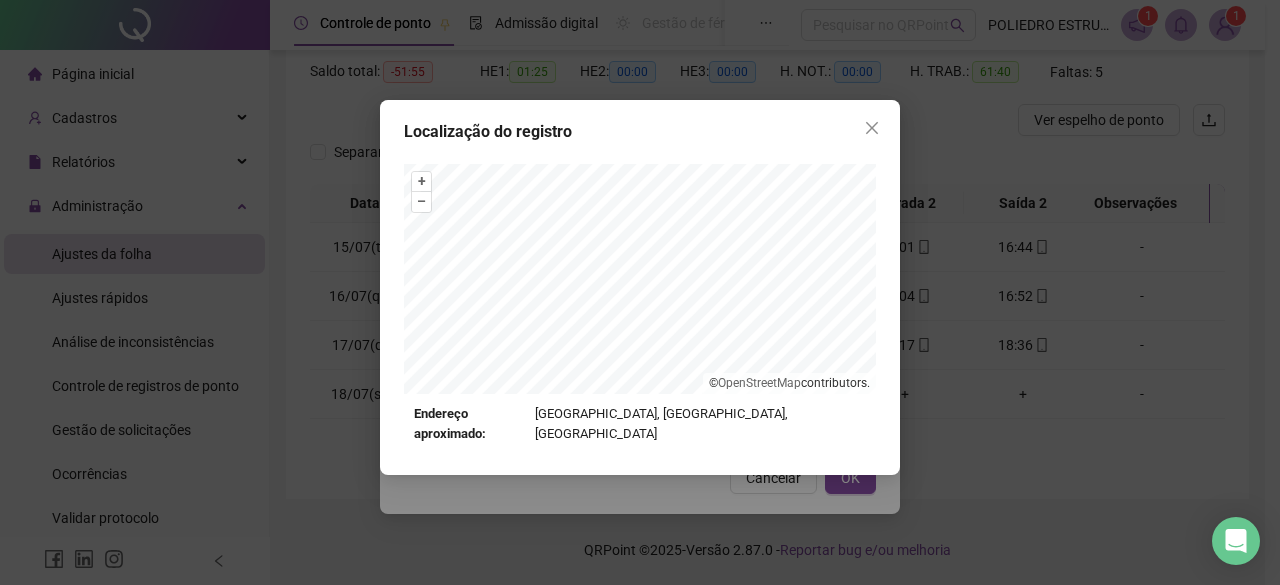 click 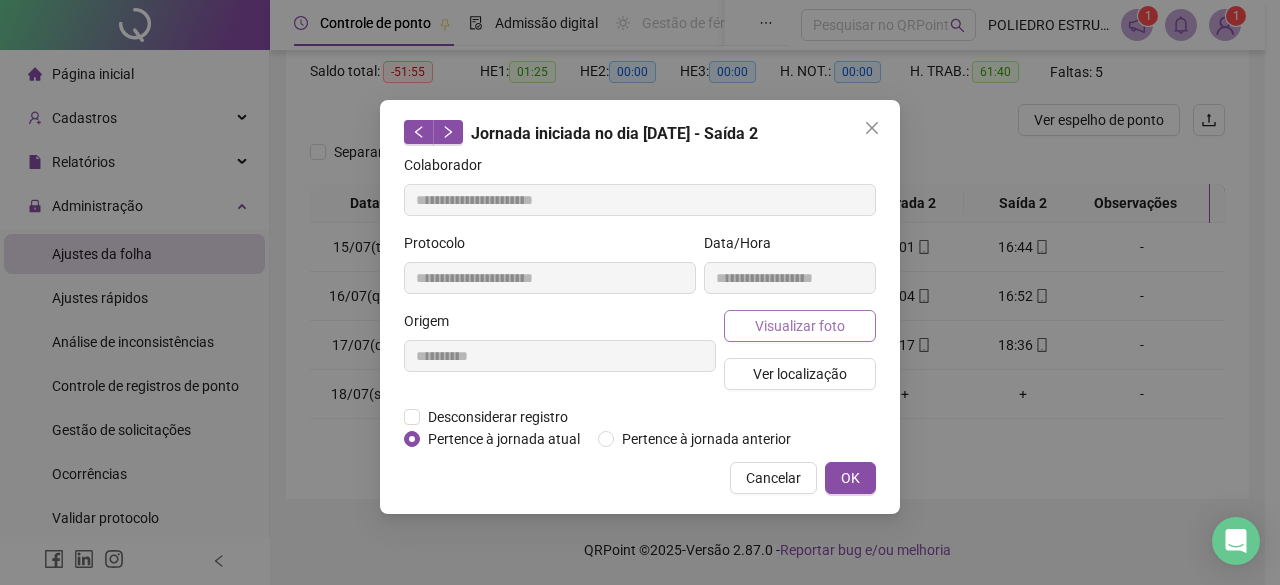 click on "Visualizar foto" at bounding box center (800, 326) 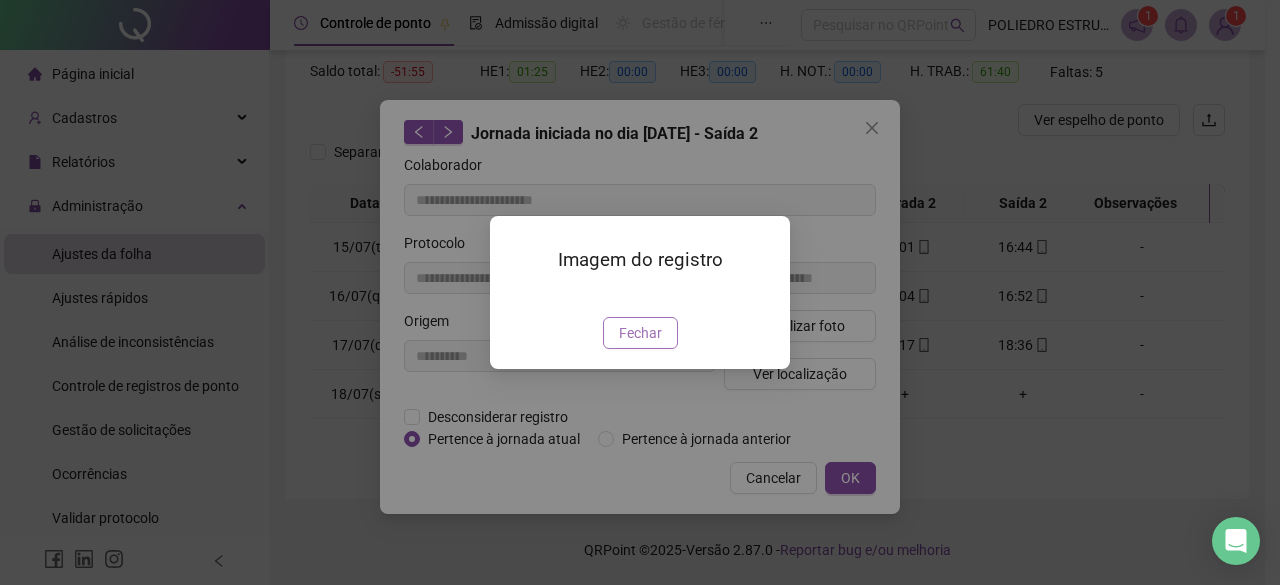click on "Fechar" at bounding box center [640, 333] 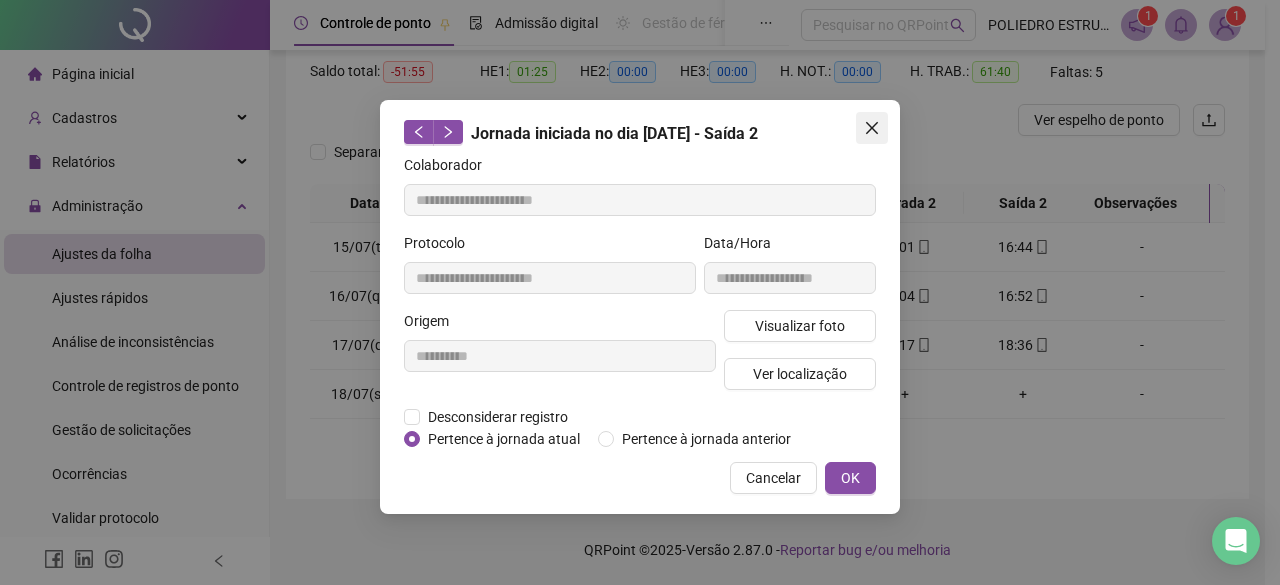 click 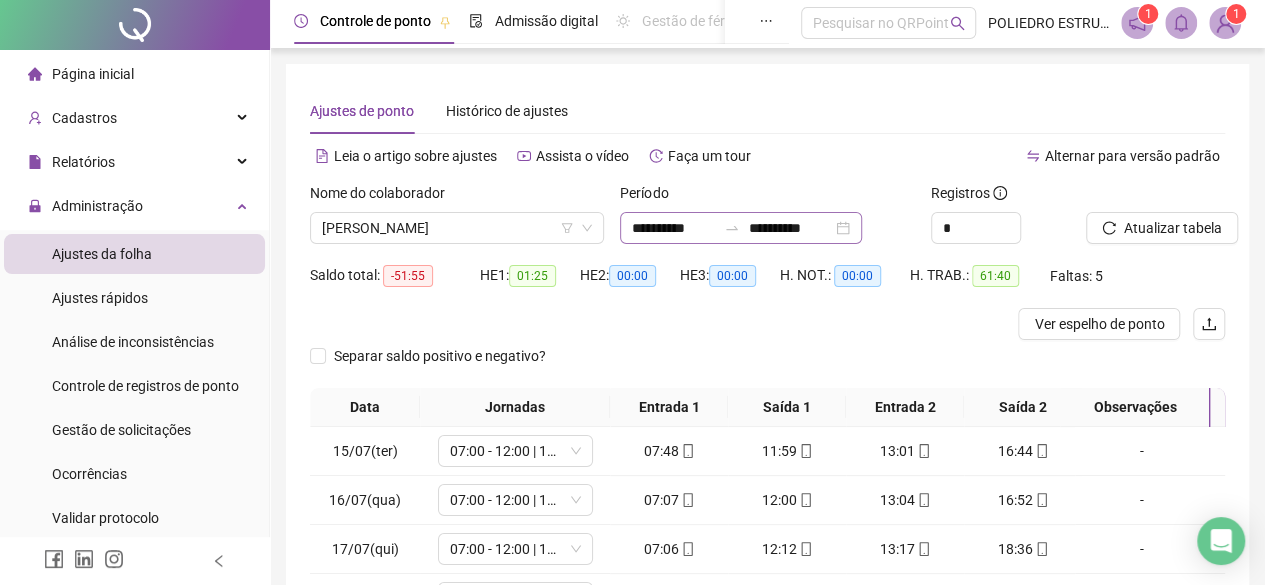scroll, scrollTop: 0, scrollLeft: 0, axis: both 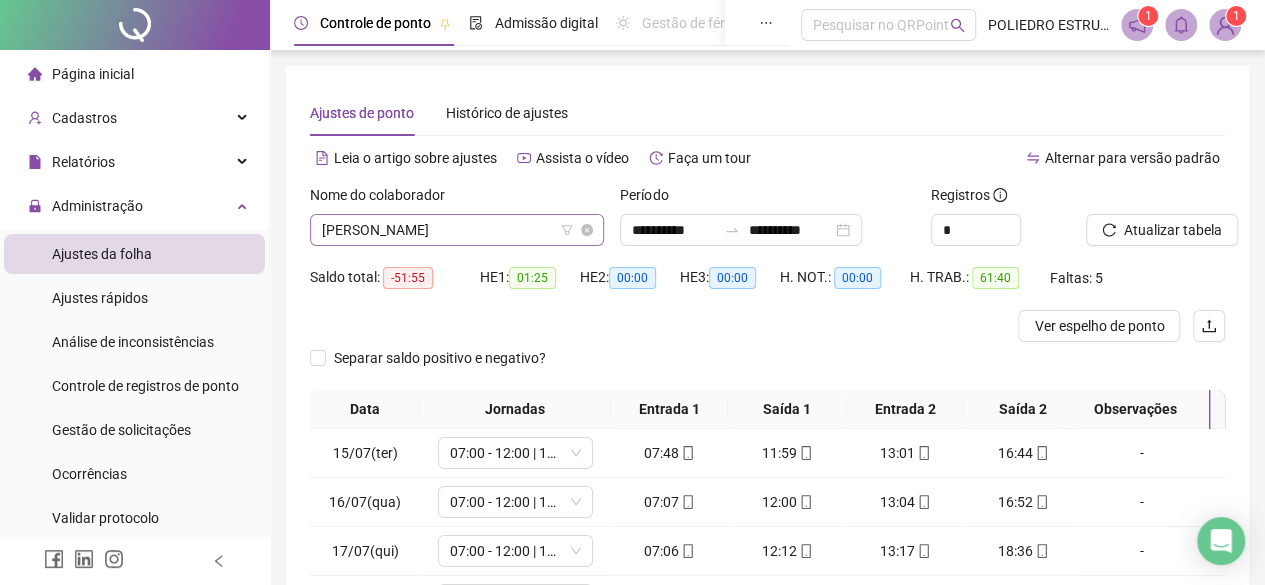 click on "[PERSON_NAME]" at bounding box center [457, 230] 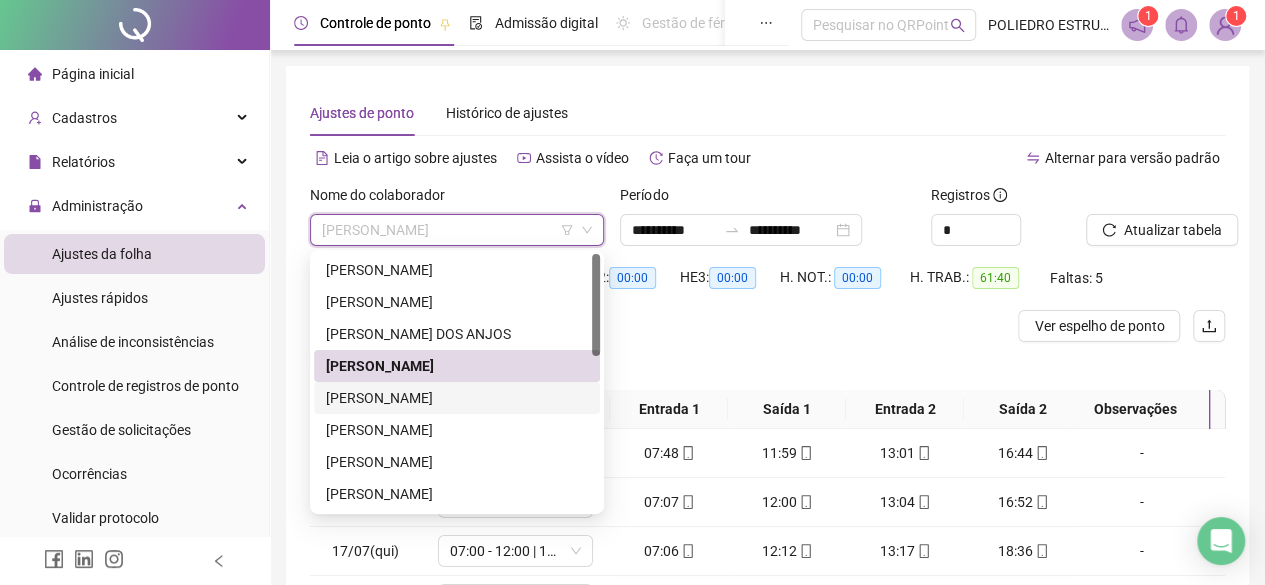 click on "[PERSON_NAME]" at bounding box center [457, 398] 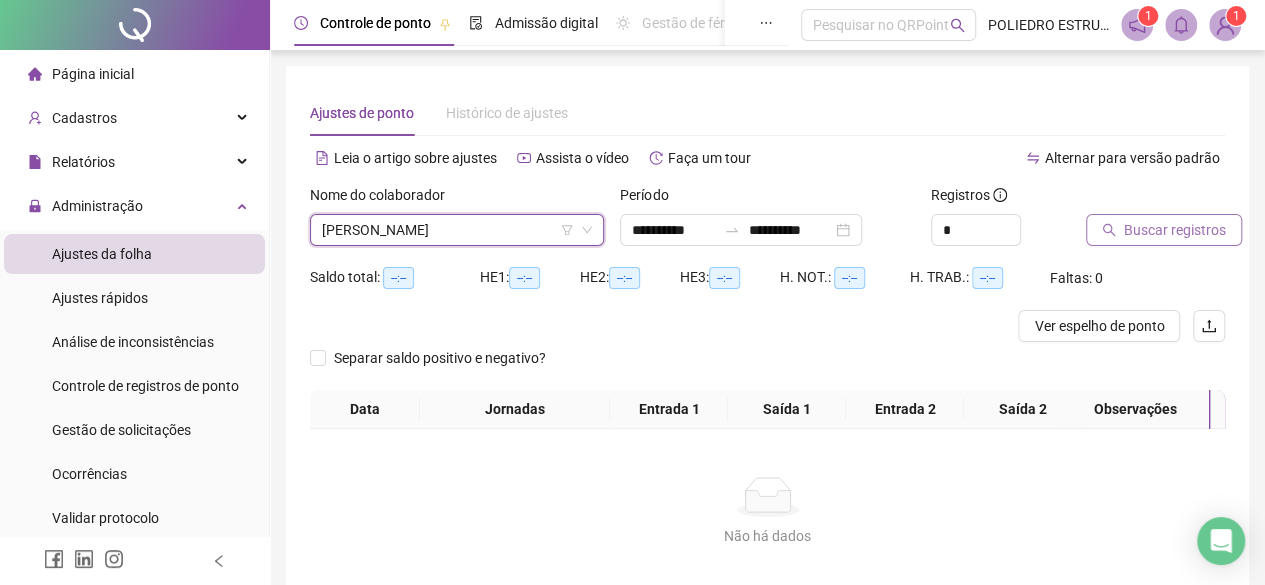click on "Buscar registros" at bounding box center (1175, 230) 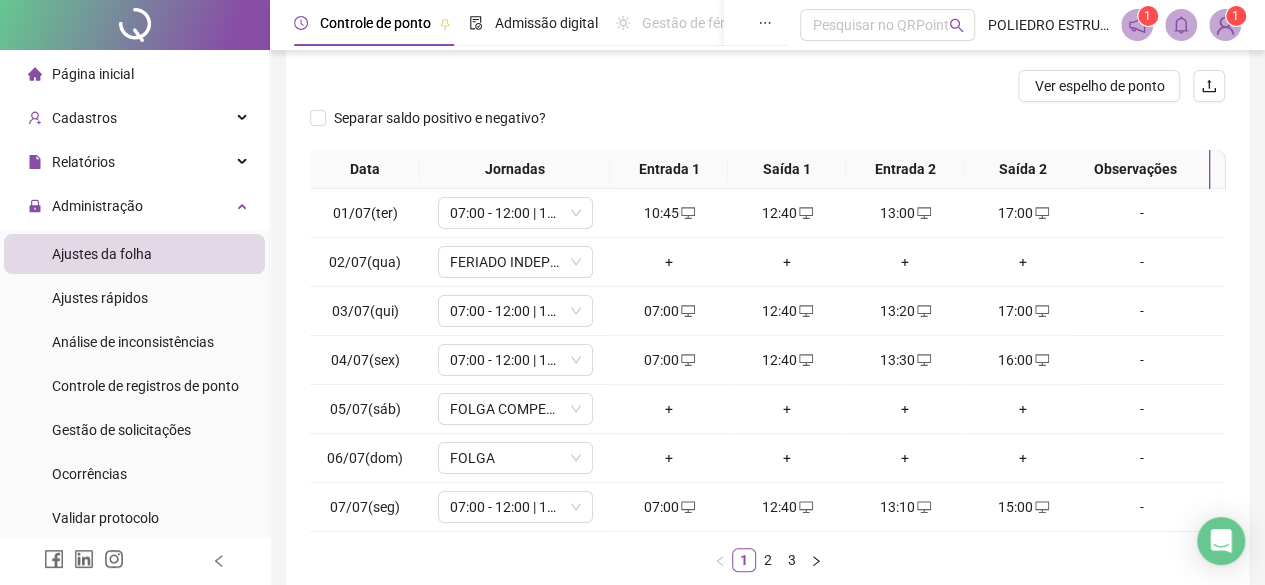 scroll, scrollTop: 365, scrollLeft: 0, axis: vertical 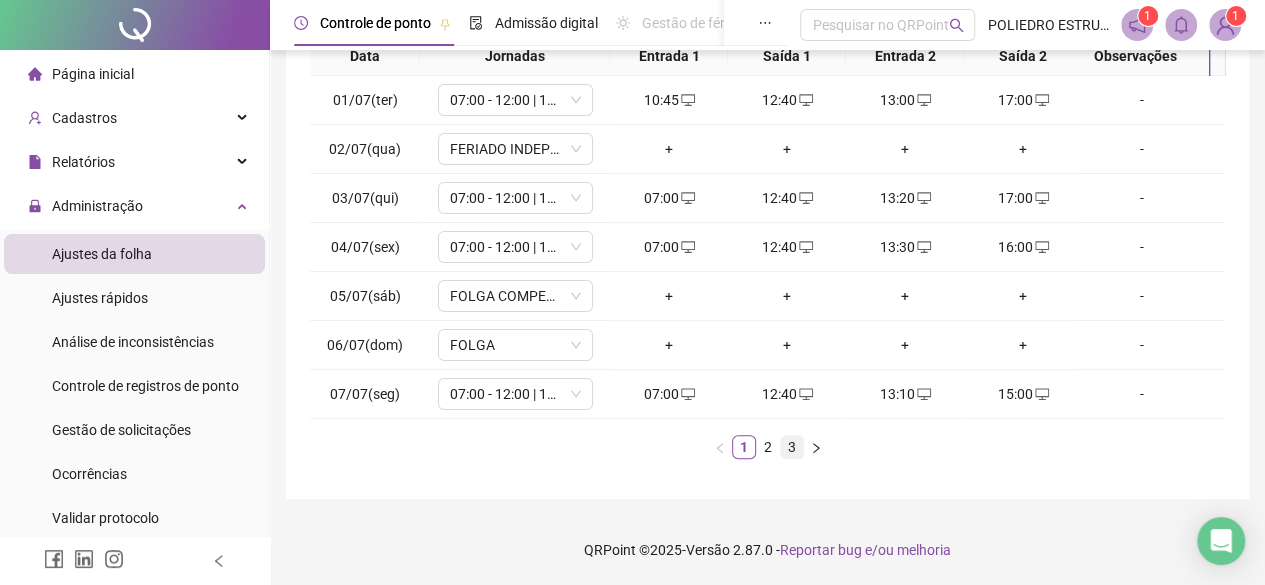 click on "3" at bounding box center [792, 447] 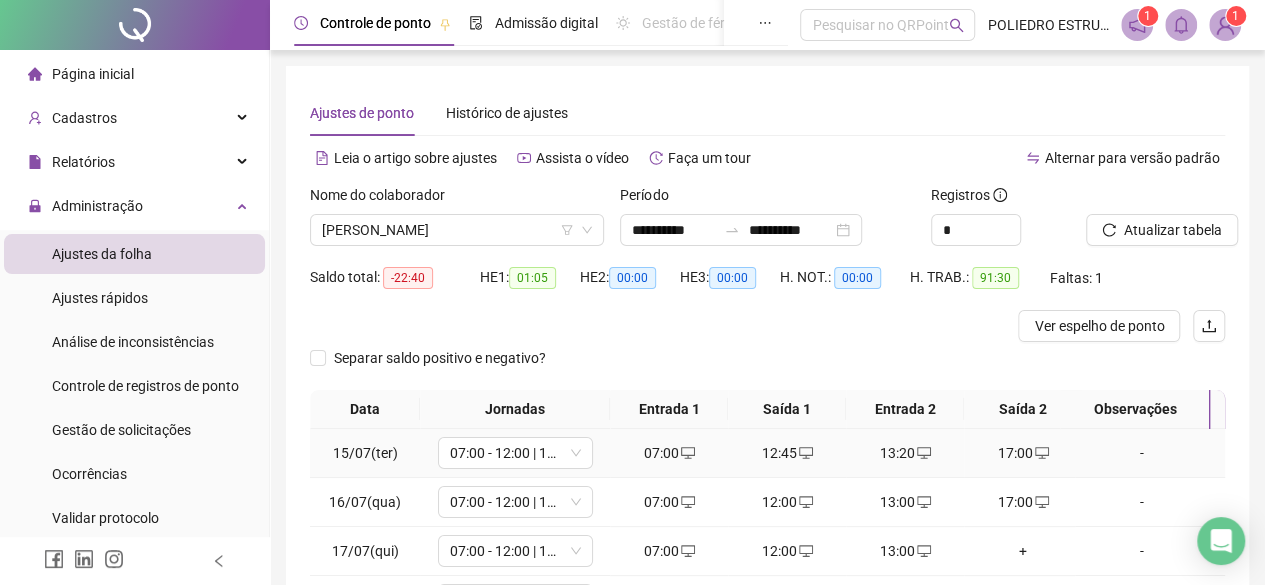 scroll, scrollTop: 219, scrollLeft: 0, axis: vertical 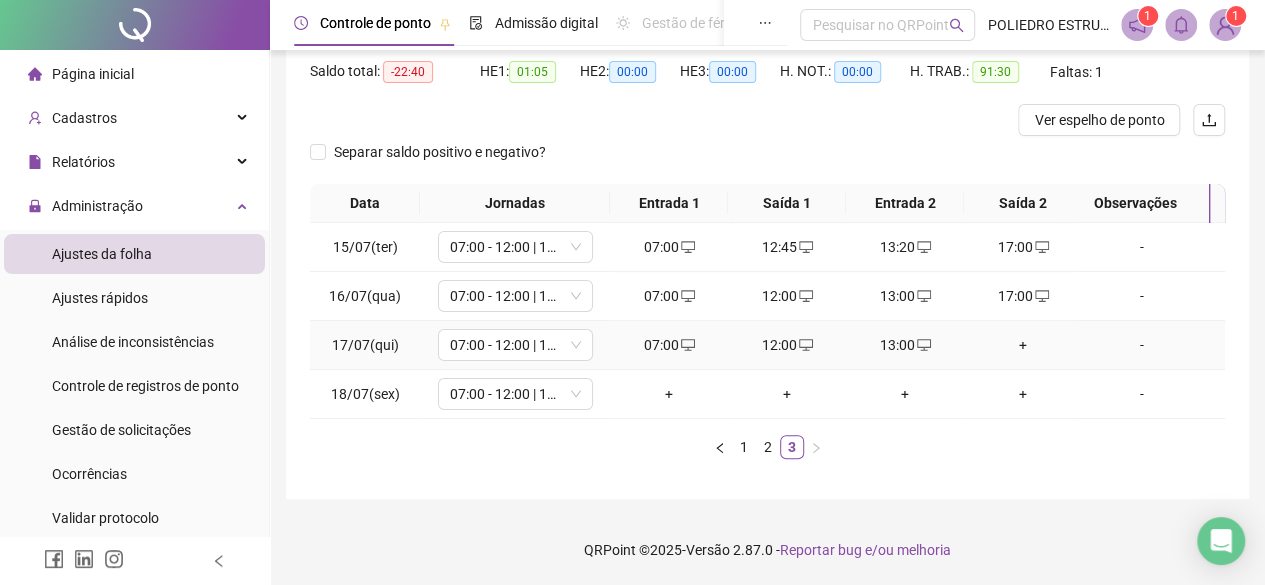 click on "+" at bounding box center [1023, 345] 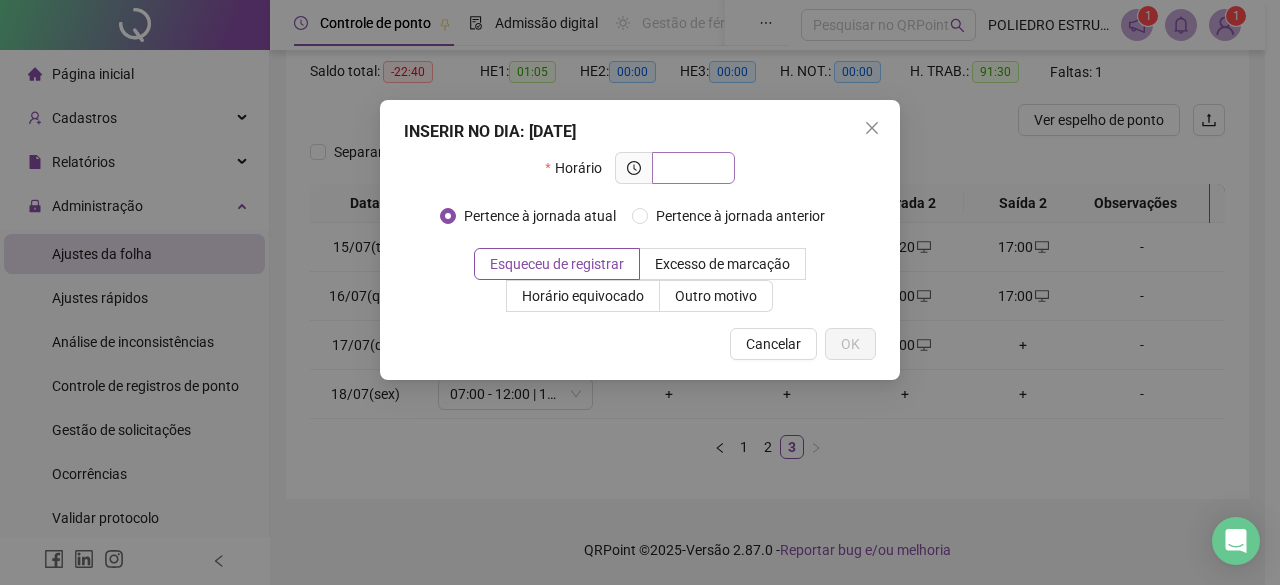 click at bounding box center [691, 168] 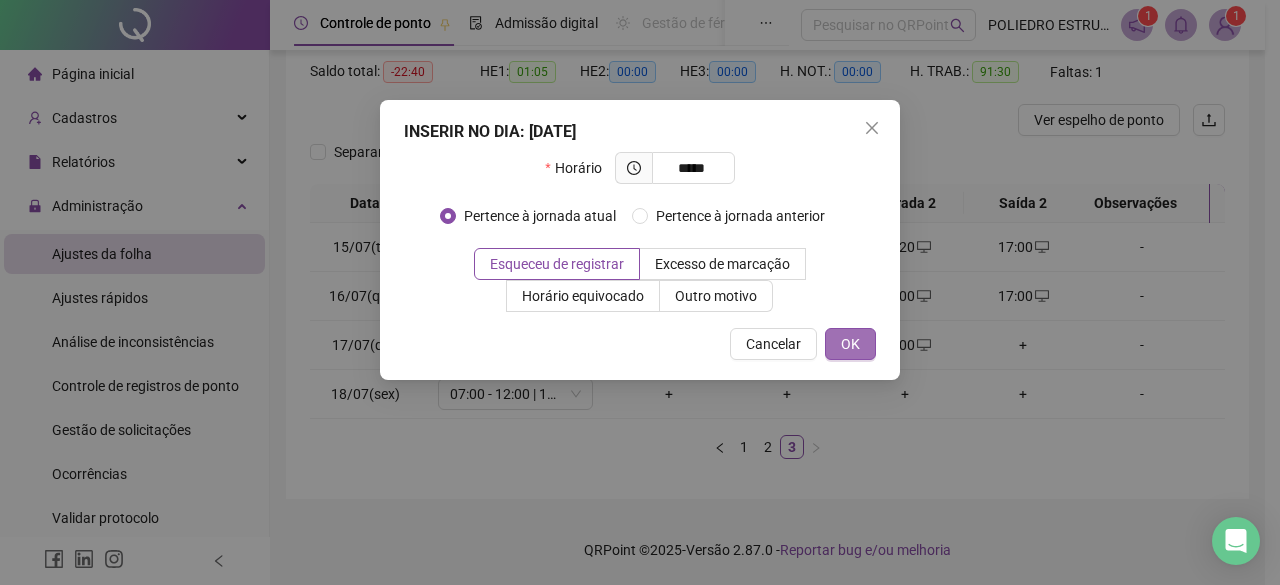 type on "*****" 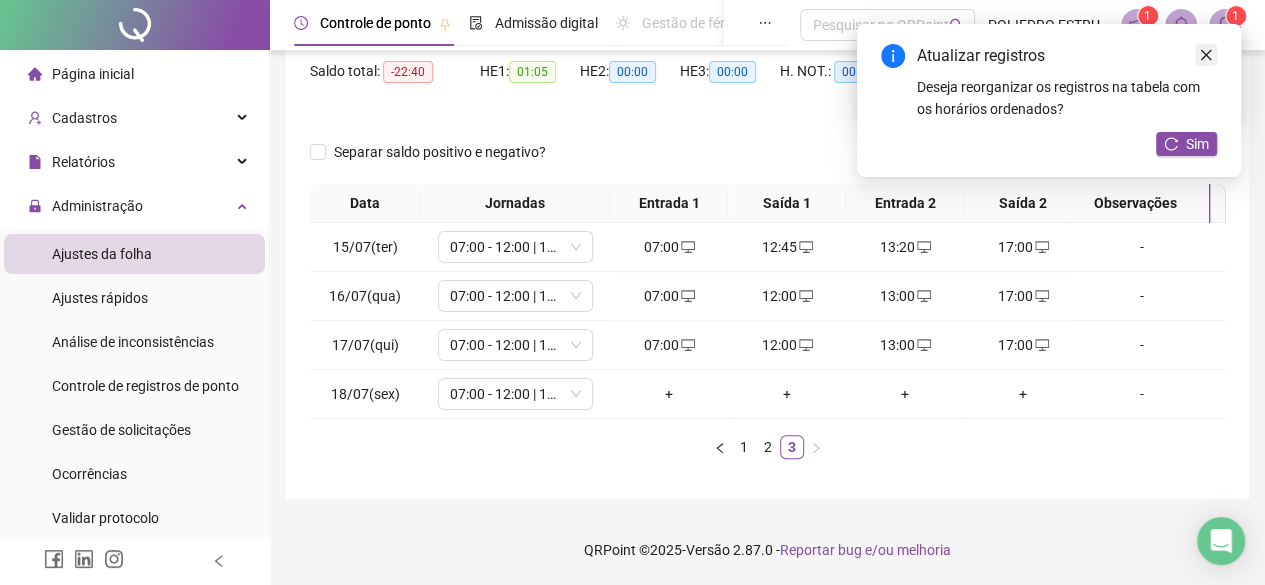 click 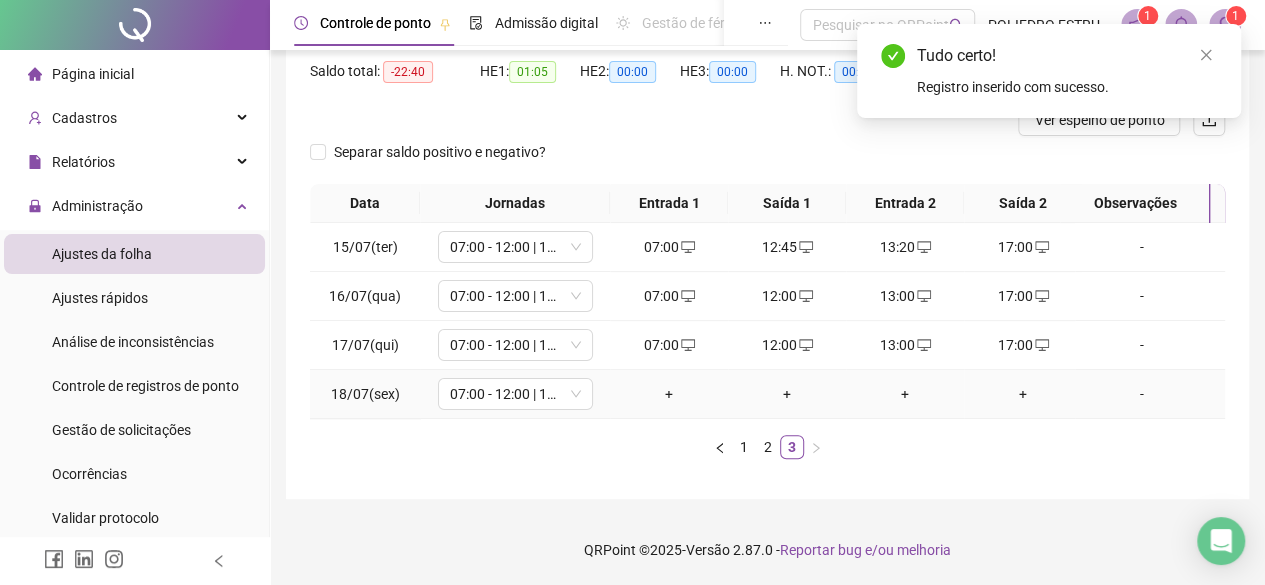 click on "+" at bounding box center (669, 394) 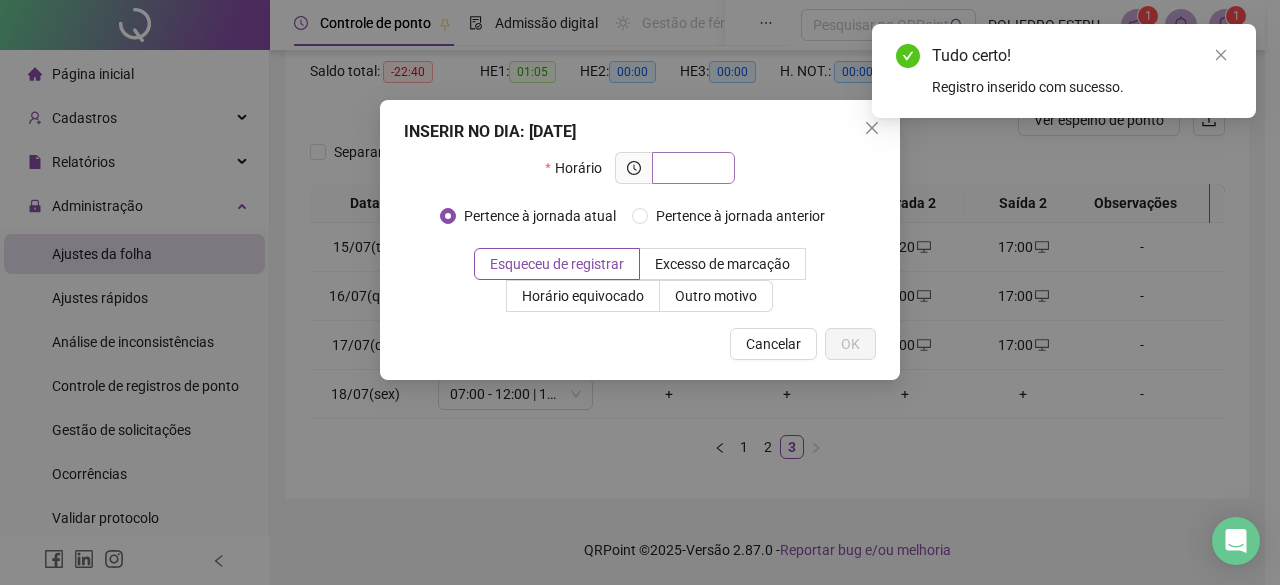 click at bounding box center (691, 168) 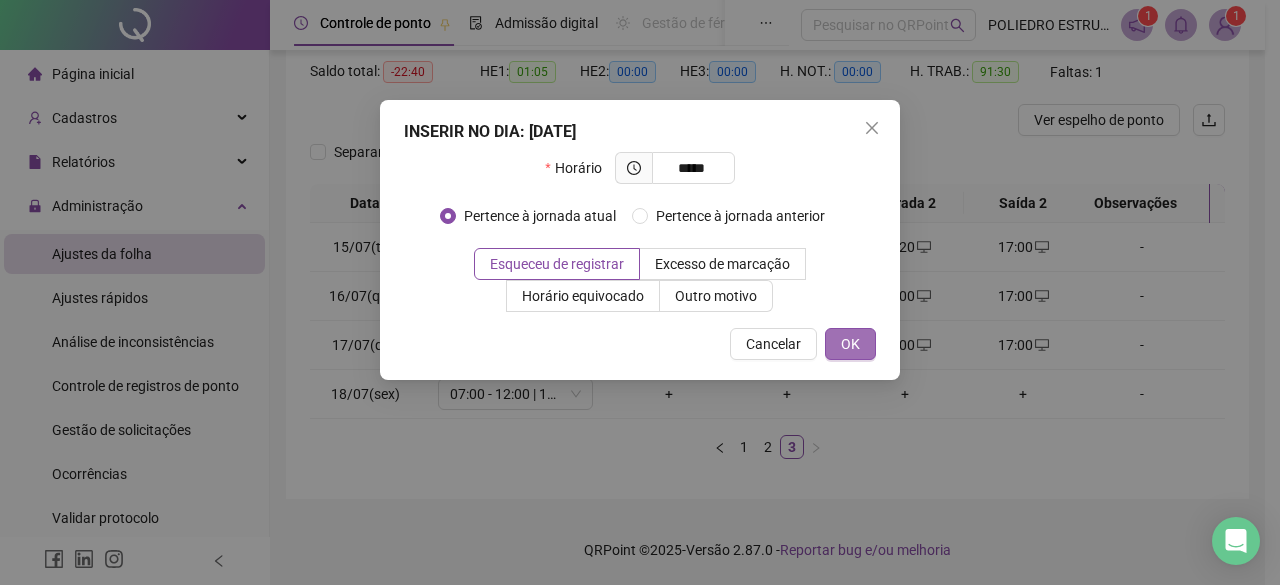 type on "*****" 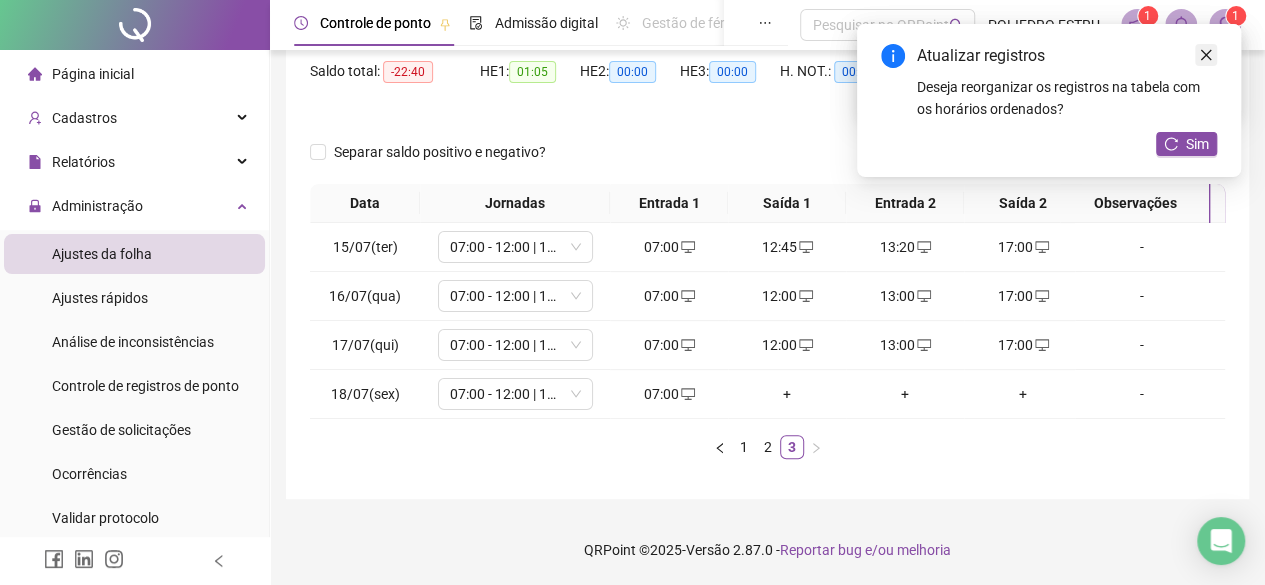 click 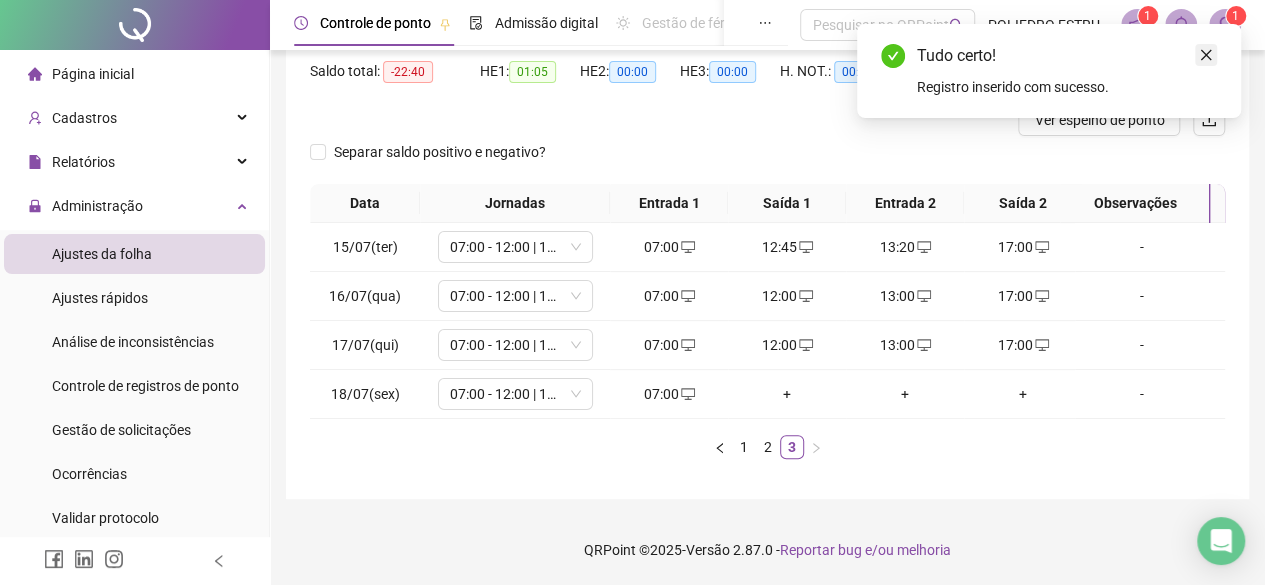 click 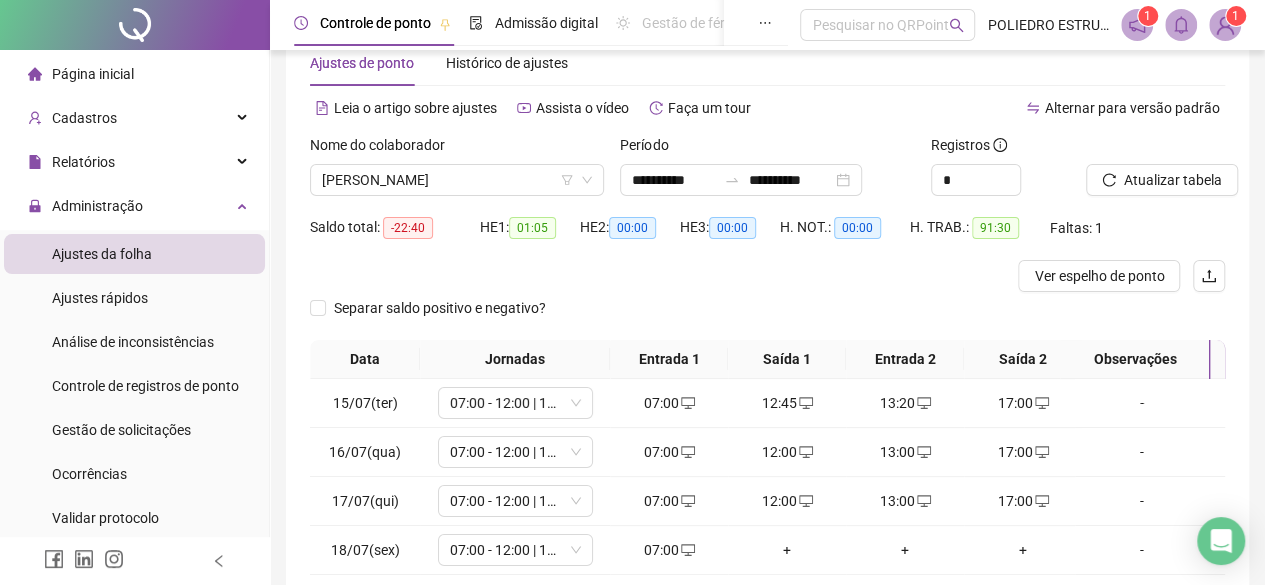 scroll, scrollTop: 19, scrollLeft: 0, axis: vertical 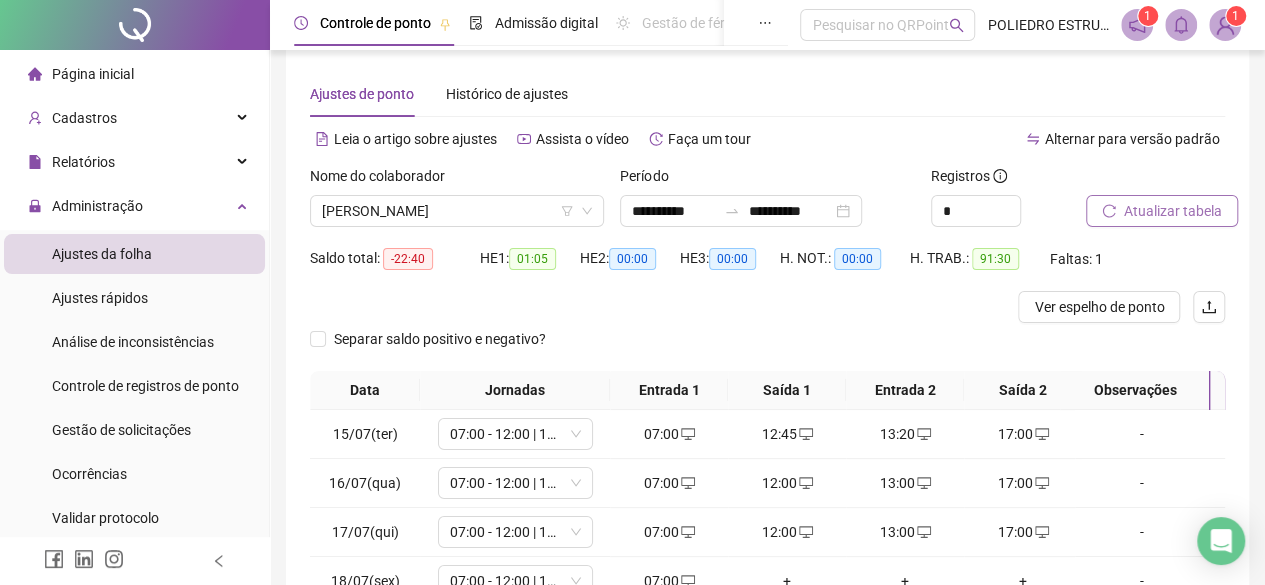 click on "Atualizar tabela" at bounding box center (1173, 211) 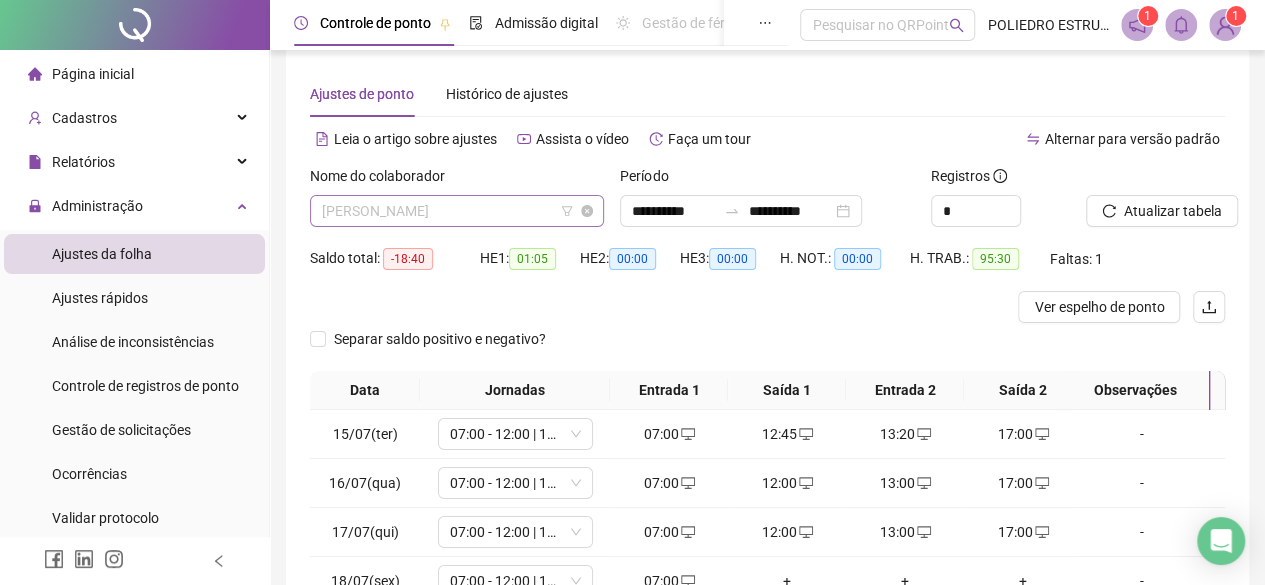 click on "[PERSON_NAME]" at bounding box center (457, 211) 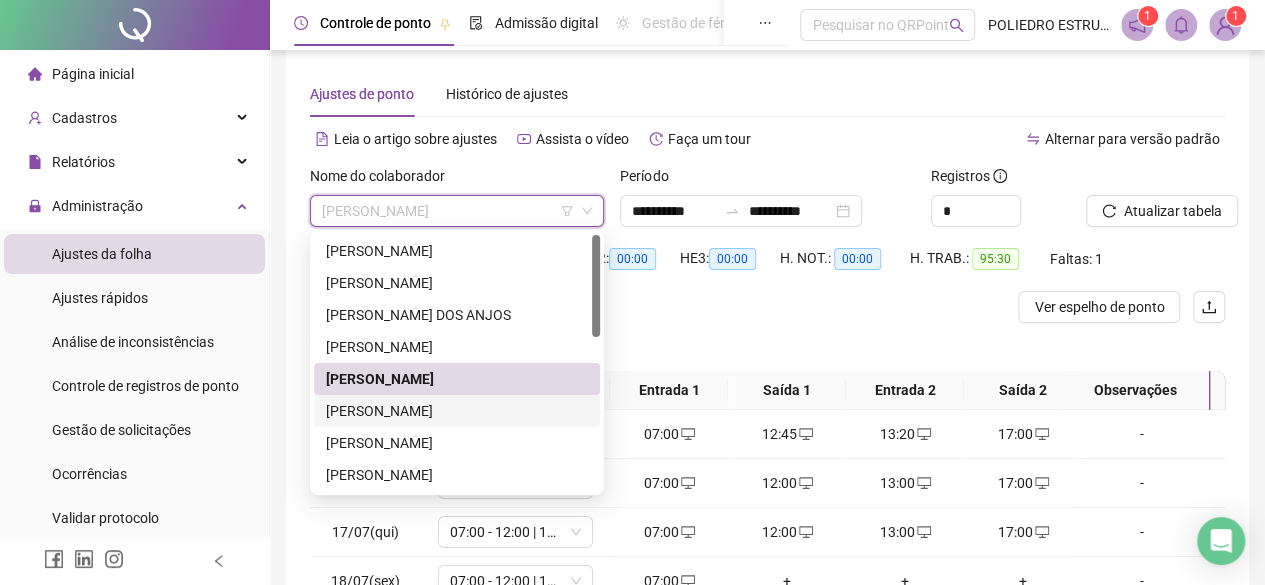 click on "[PERSON_NAME]" at bounding box center (457, 411) 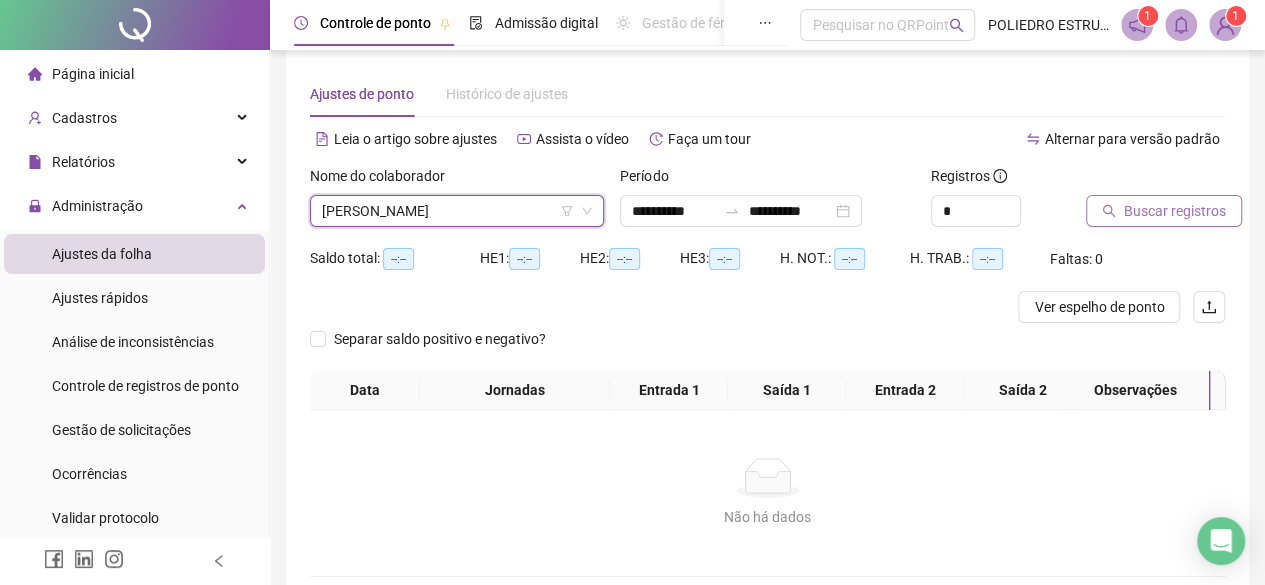 click on "Buscar registros" at bounding box center (1175, 211) 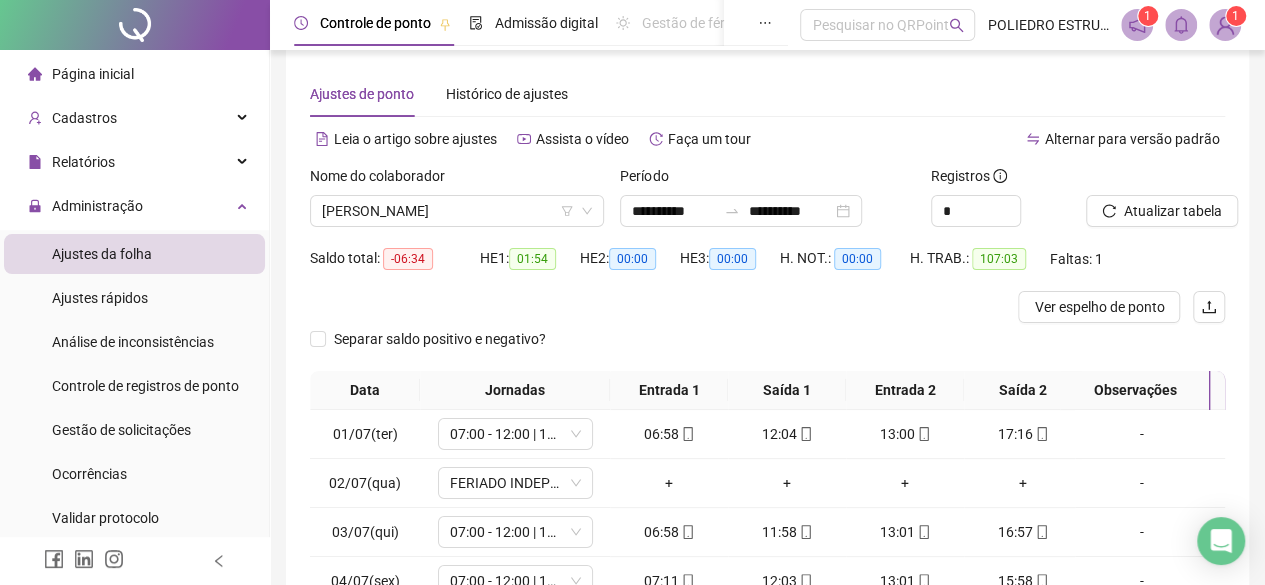 scroll, scrollTop: 365, scrollLeft: 0, axis: vertical 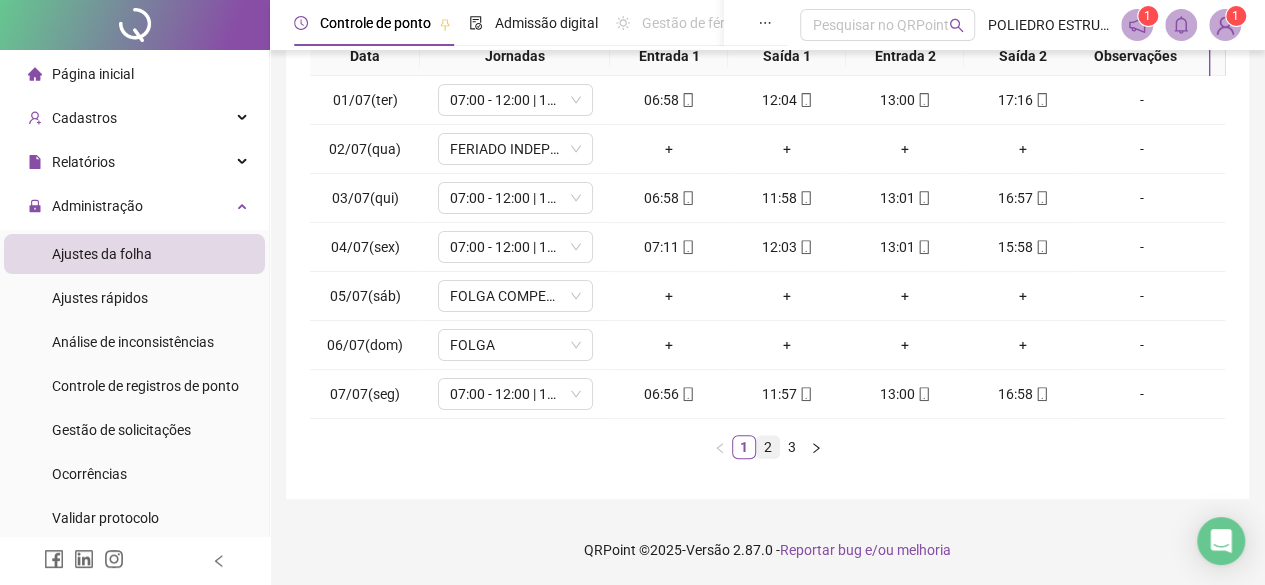 click on "2" at bounding box center (768, 447) 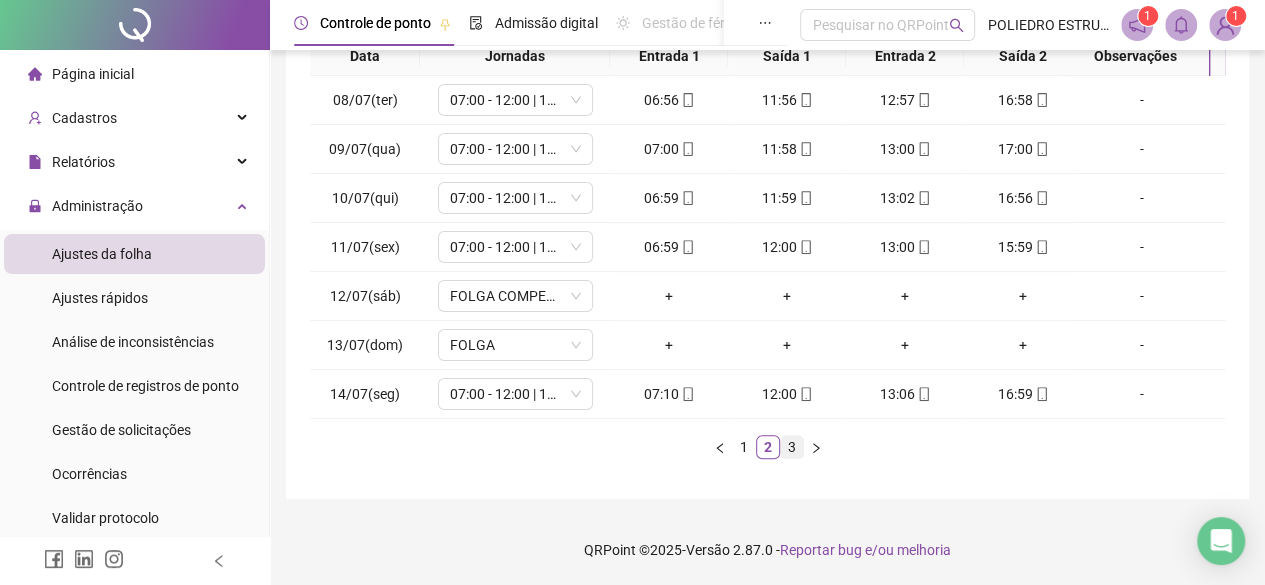 click on "3" at bounding box center [792, 447] 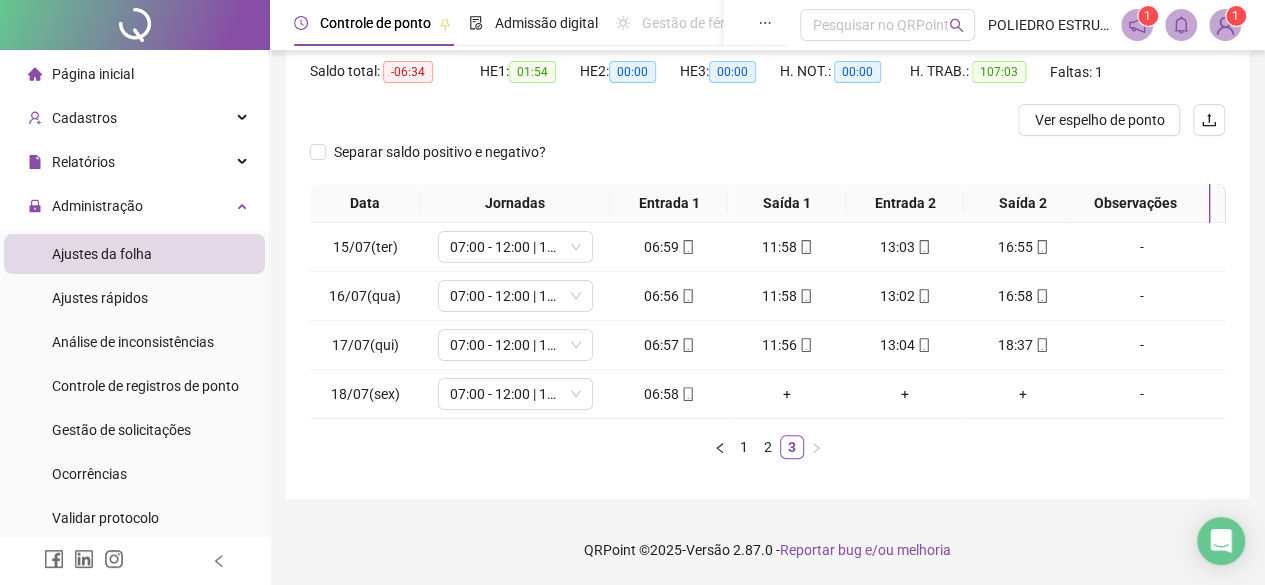 scroll, scrollTop: 219, scrollLeft: 0, axis: vertical 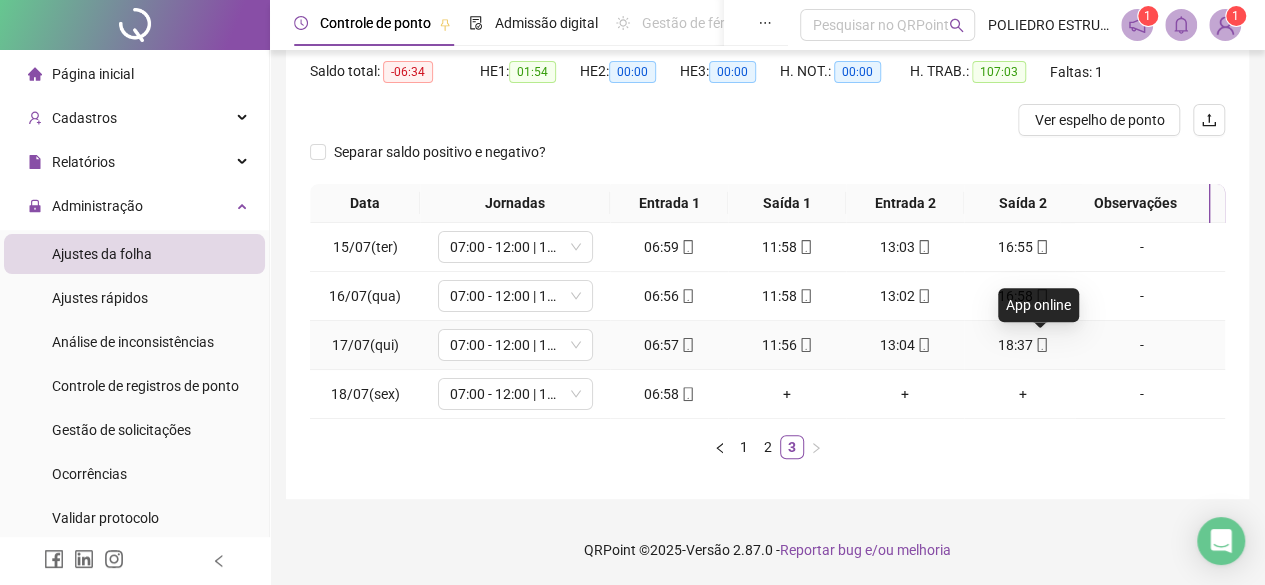click 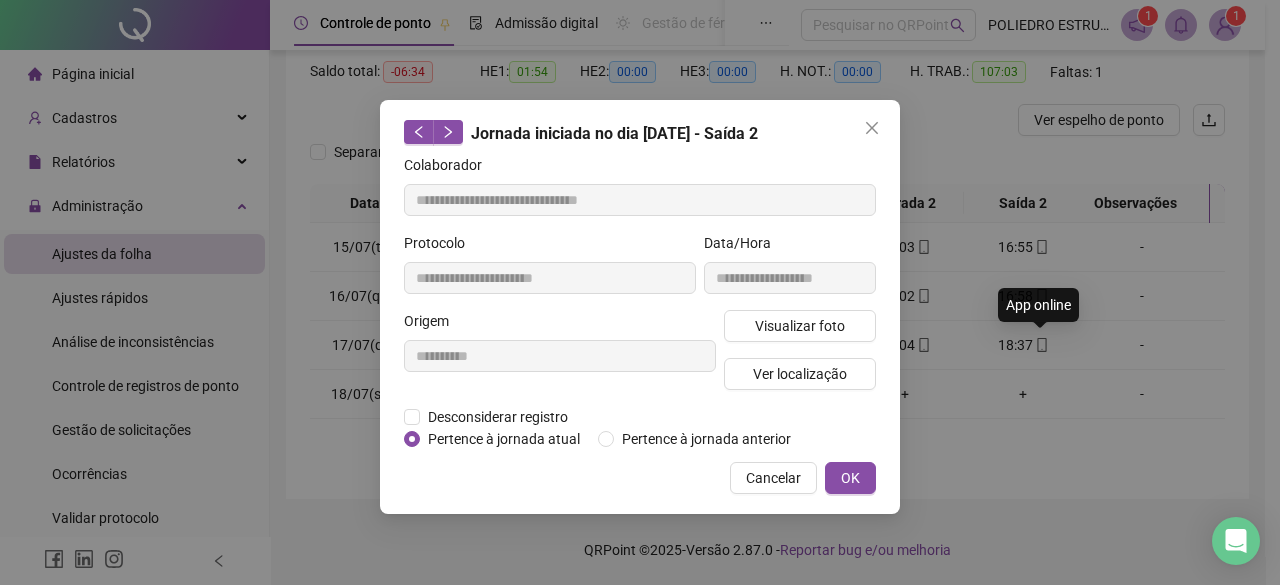 type on "**********" 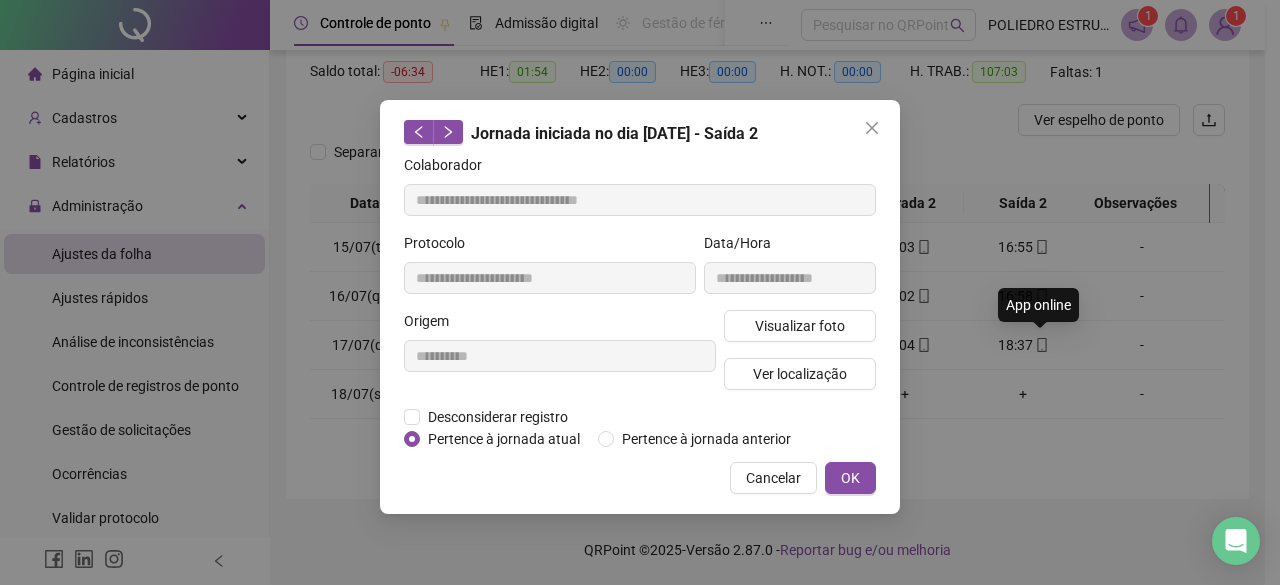 type on "**********" 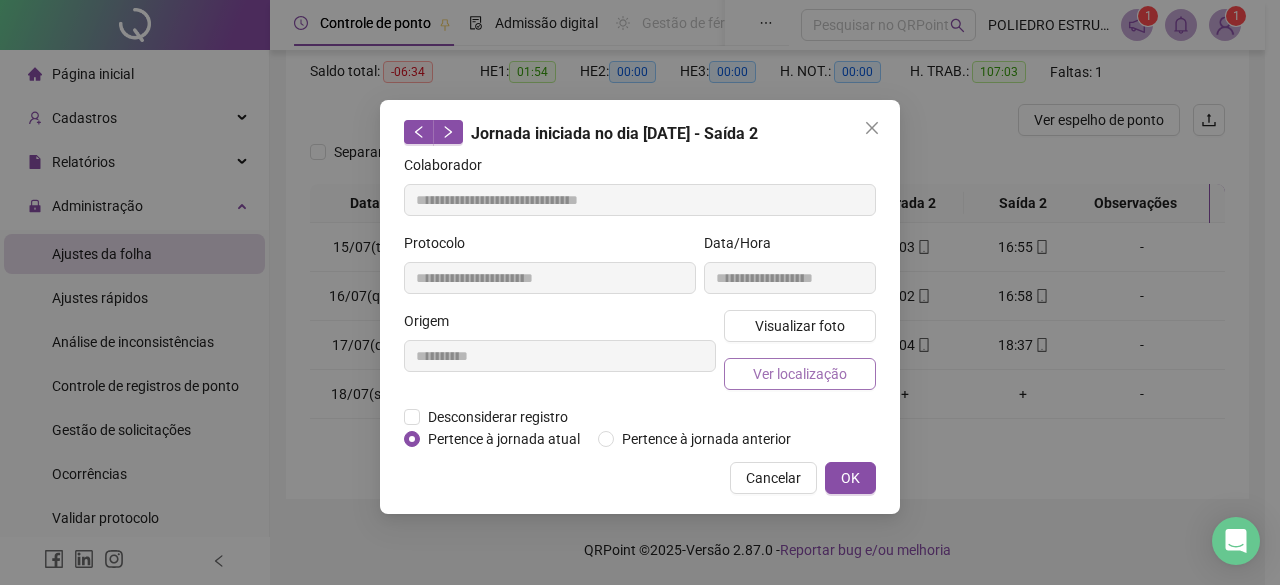 click on "Ver localização" at bounding box center (800, 374) 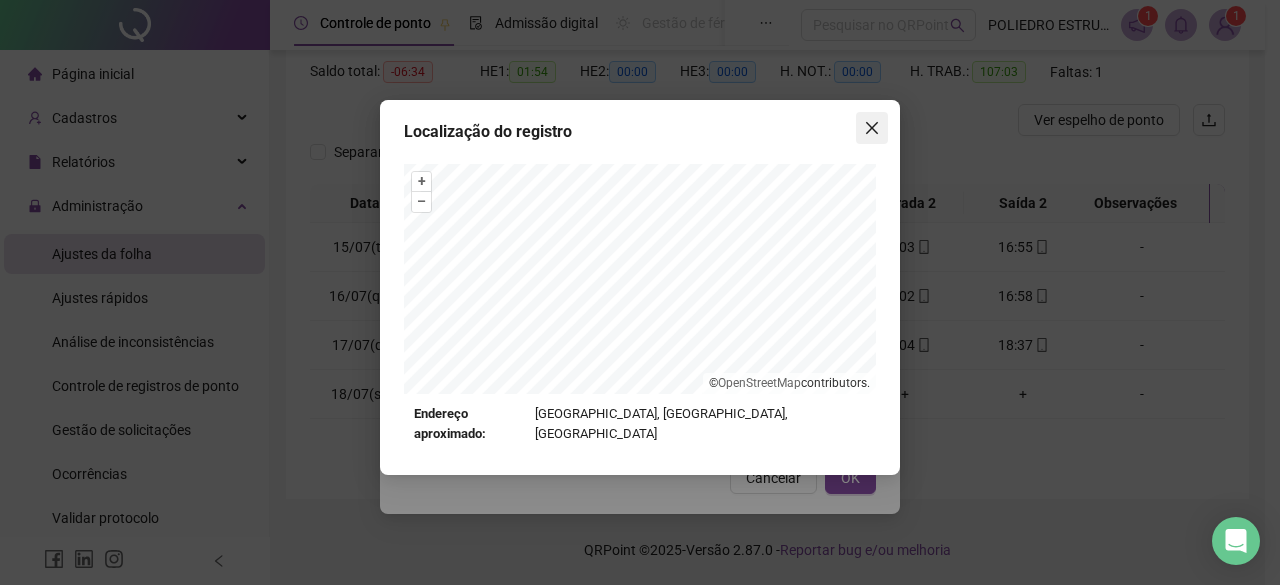 click 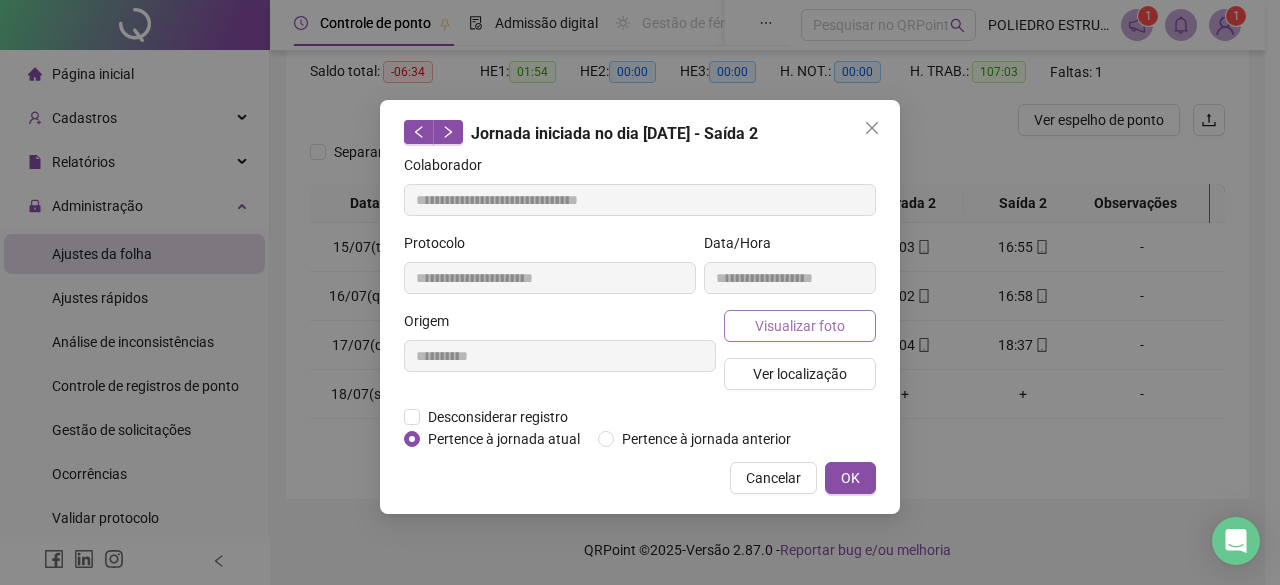 click on "Visualizar foto" at bounding box center [800, 326] 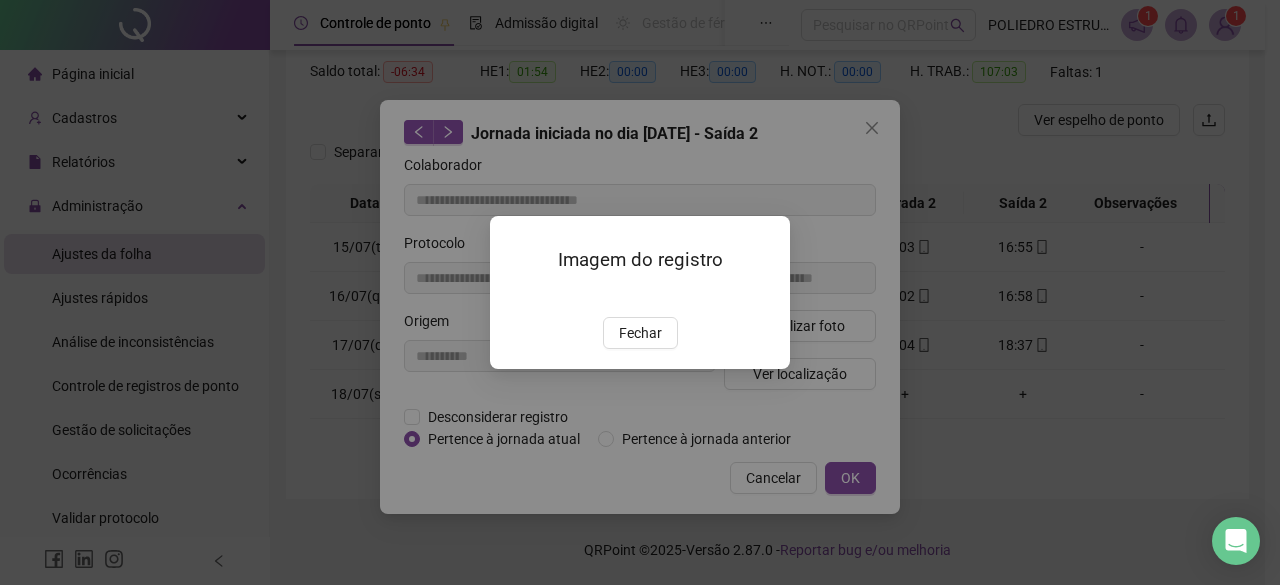 drag, startPoint x: 659, startPoint y: 451, endPoint x: 691, endPoint y: 439, distance: 34.176014 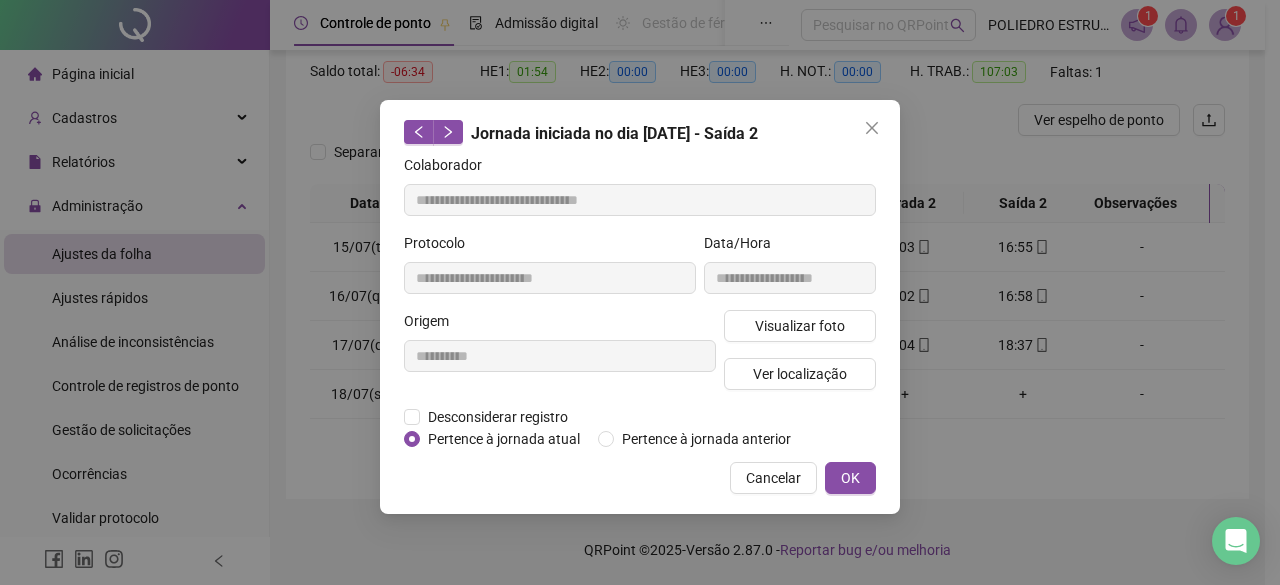 click 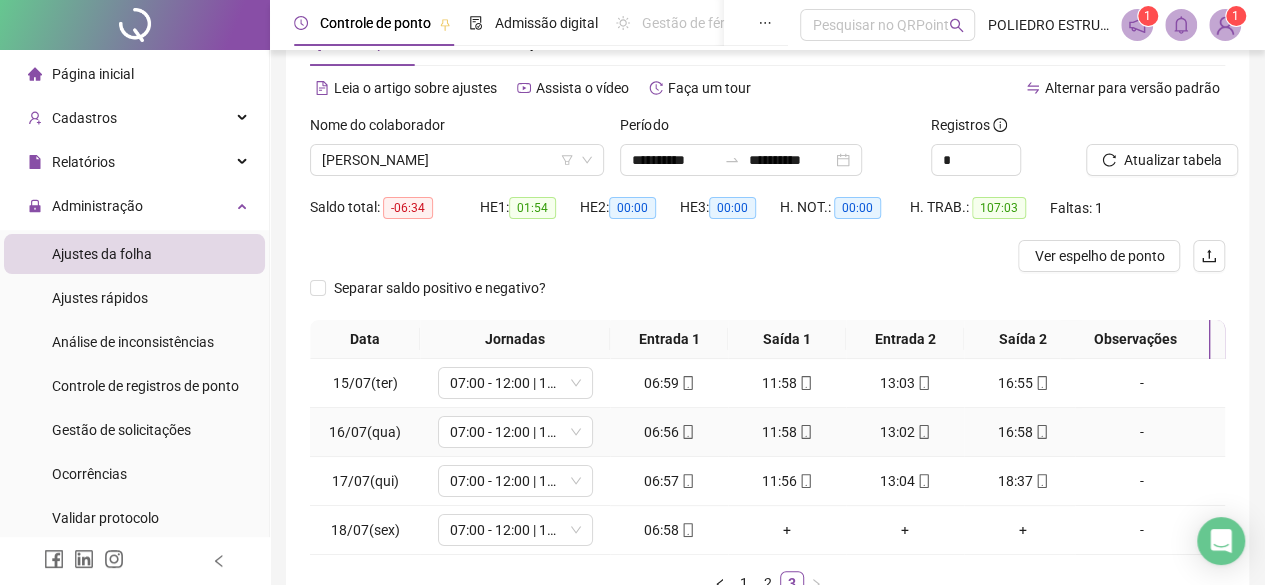 scroll, scrollTop: 19, scrollLeft: 0, axis: vertical 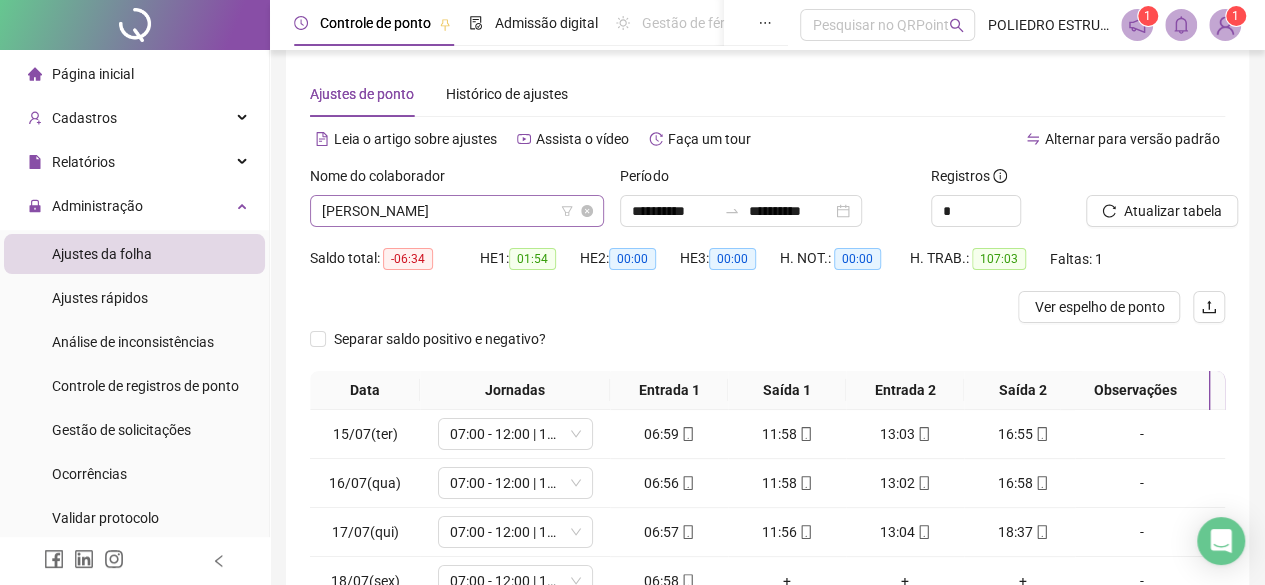 click on "[PERSON_NAME]" at bounding box center [457, 211] 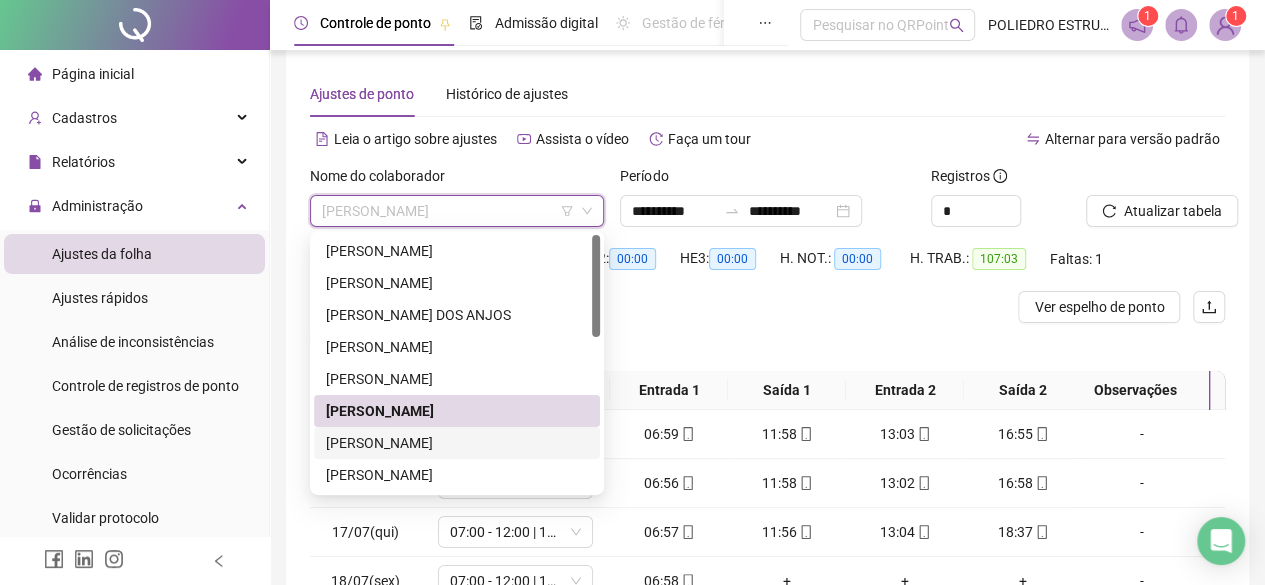 click on "[PERSON_NAME]" at bounding box center (457, 443) 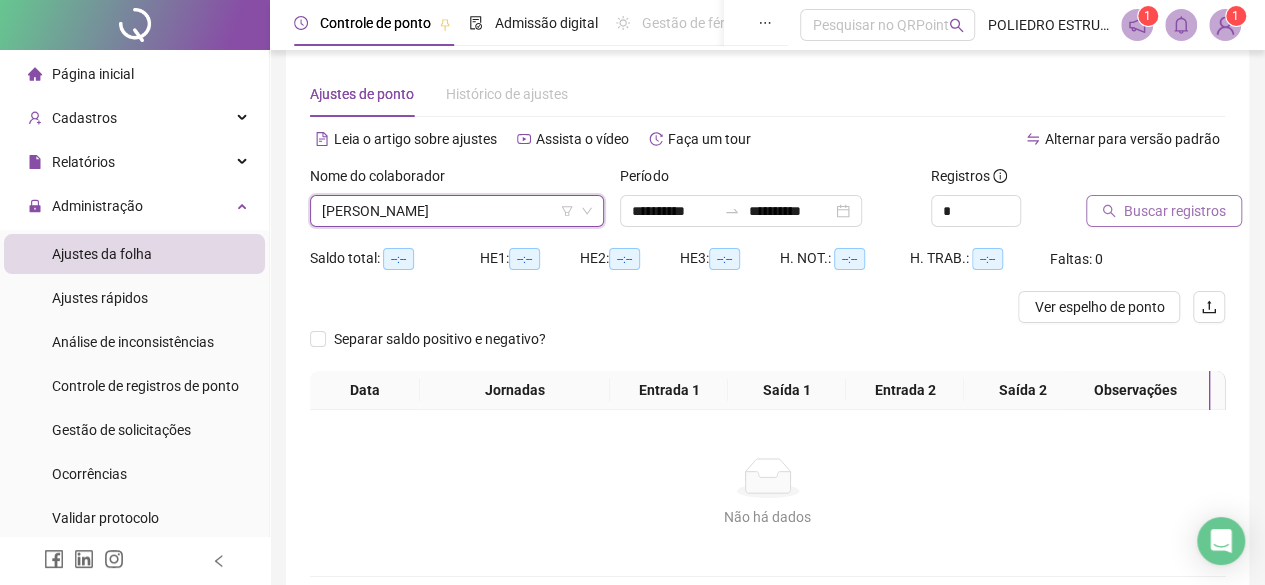 click on "Buscar registros" at bounding box center (1175, 211) 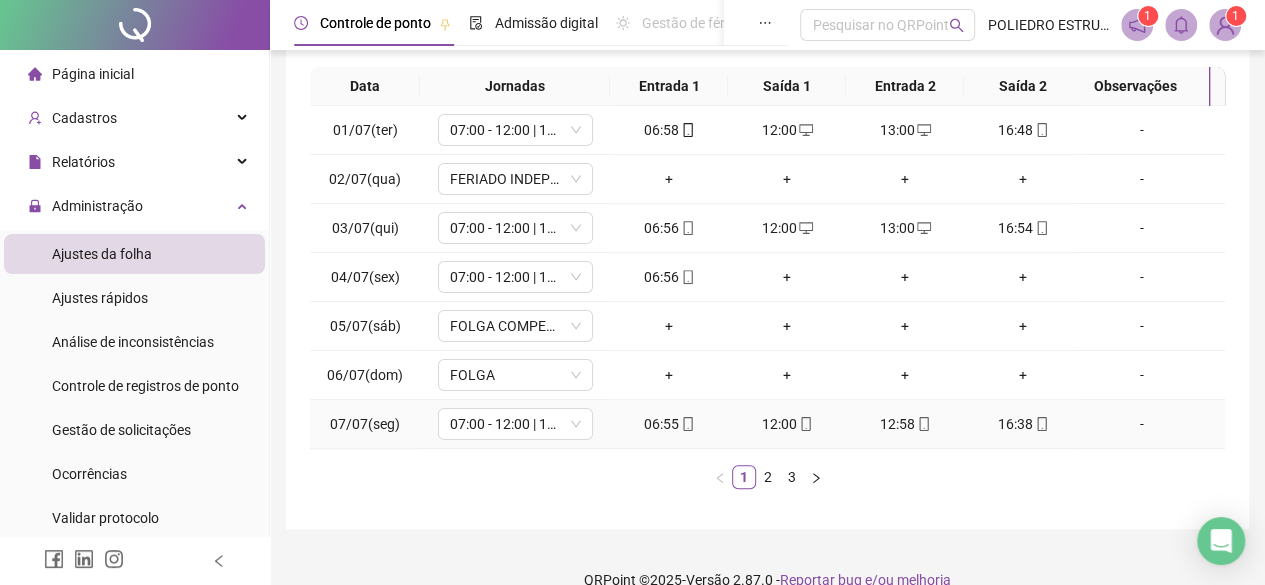 scroll, scrollTop: 365, scrollLeft: 0, axis: vertical 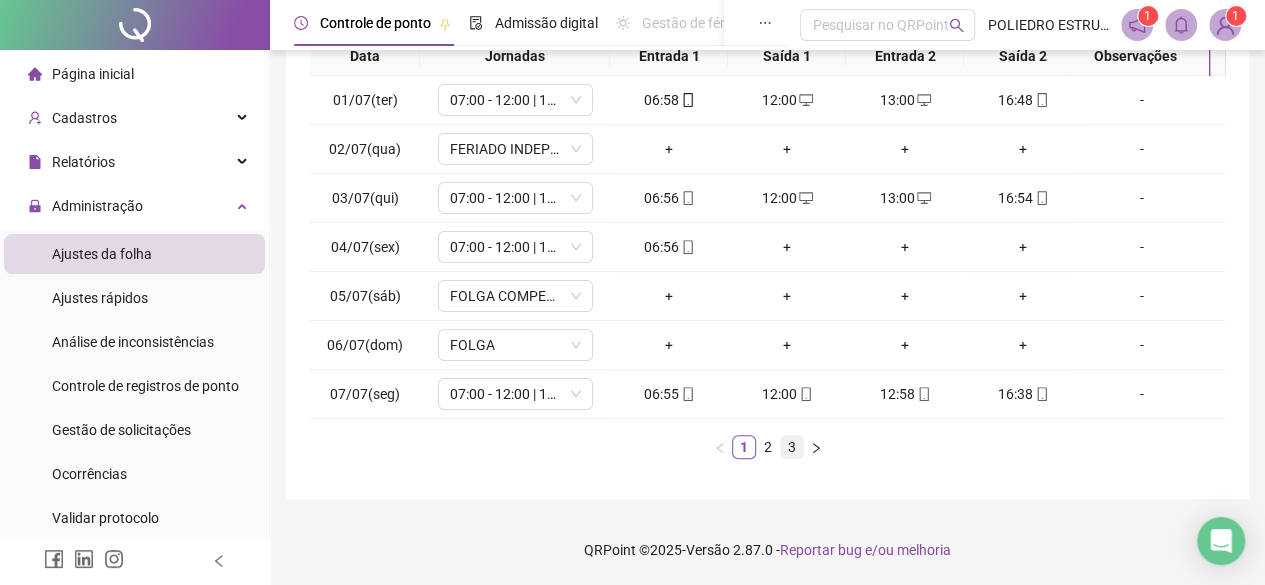click on "3" at bounding box center [792, 447] 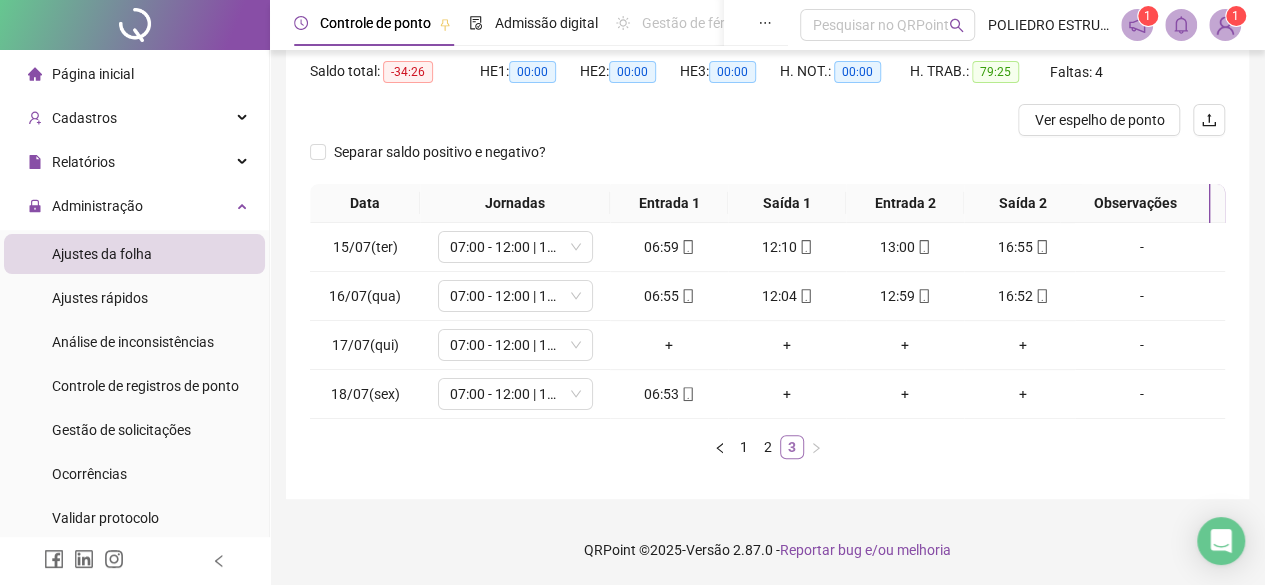 scroll, scrollTop: 219, scrollLeft: 0, axis: vertical 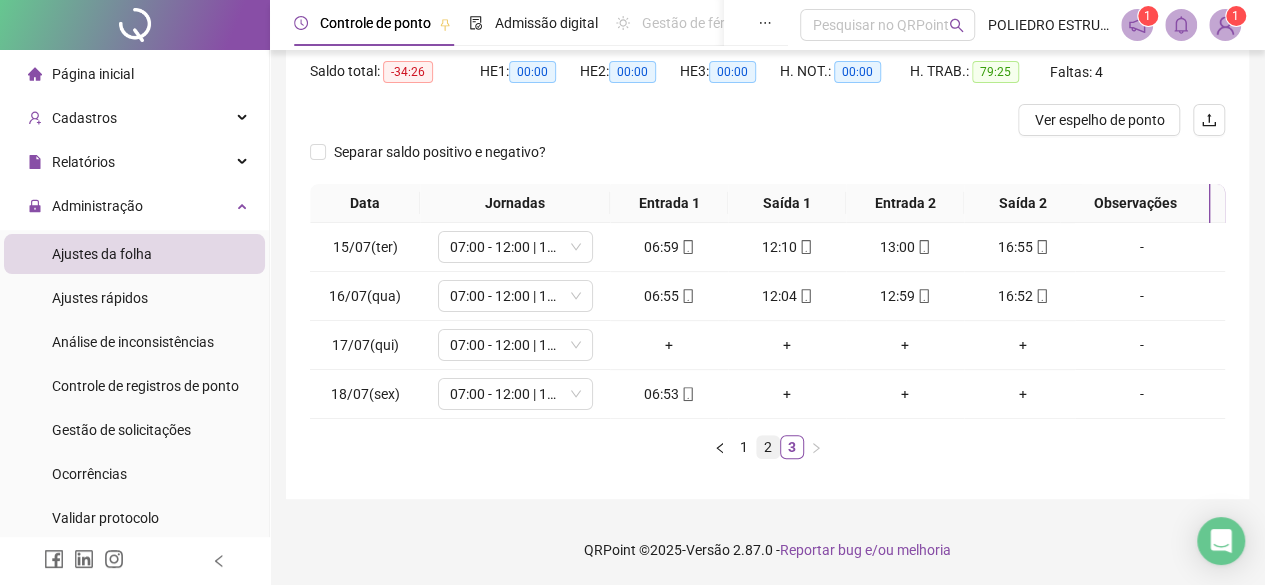 click on "2" at bounding box center [768, 447] 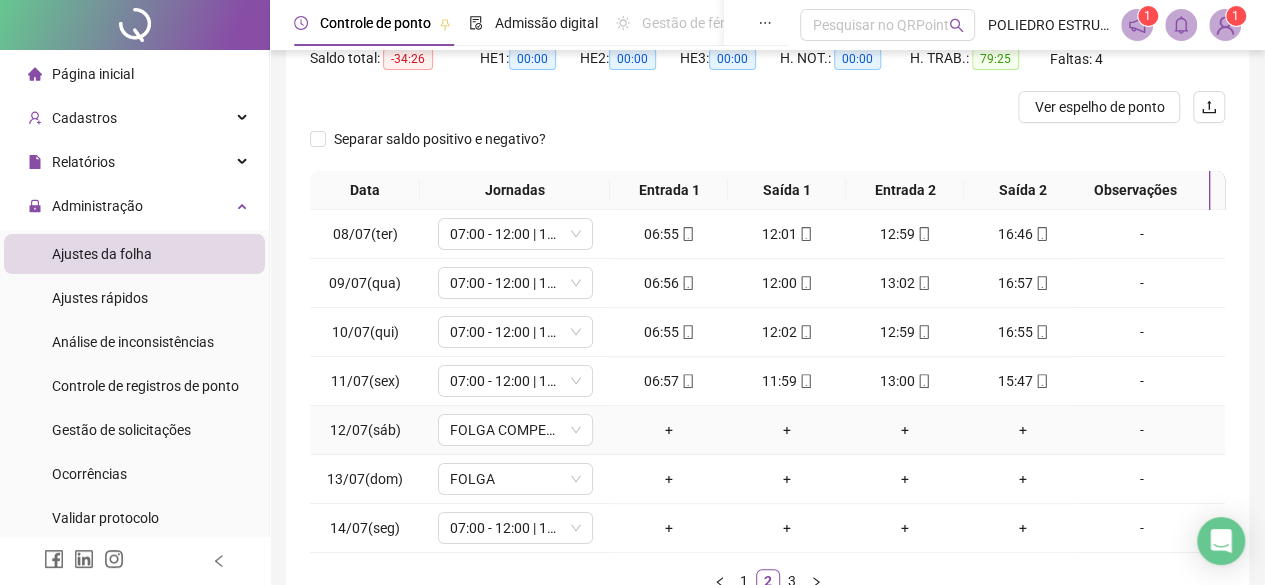 scroll, scrollTop: 0, scrollLeft: 0, axis: both 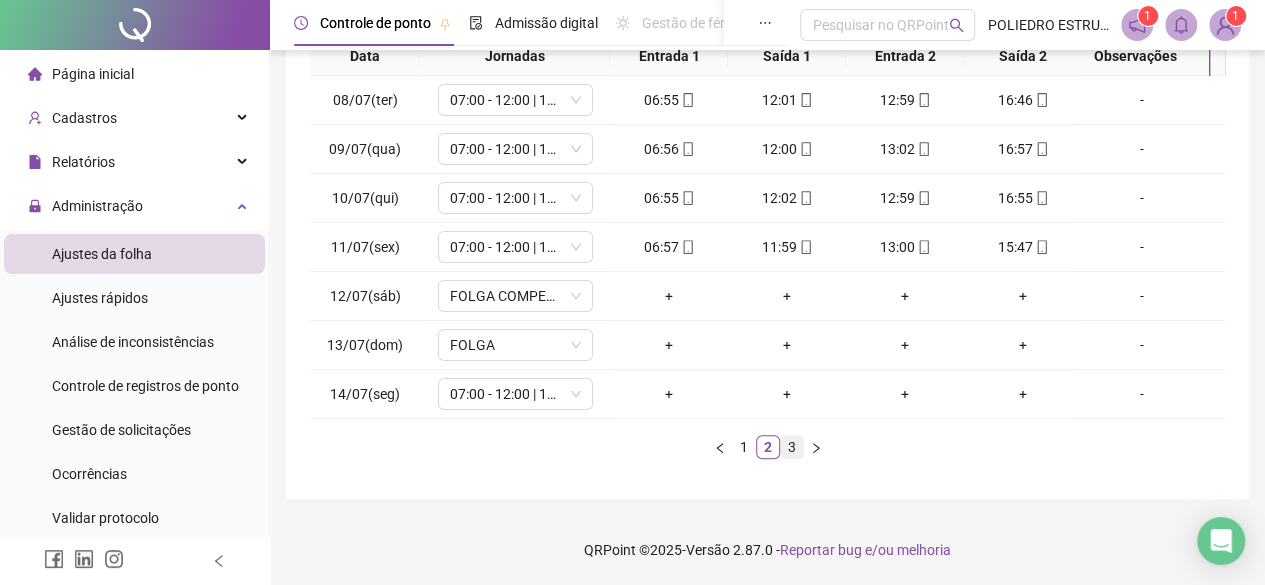 click on "3" at bounding box center [792, 447] 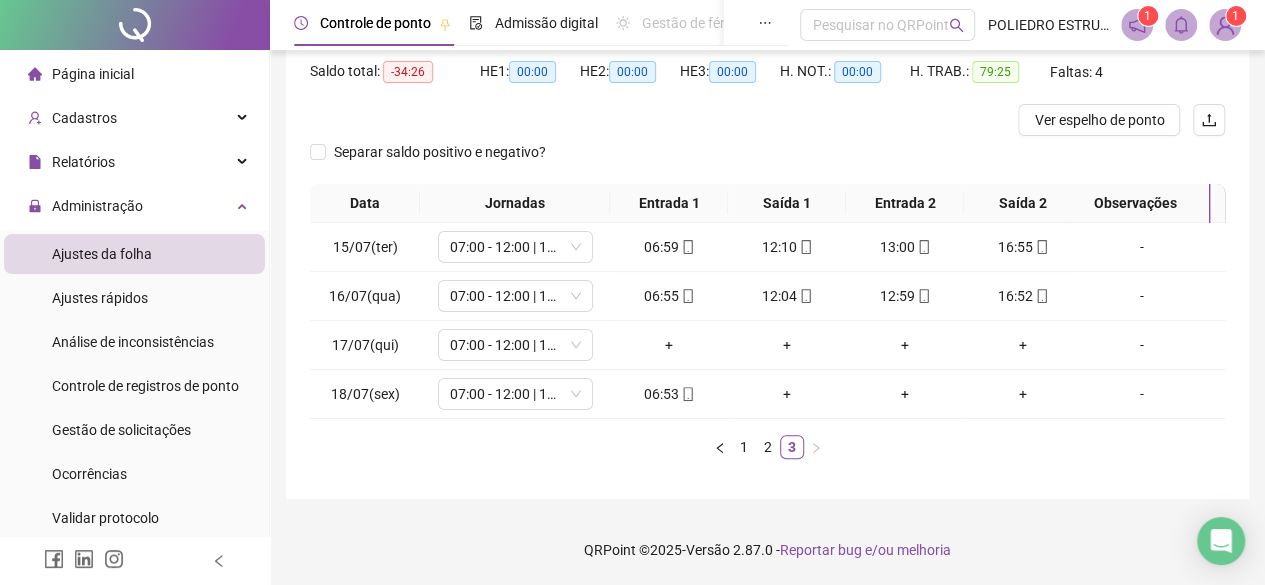 scroll, scrollTop: 0, scrollLeft: 0, axis: both 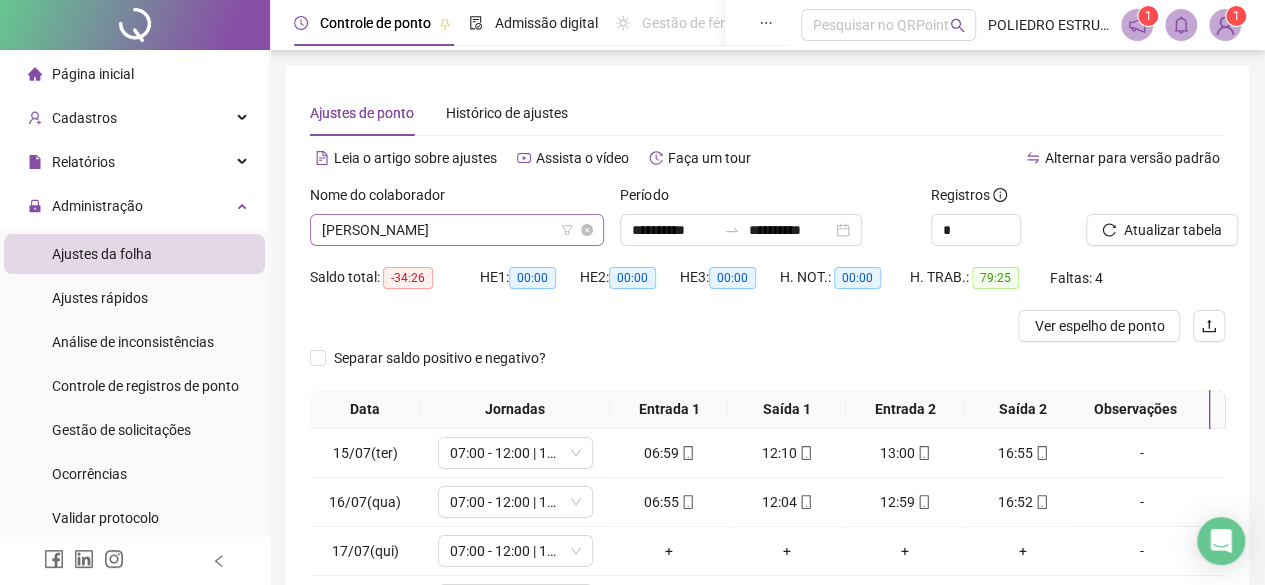 click on "[PERSON_NAME]" at bounding box center (457, 230) 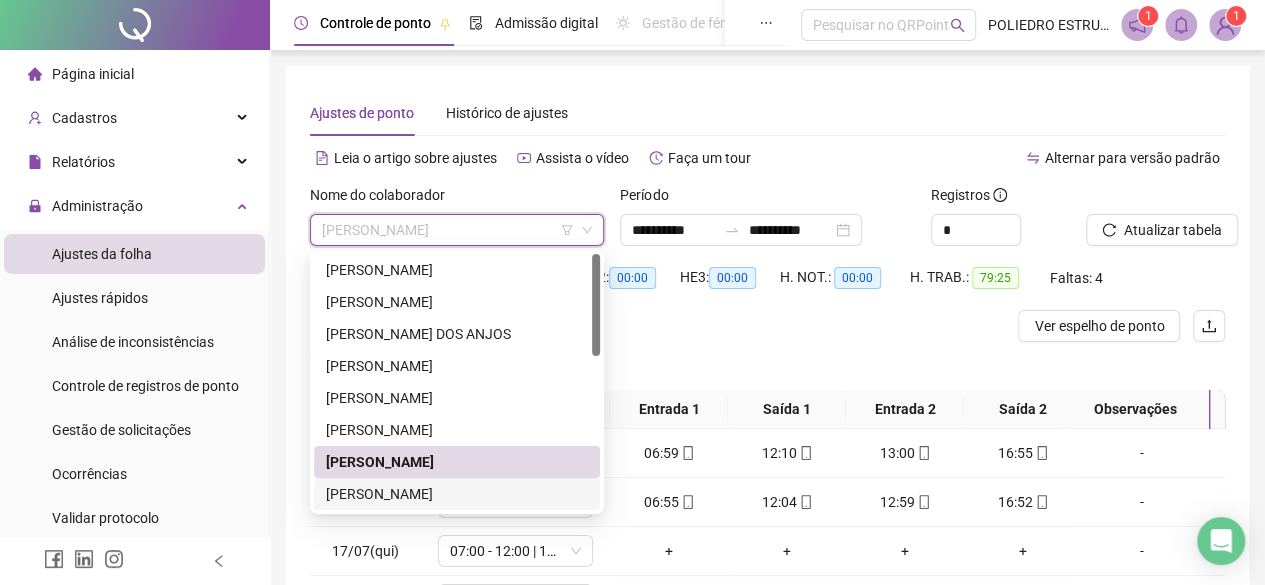click on "[PERSON_NAME]" at bounding box center (457, 494) 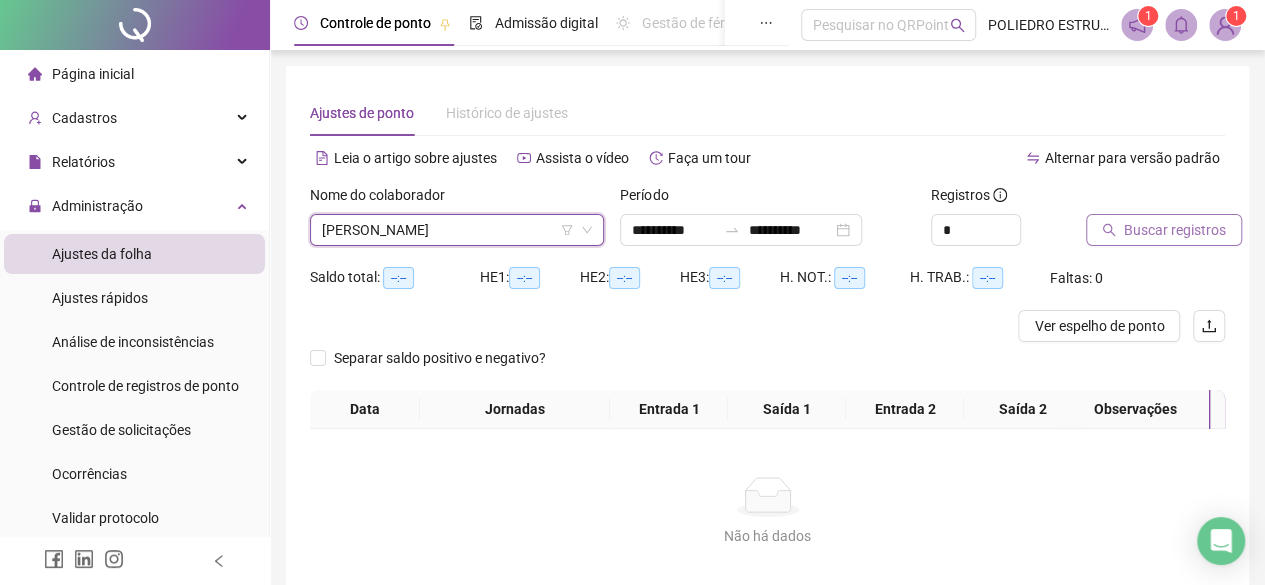 click on "Buscar registros" at bounding box center [1175, 230] 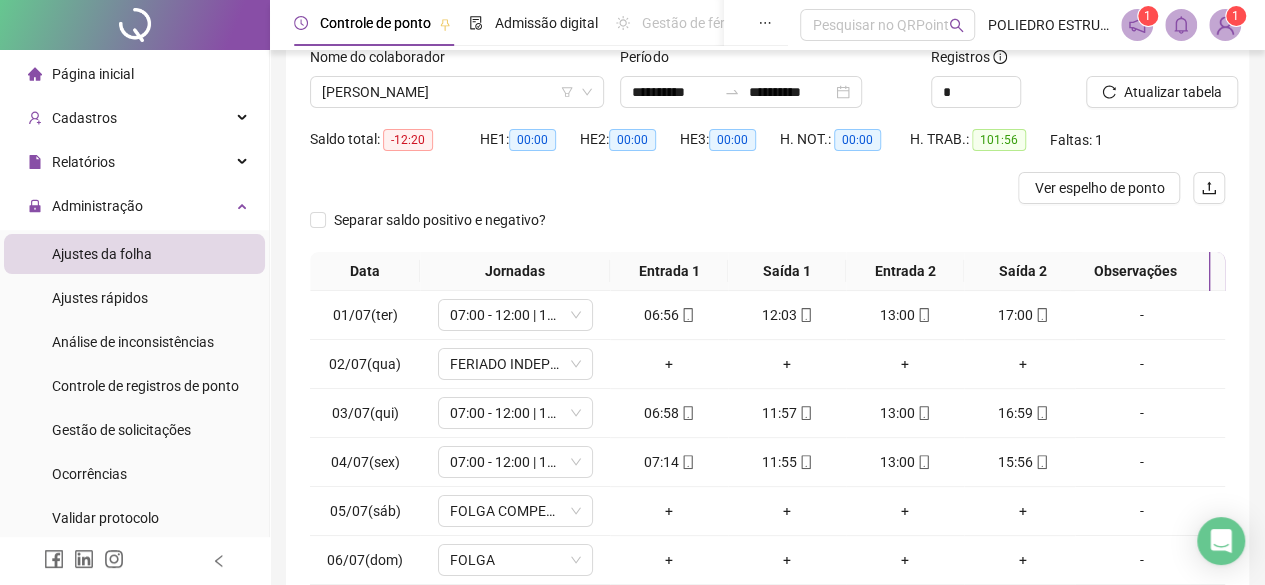 scroll, scrollTop: 365, scrollLeft: 0, axis: vertical 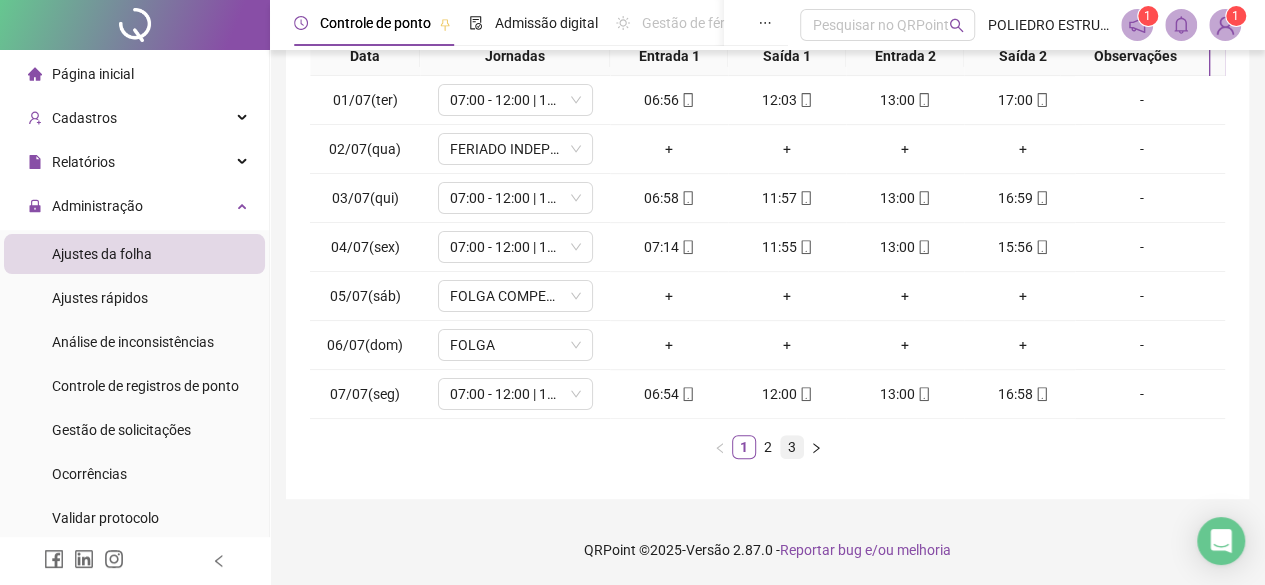 click on "3" at bounding box center [792, 447] 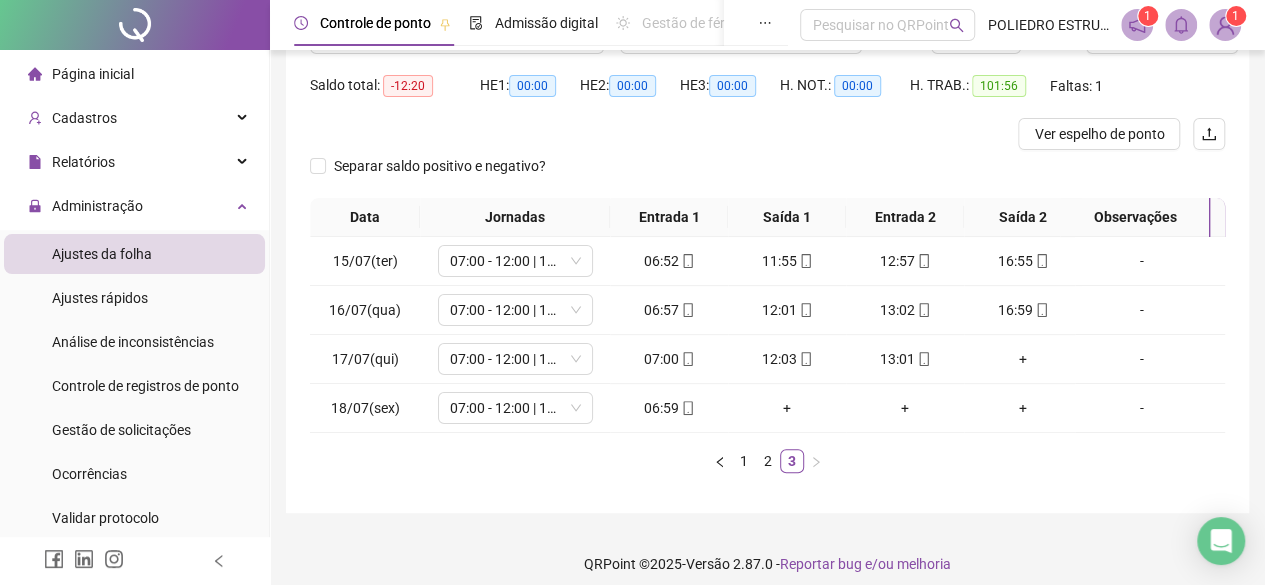 scroll, scrollTop: 219, scrollLeft: 0, axis: vertical 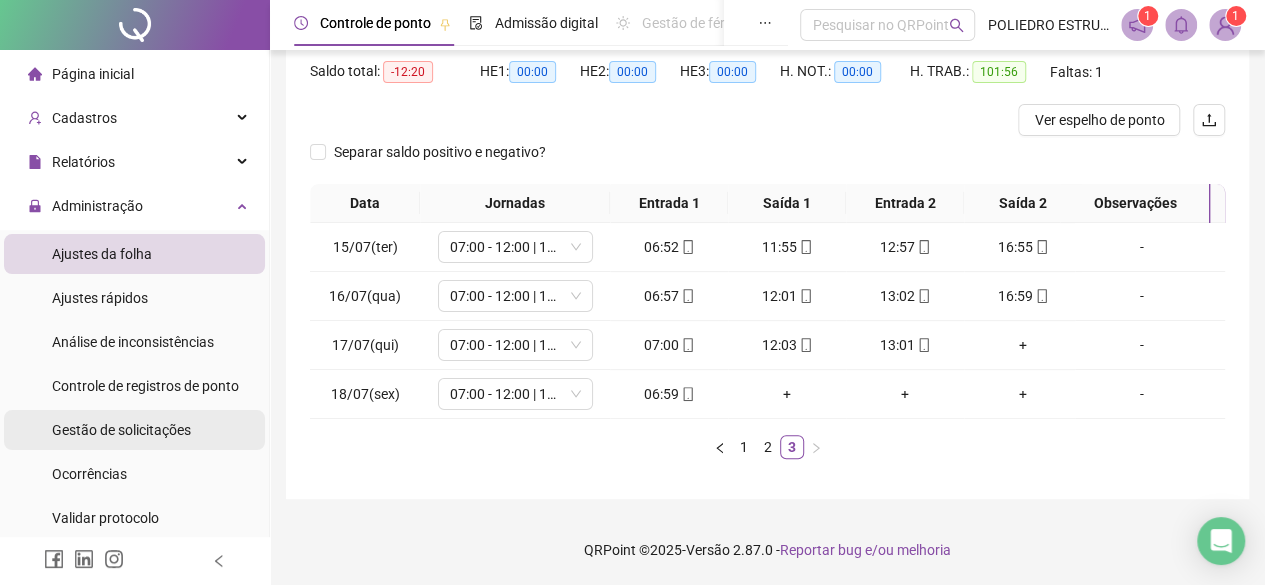 click on "Gestão de solicitações" at bounding box center [121, 430] 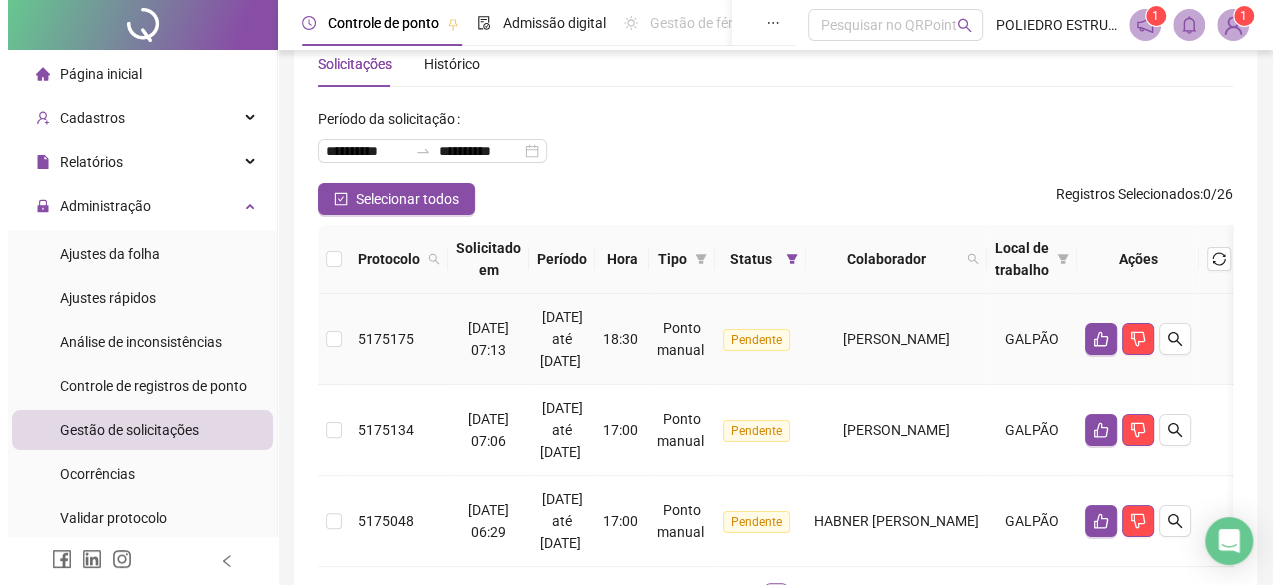 scroll, scrollTop: 210, scrollLeft: 0, axis: vertical 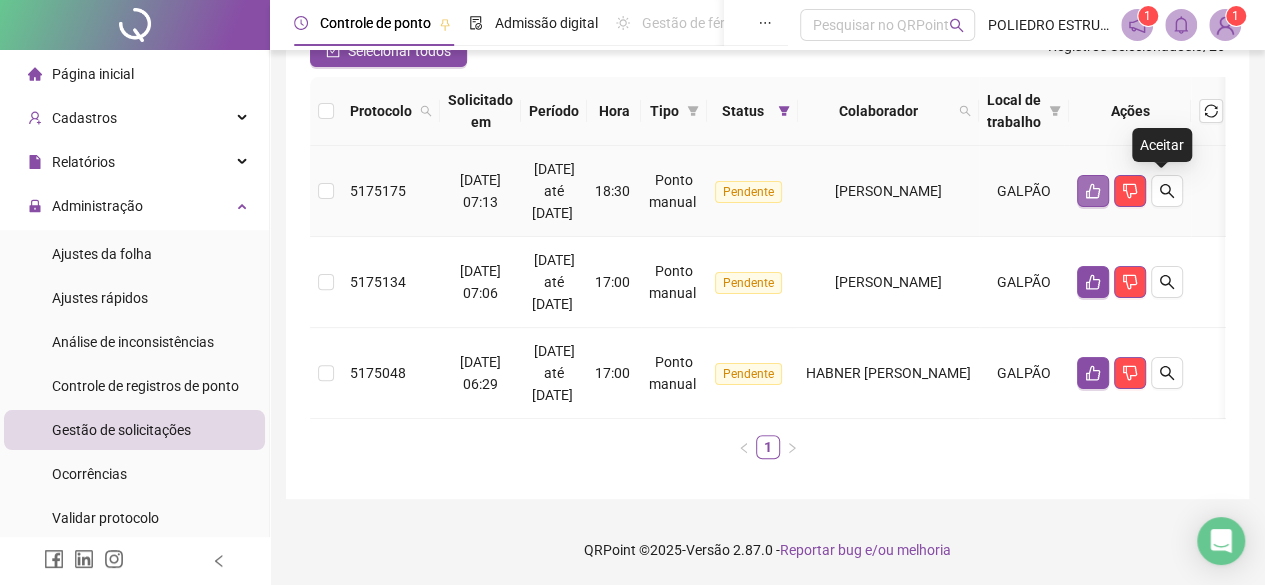 click 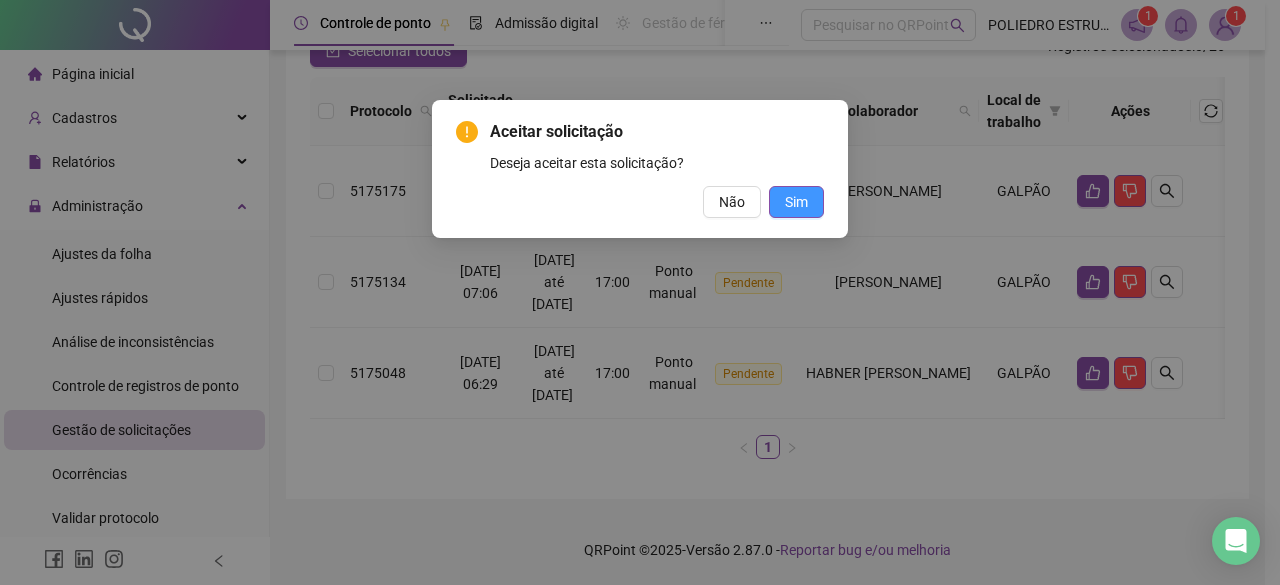 click on "Sim" at bounding box center (796, 202) 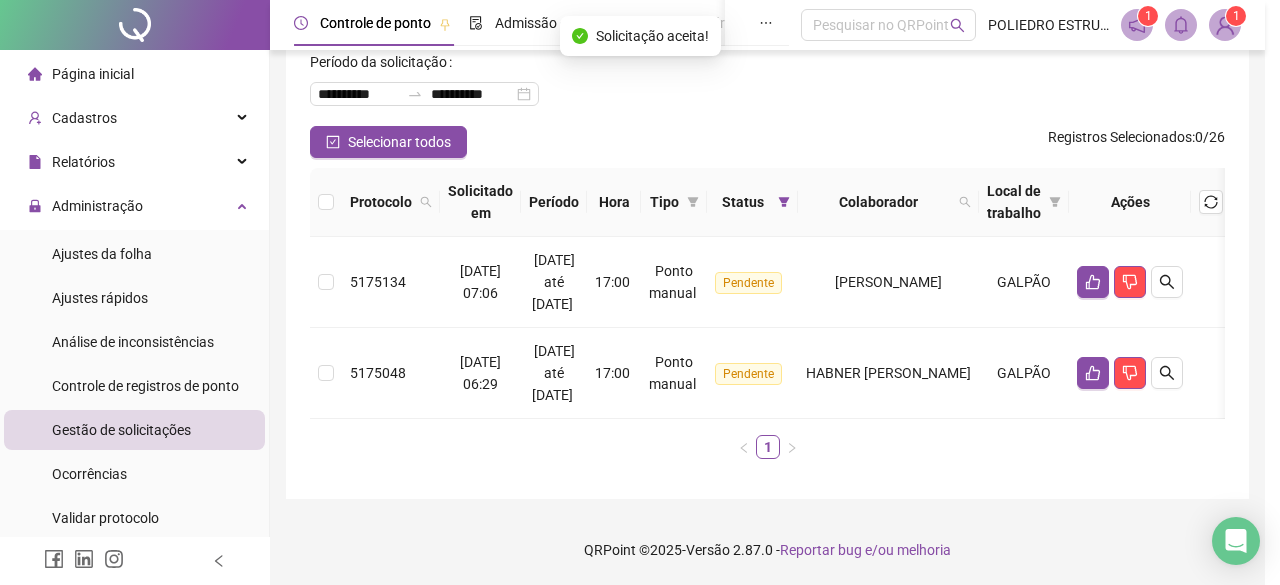 scroll, scrollTop: 120, scrollLeft: 0, axis: vertical 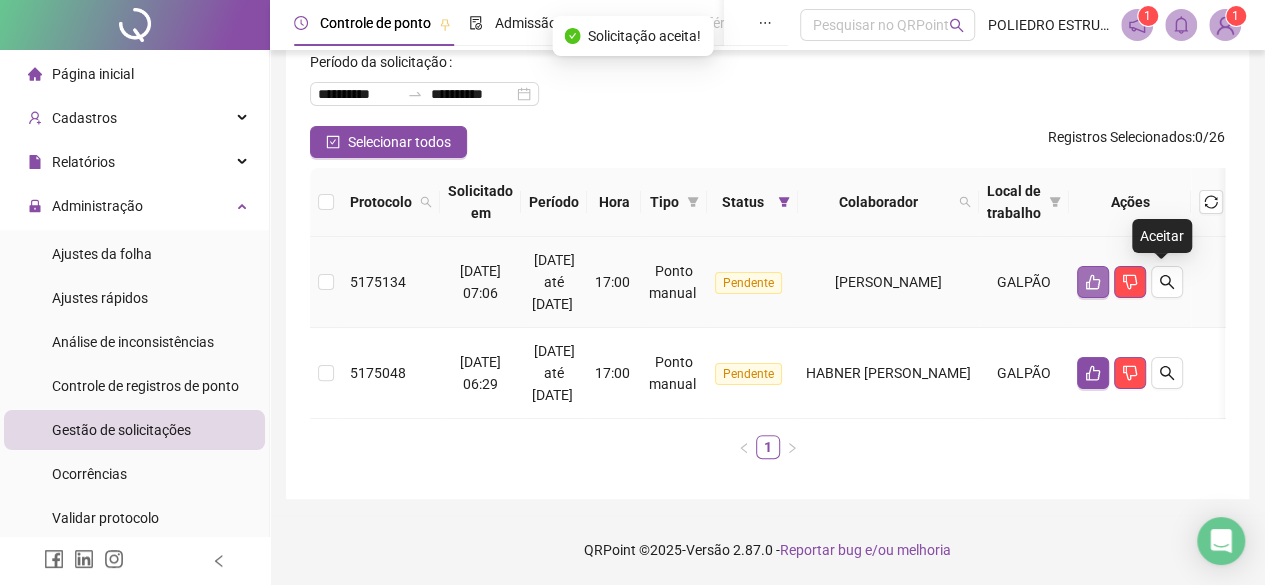 click 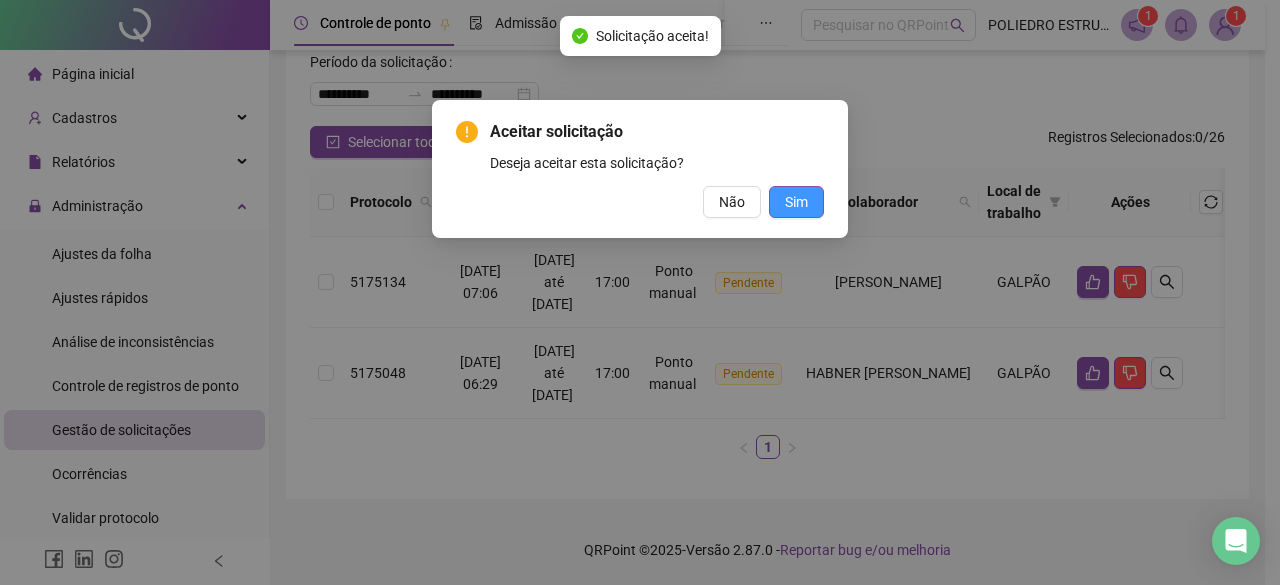 click on "Sim" at bounding box center [796, 202] 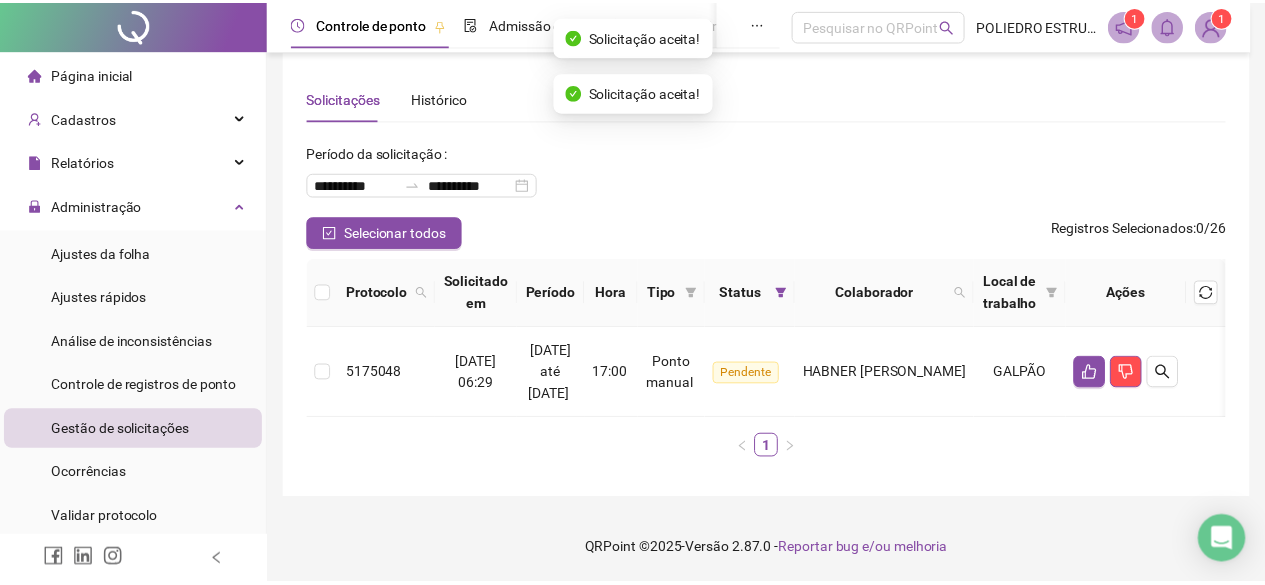 scroll, scrollTop: 29, scrollLeft: 0, axis: vertical 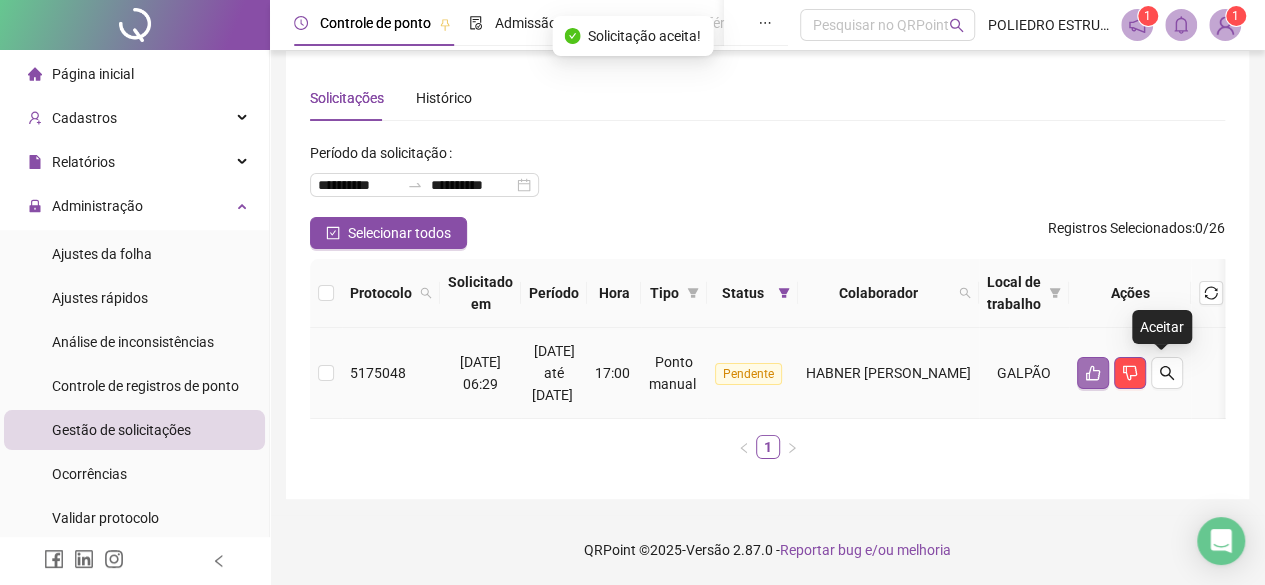 click at bounding box center (1093, 373) 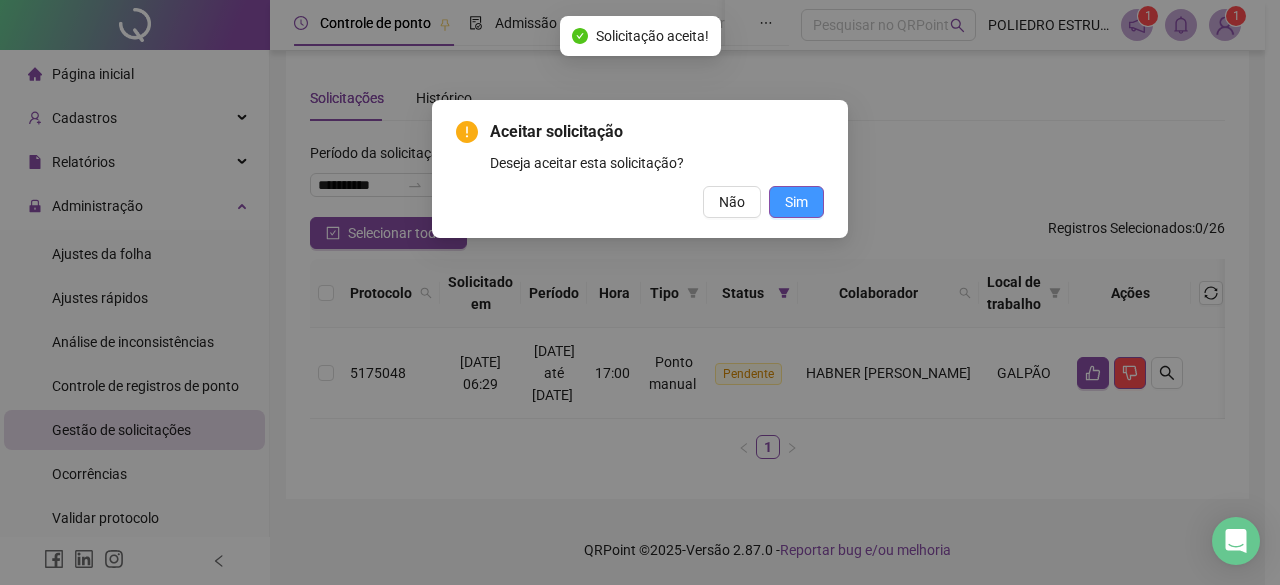 click on "Sim" at bounding box center (796, 202) 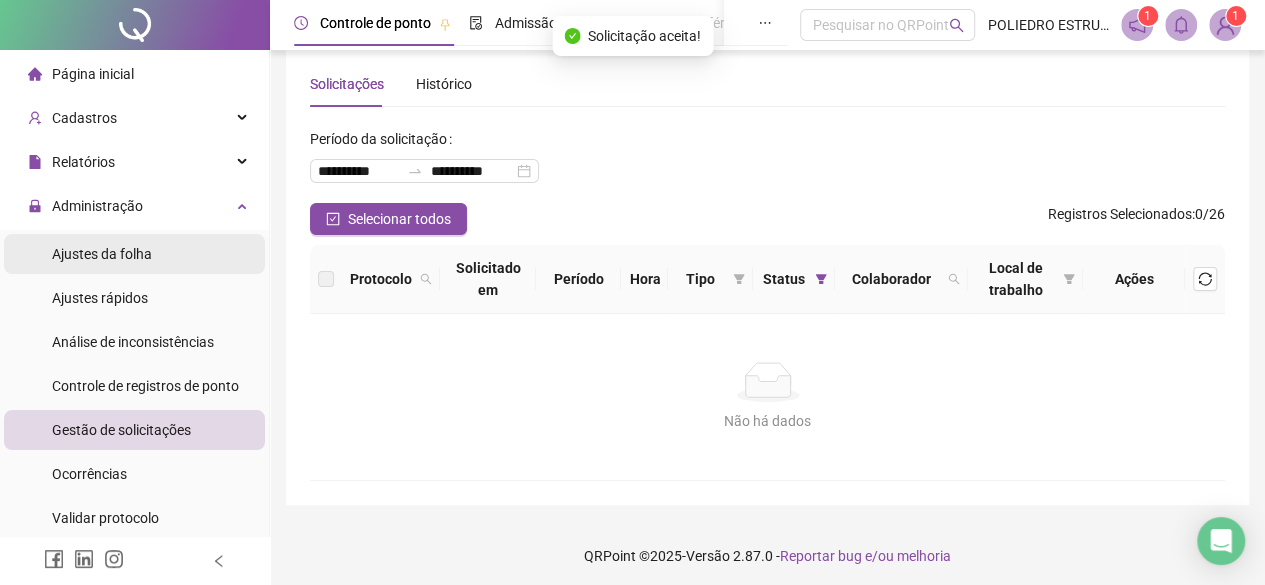 click on "Ajustes da folha" at bounding box center (102, 254) 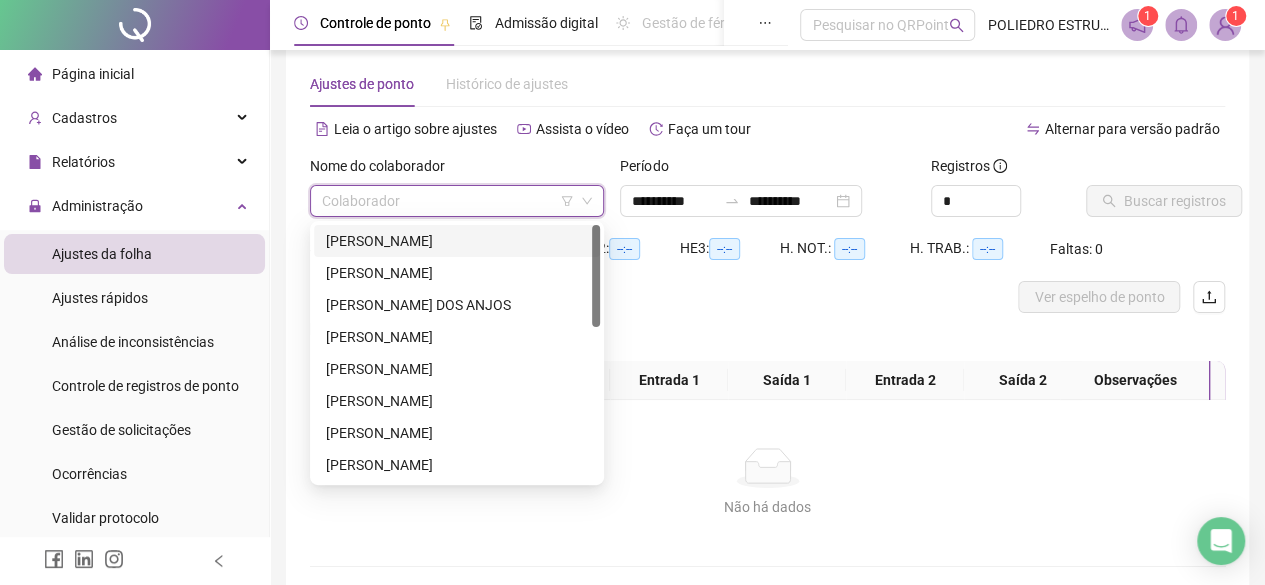 click at bounding box center [451, 201] 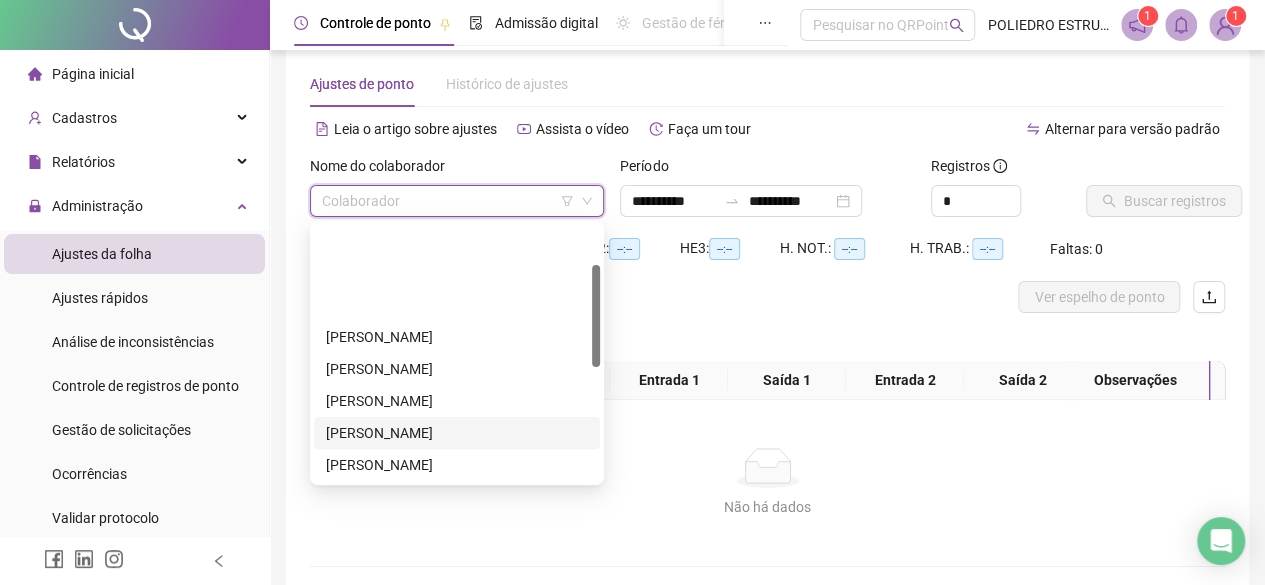 scroll, scrollTop: 100, scrollLeft: 0, axis: vertical 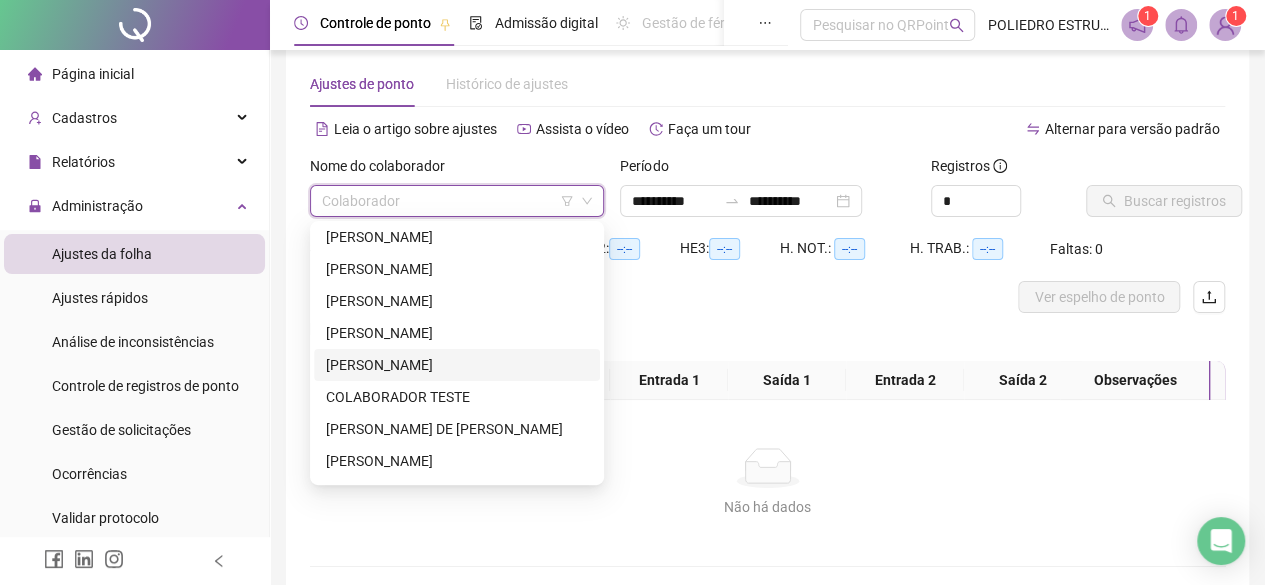 click on "[PERSON_NAME]" at bounding box center (457, 365) 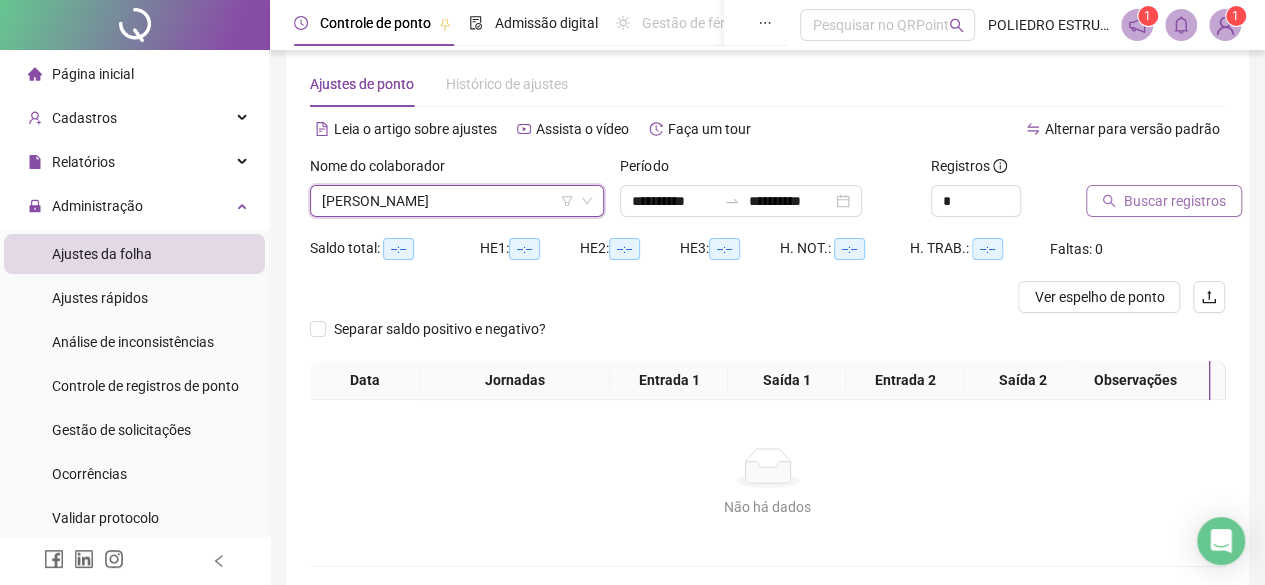 click on "Buscar registros" at bounding box center [1175, 201] 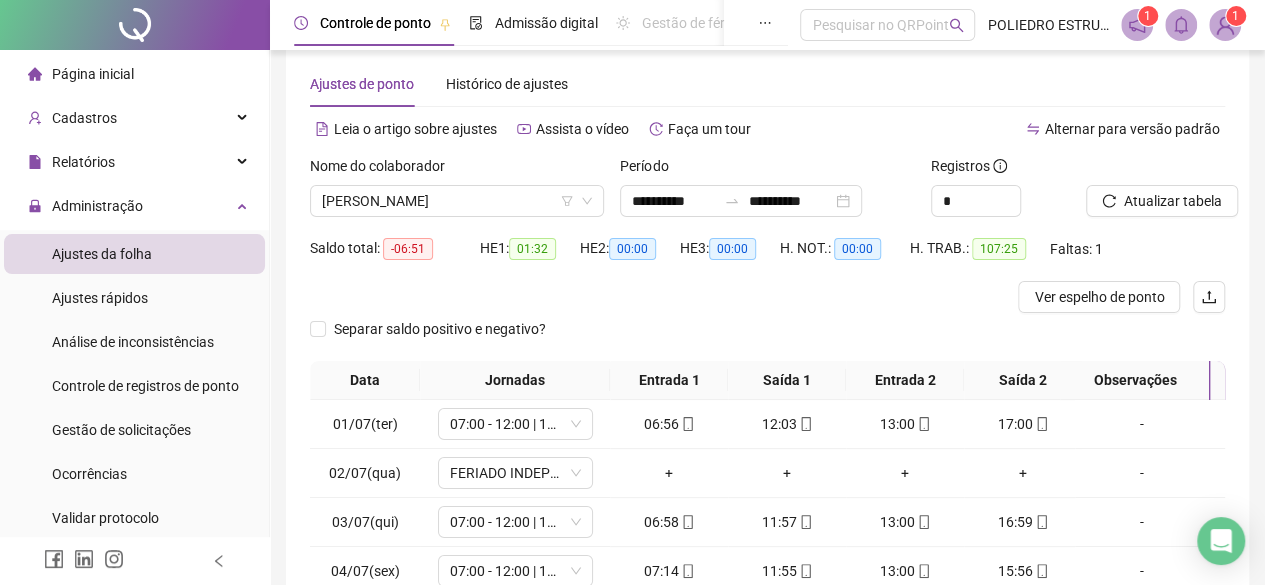scroll, scrollTop: 365, scrollLeft: 0, axis: vertical 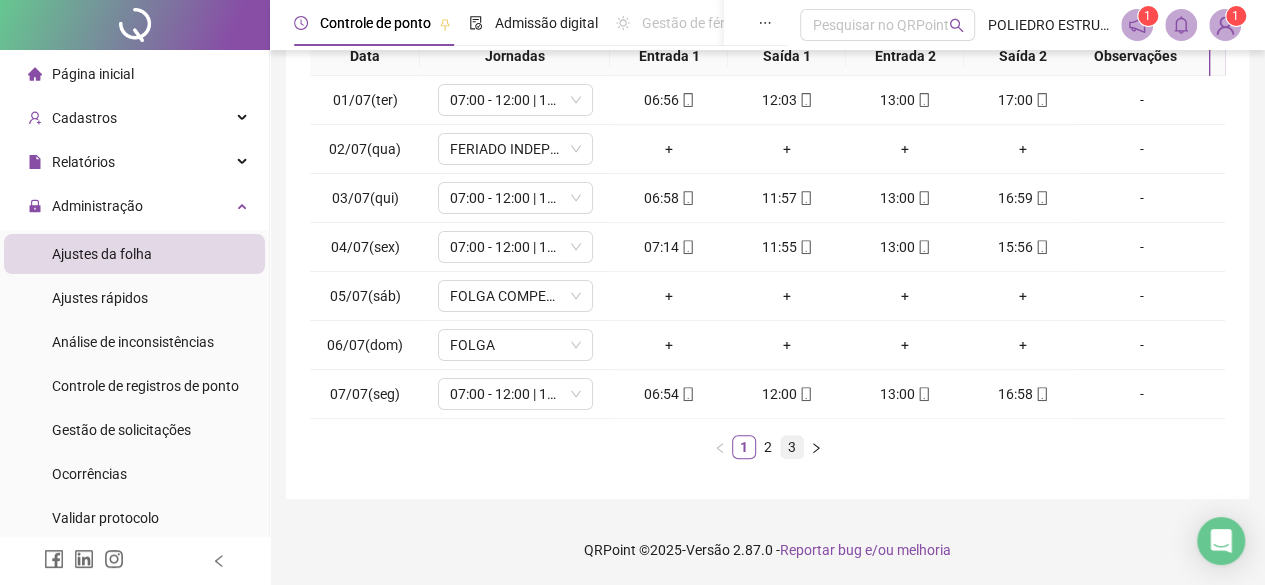 click on "3" at bounding box center (792, 447) 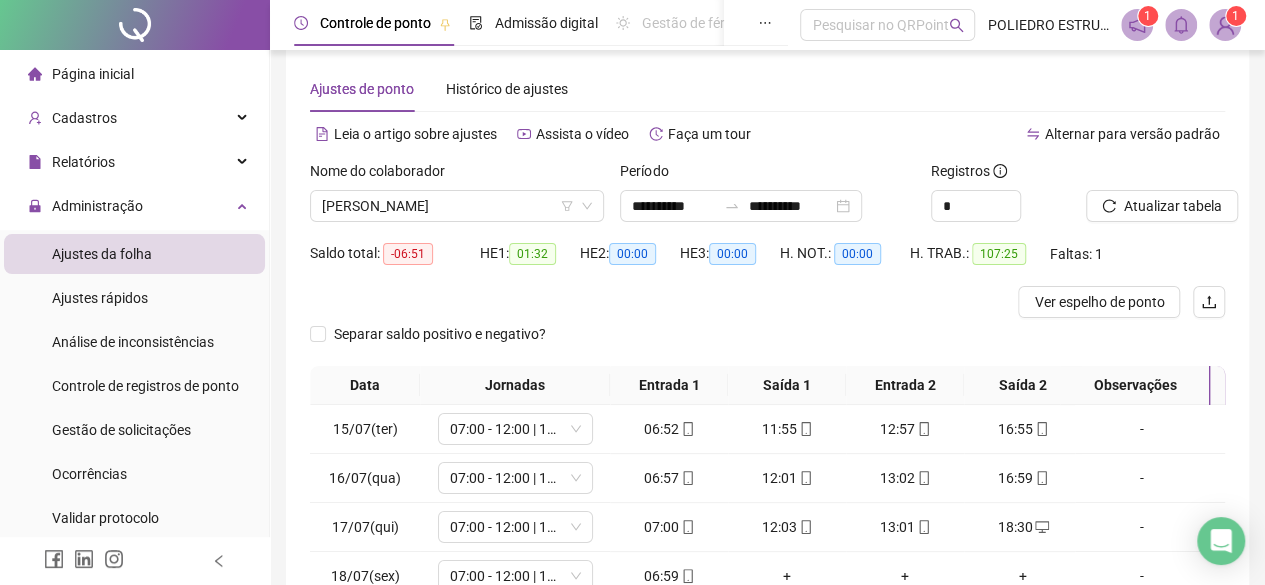 scroll, scrollTop: 0, scrollLeft: 0, axis: both 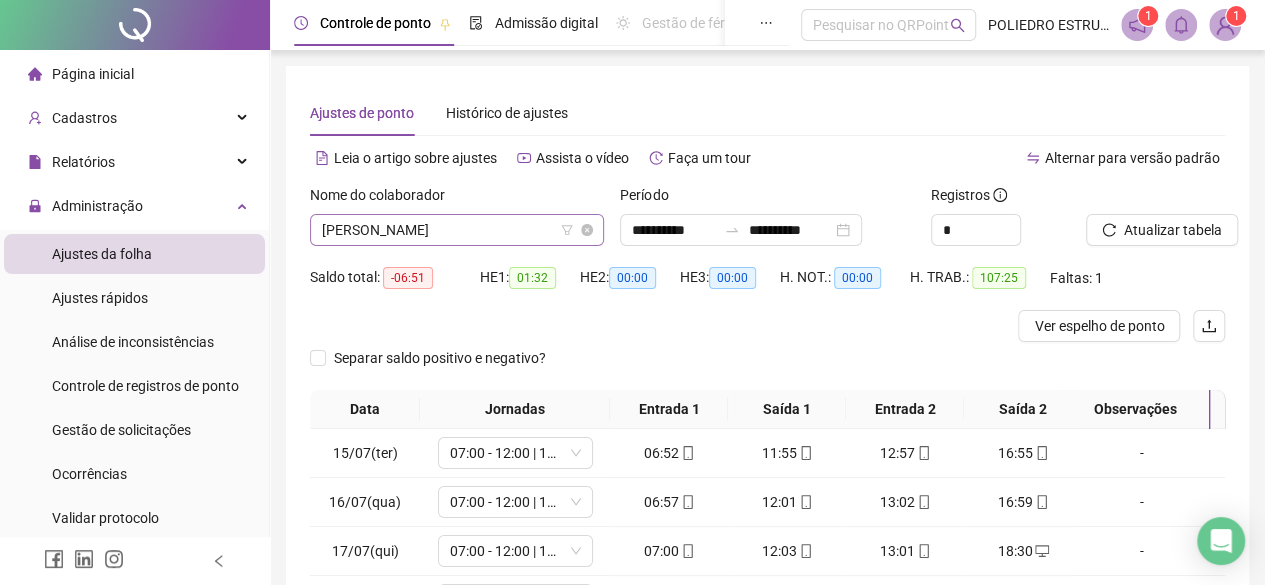 click on "[PERSON_NAME]" at bounding box center (457, 230) 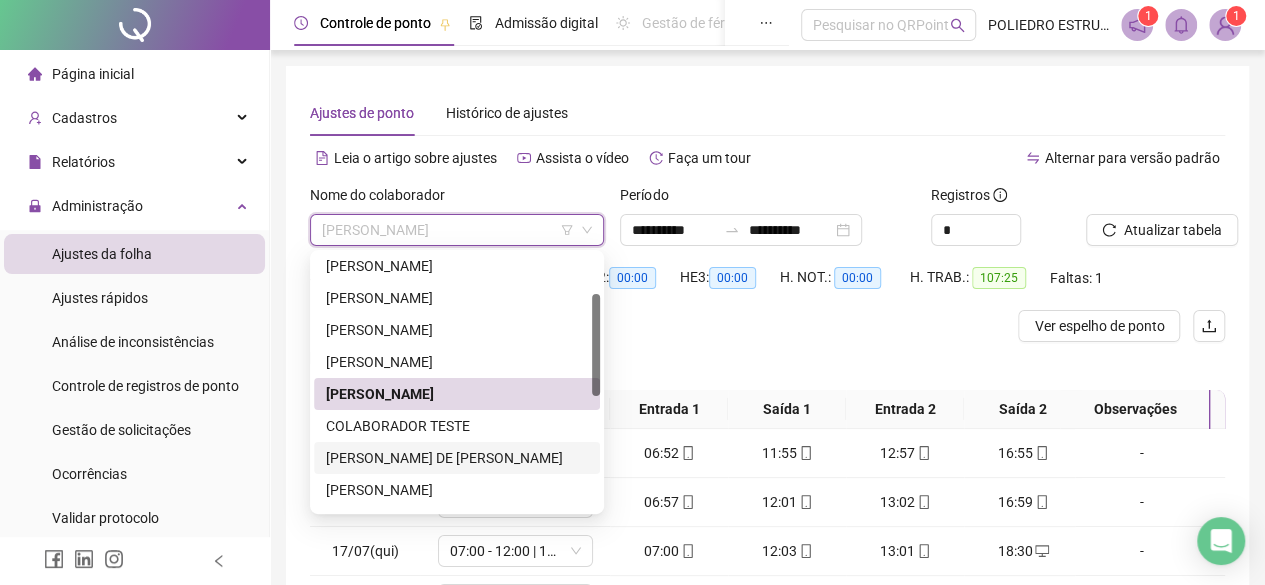 click on "[PERSON_NAME] DE [PERSON_NAME]" at bounding box center [457, 458] 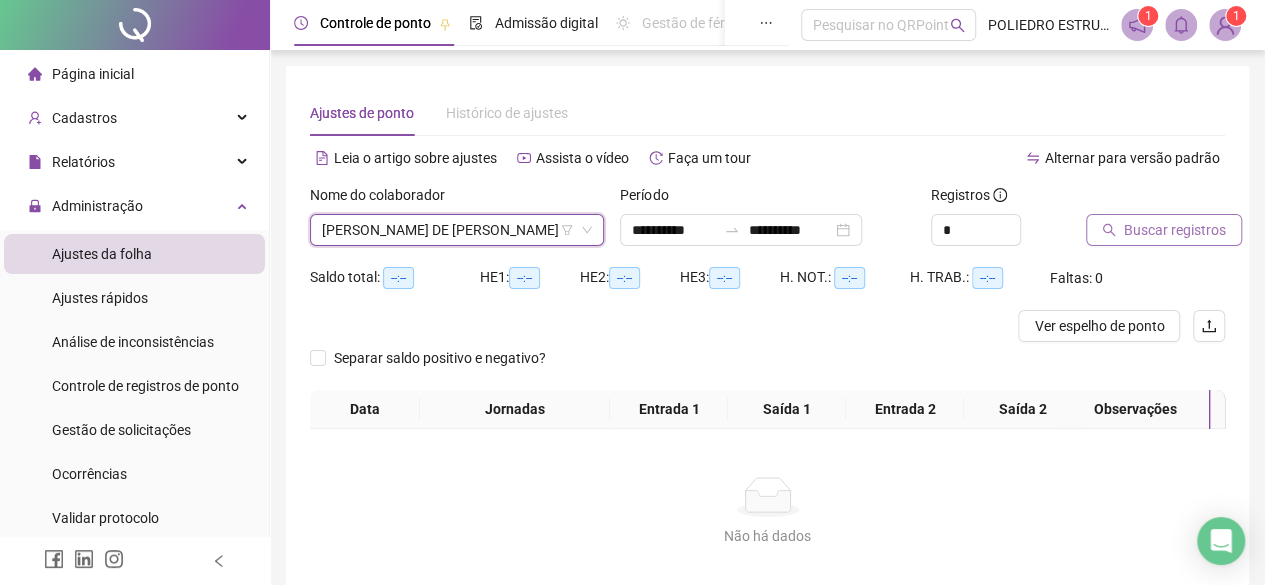 click on "Buscar registros" at bounding box center [1175, 230] 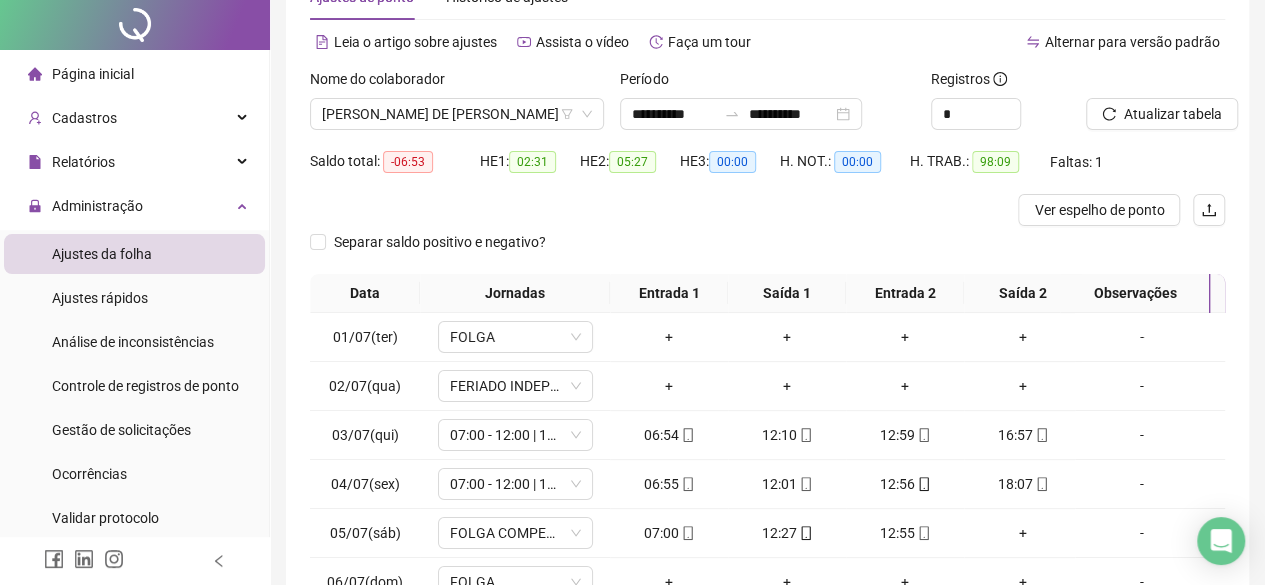 scroll, scrollTop: 365, scrollLeft: 0, axis: vertical 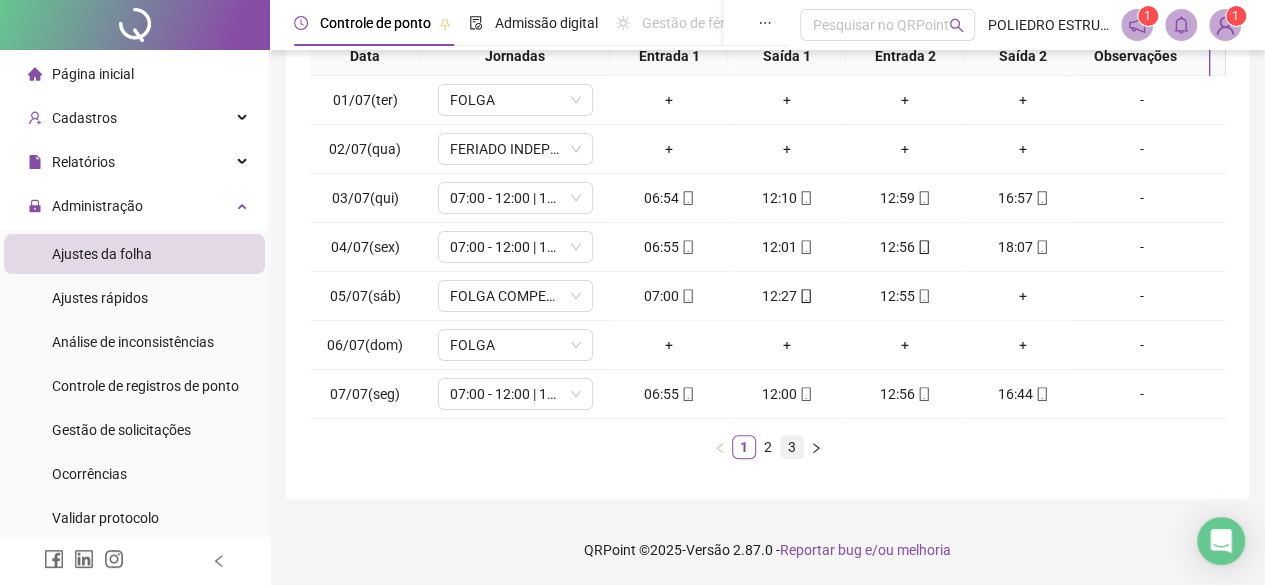 click on "3" at bounding box center (792, 447) 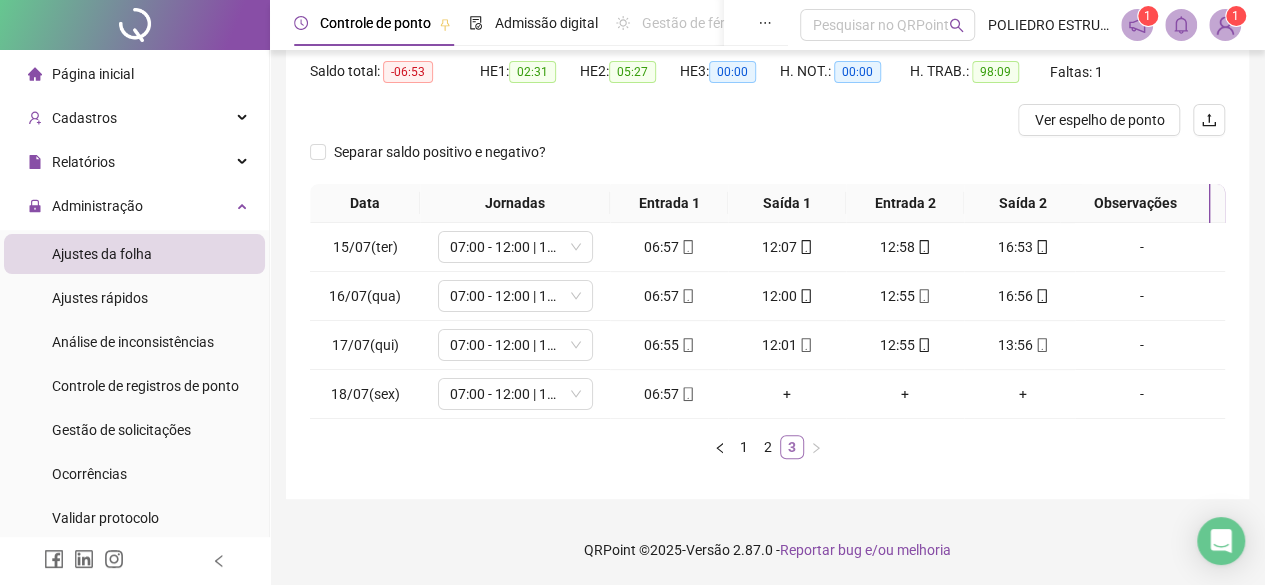 scroll, scrollTop: 219, scrollLeft: 0, axis: vertical 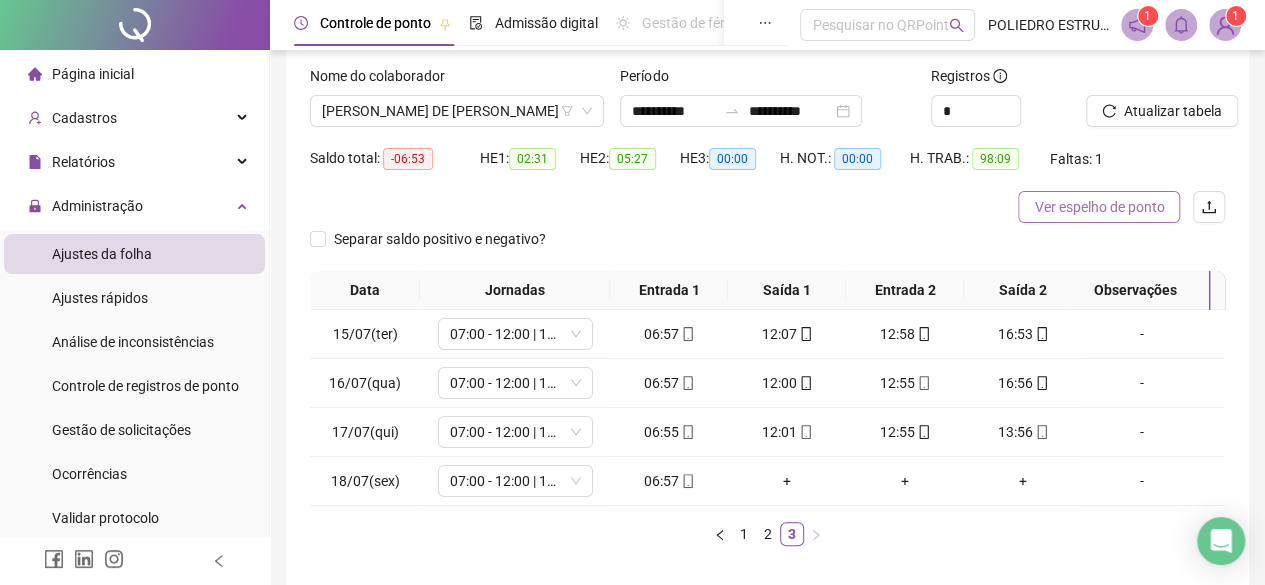 click on "Ver espelho de ponto" at bounding box center (1099, 207) 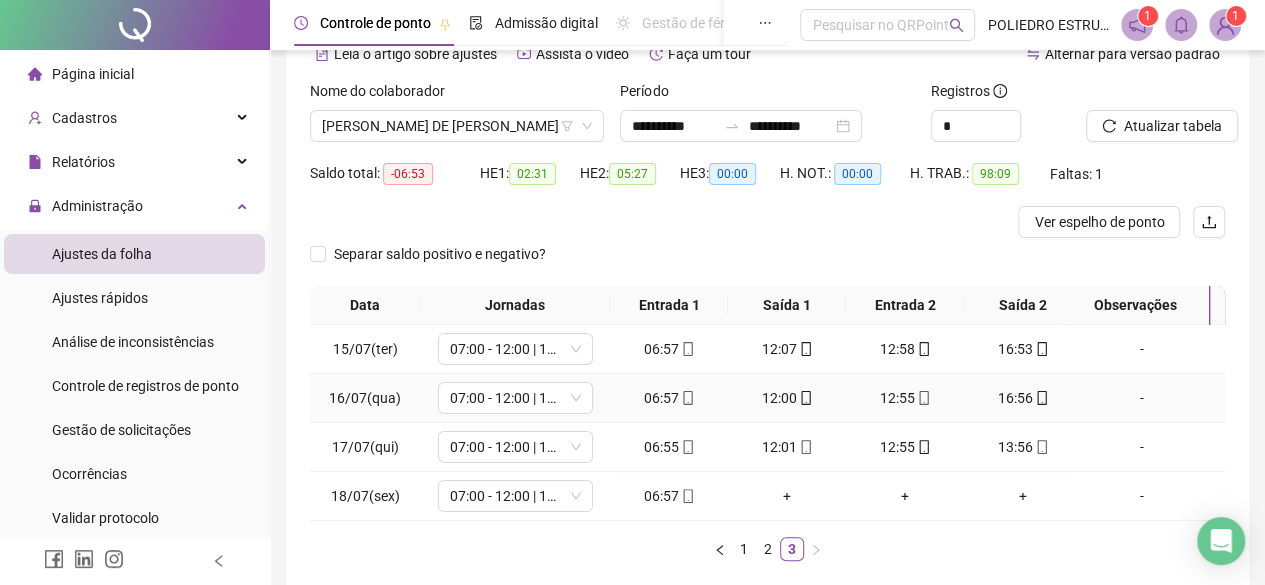 scroll, scrollTop: 19, scrollLeft: 0, axis: vertical 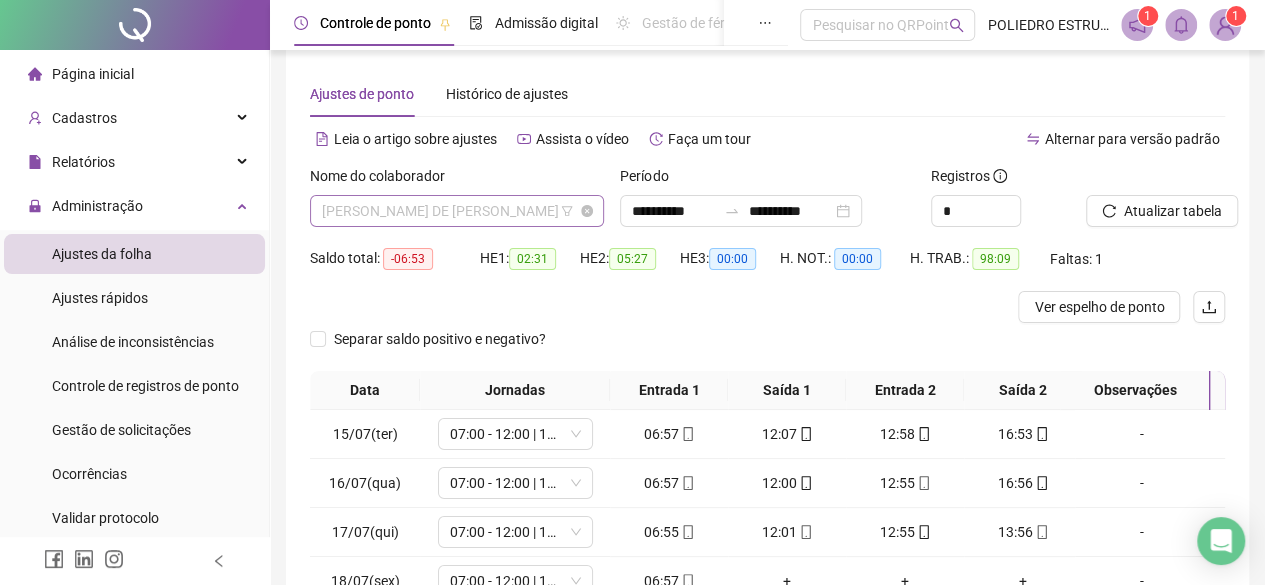click on "[PERSON_NAME] DE [PERSON_NAME]" at bounding box center (457, 211) 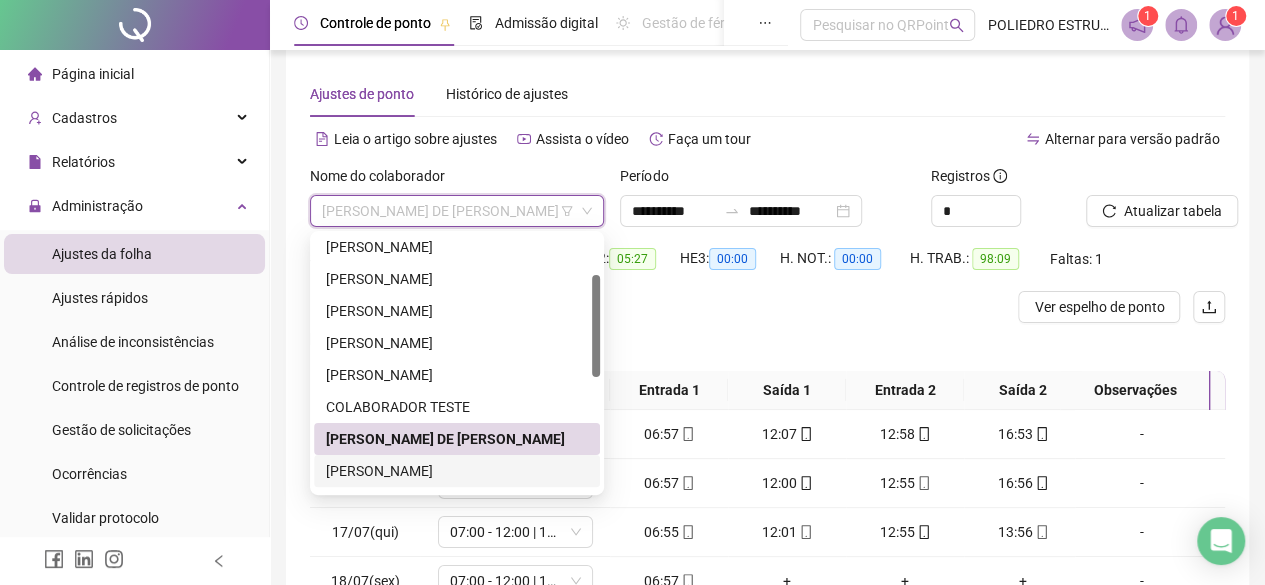 click on "[PERSON_NAME]" at bounding box center (457, 471) 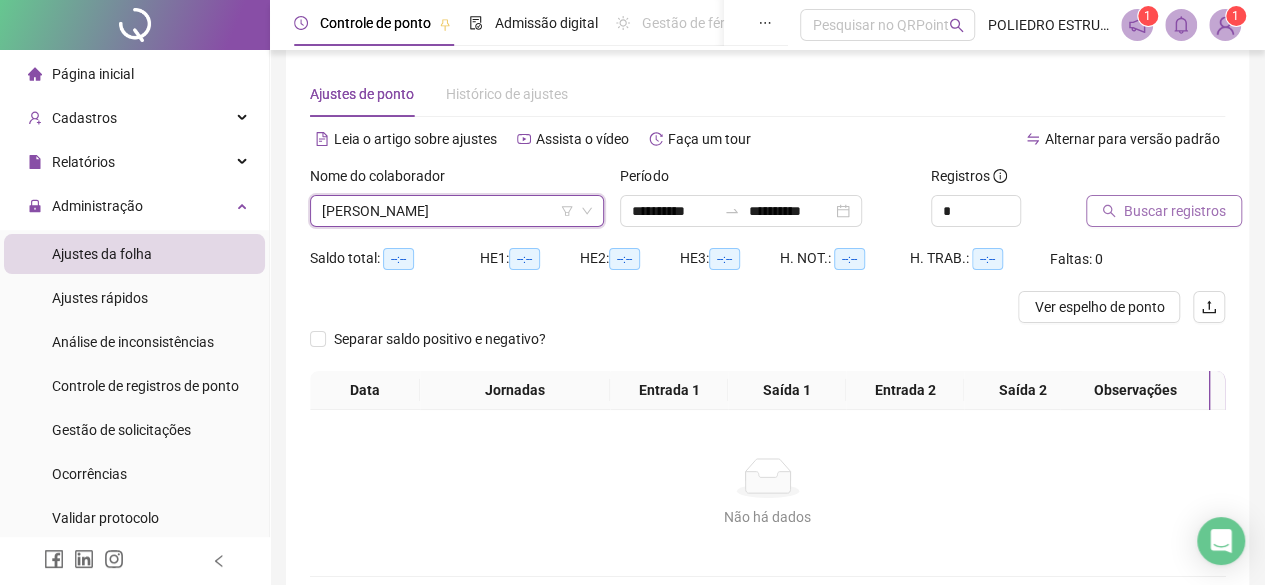 click on "Buscar registros" at bounding box center [1175, 211] 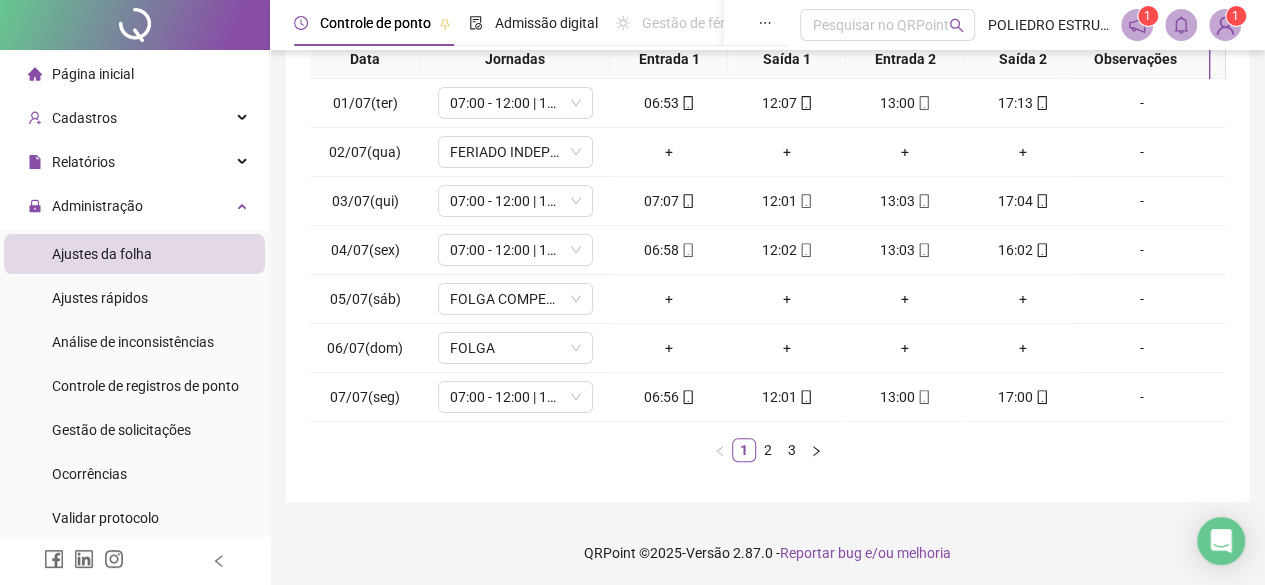 scroll, scrollTop: 365, scrollLeft: 0, axis: vertical 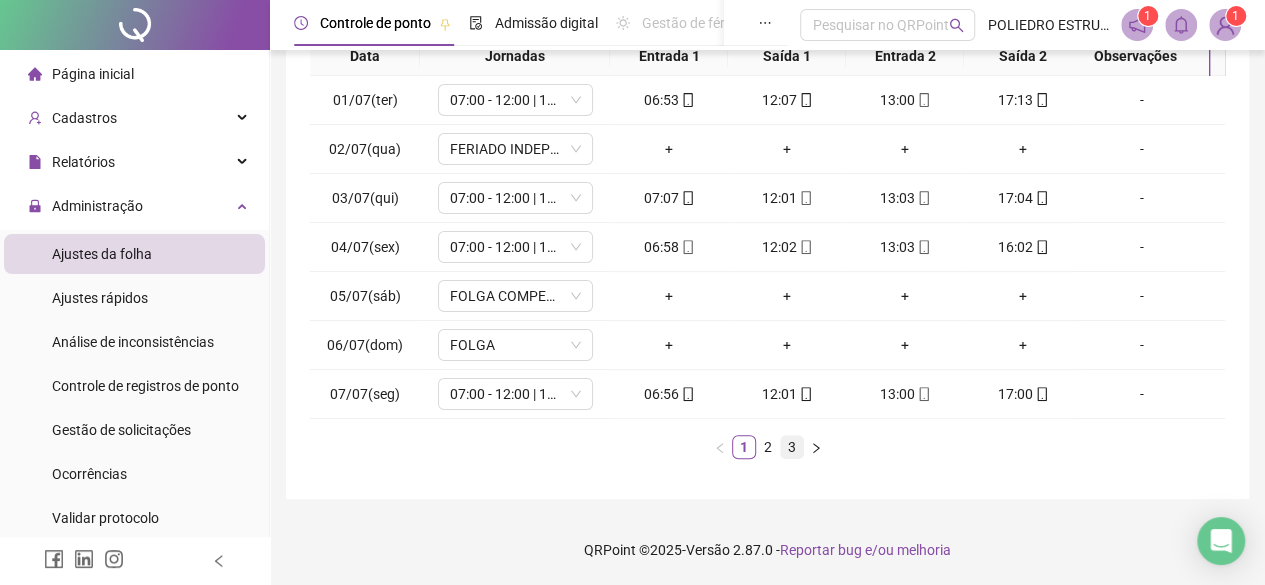 click on "3" at bounding box center (792, 447) 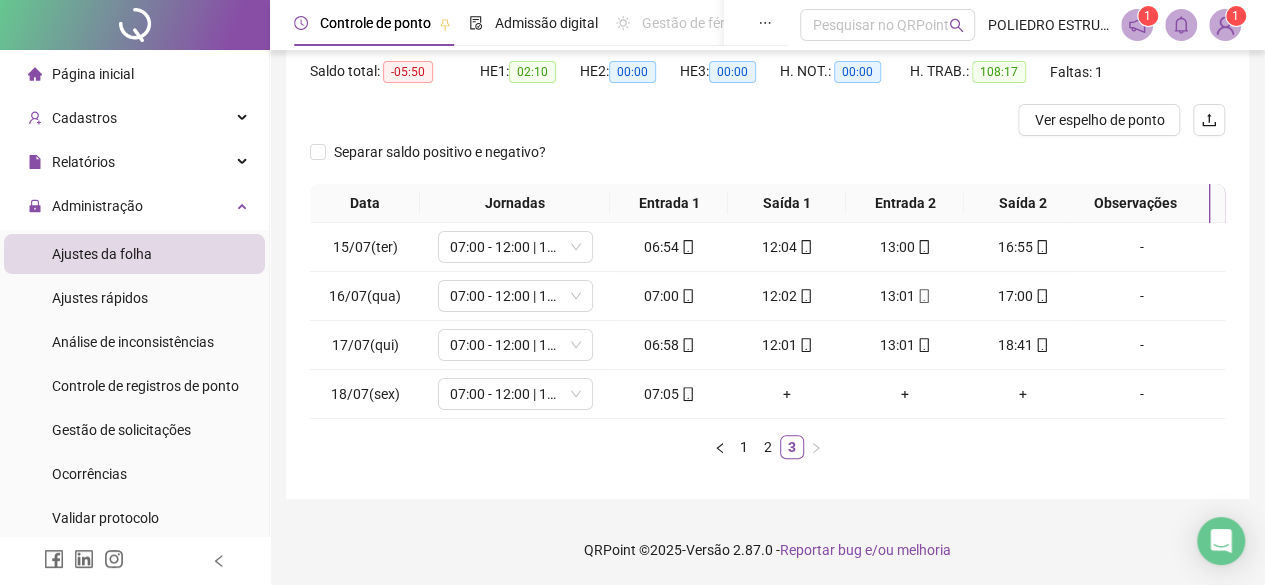 scroll, scrollTop: 219, scrollLeft: 0, axis: vertical 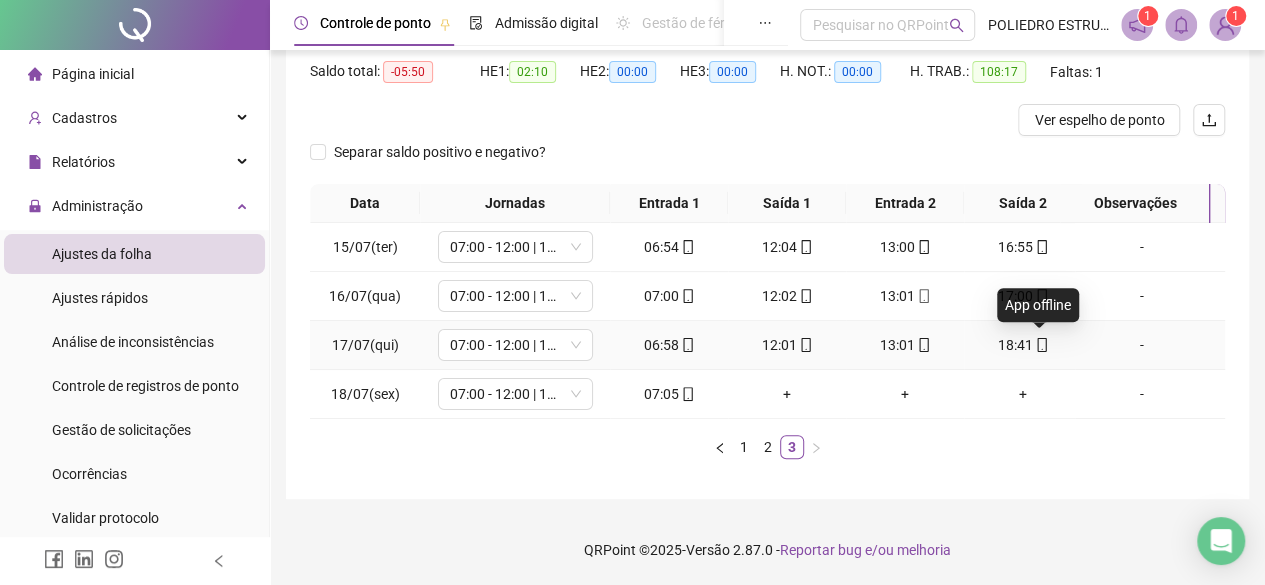click 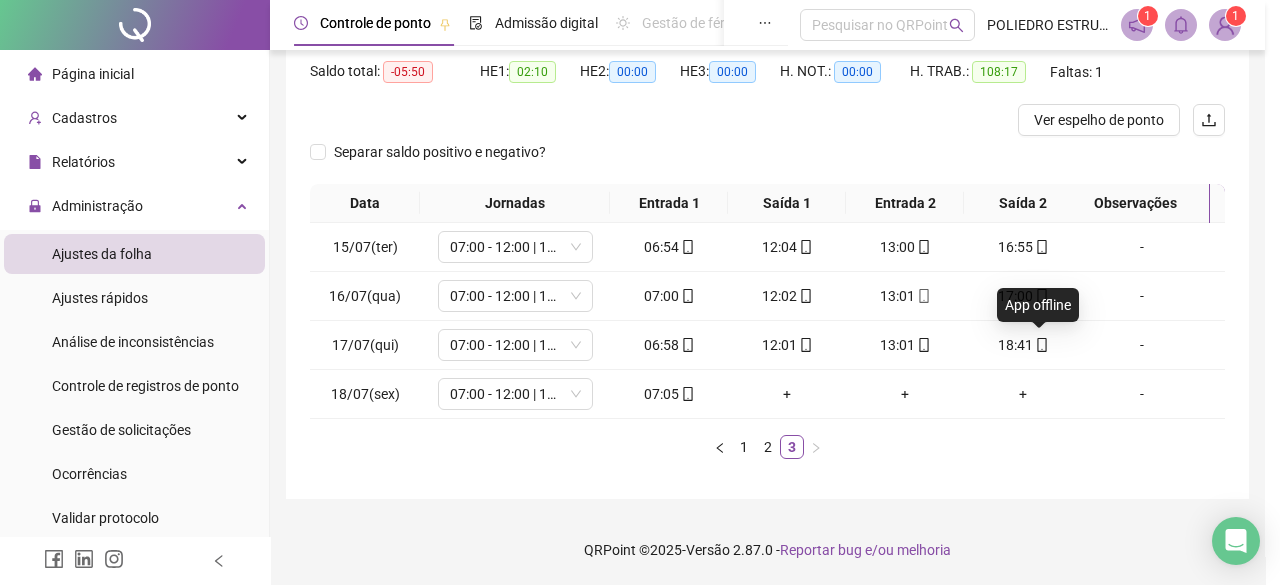 type on "**********" 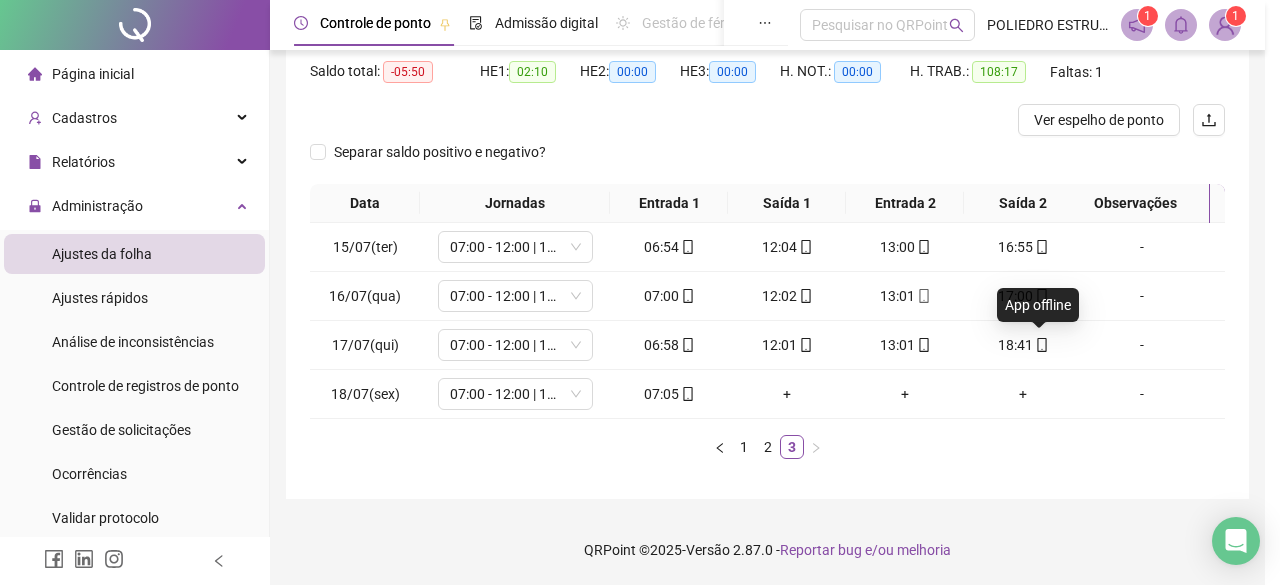 type on "**********" 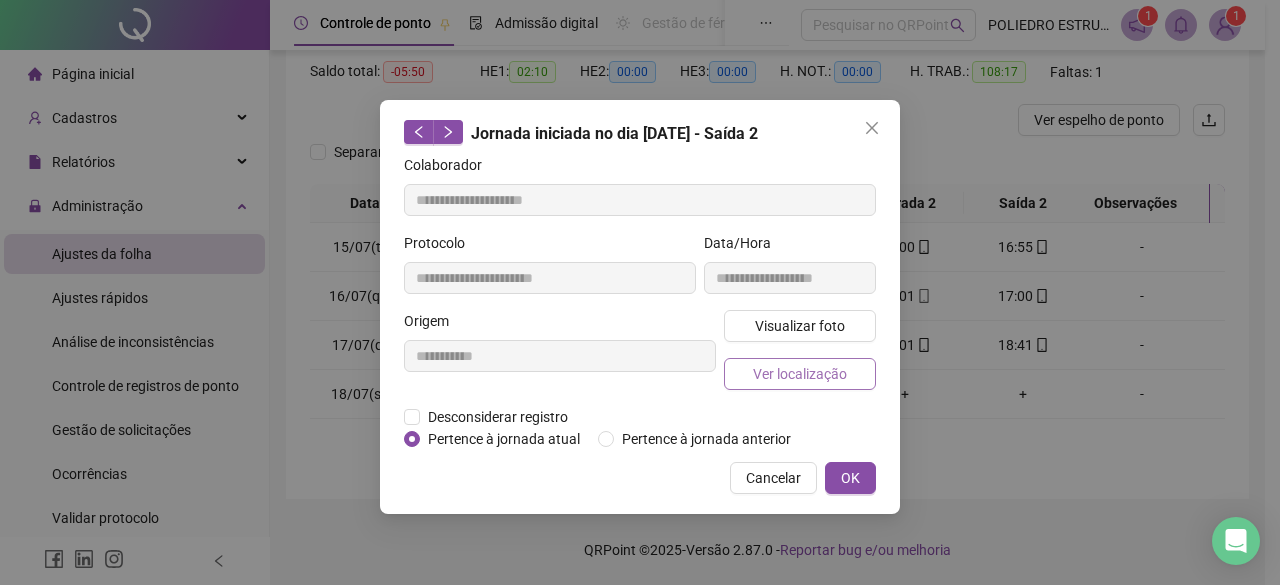 click on "Ver localização" at bounding box center [800, 374] 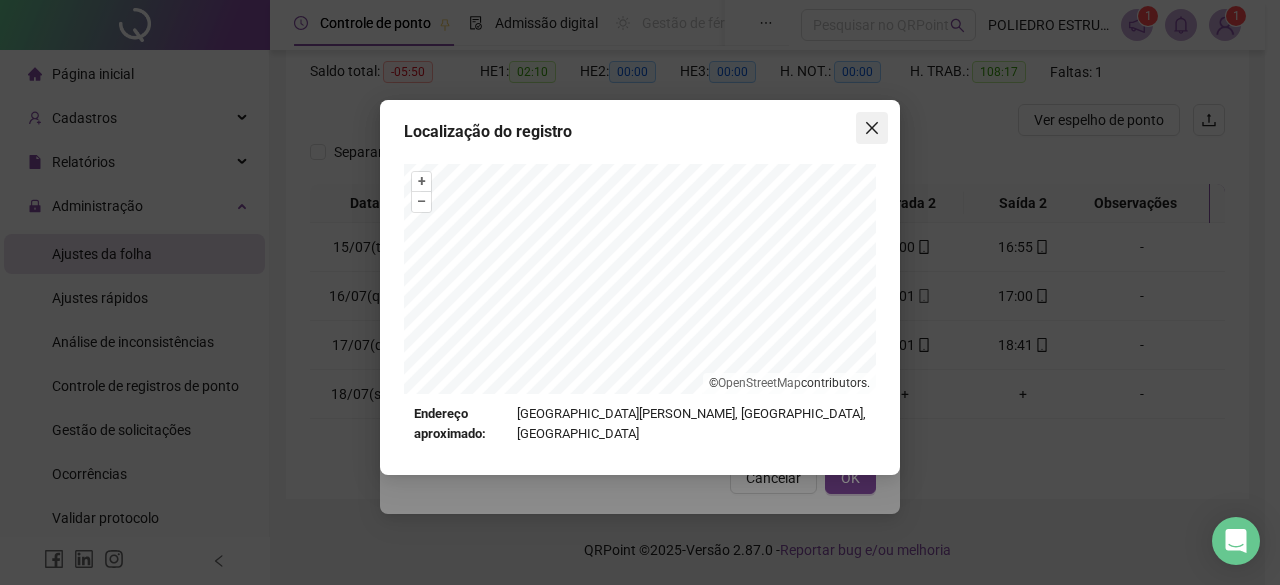 click 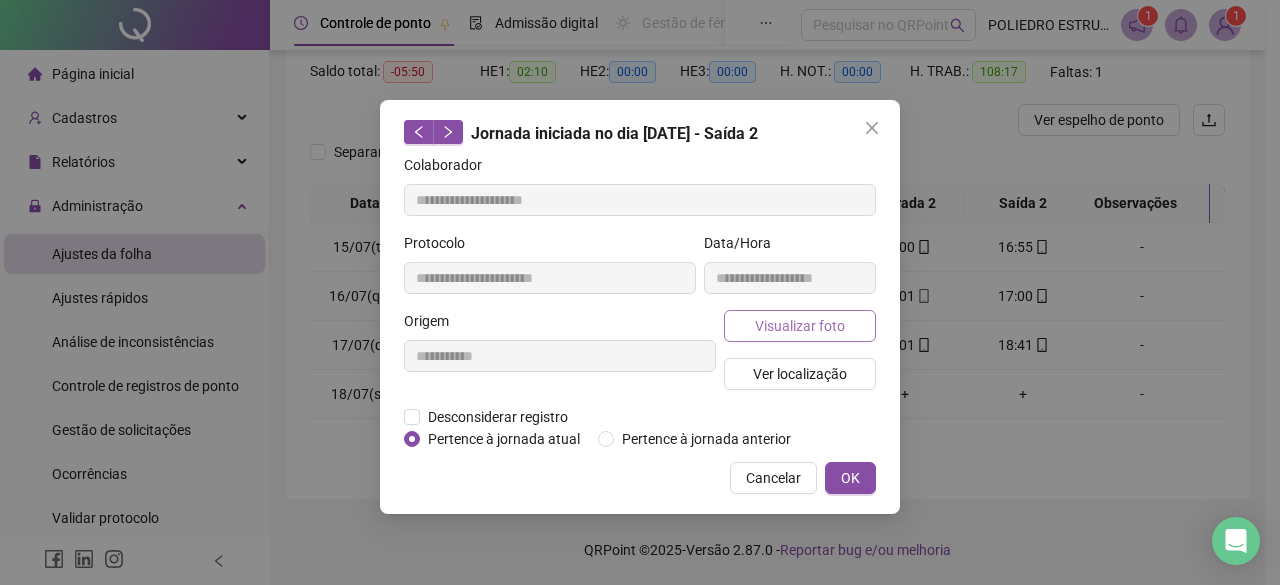 click on "Visualizar foto" at bounding box center (800, 326) 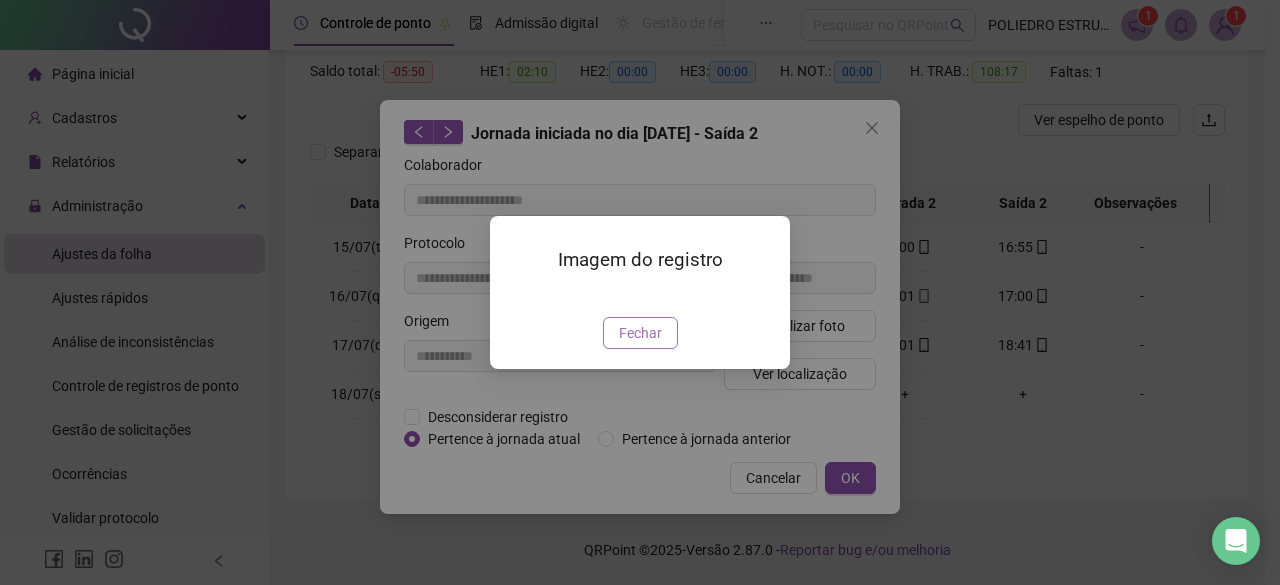 click on "Fechar" at bounding box center [640, 333] 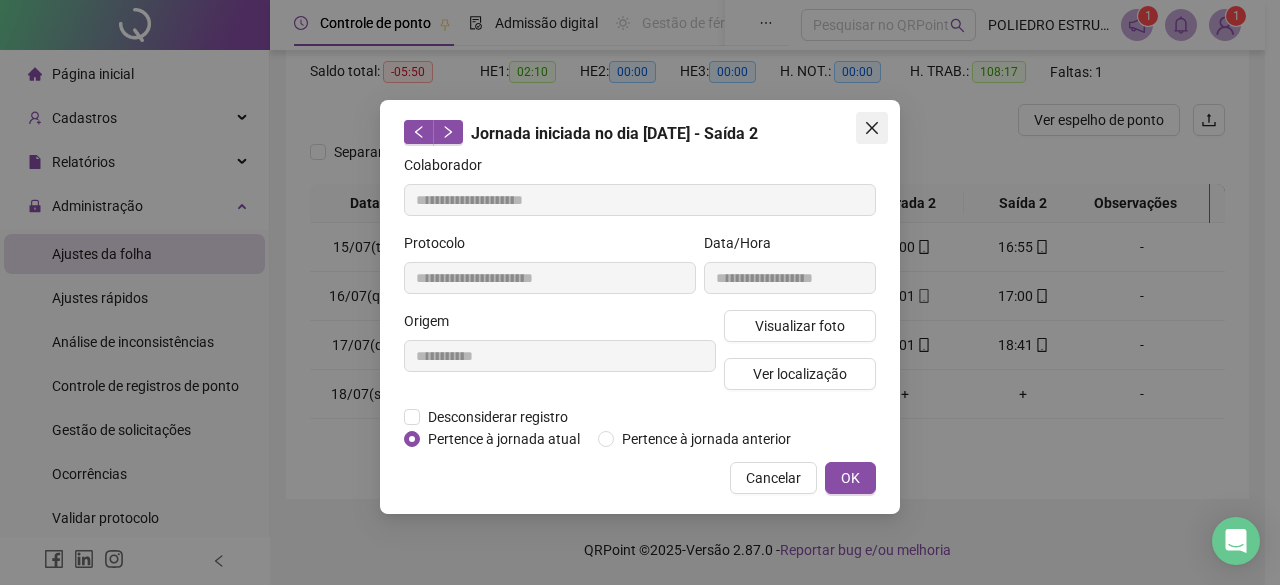 click 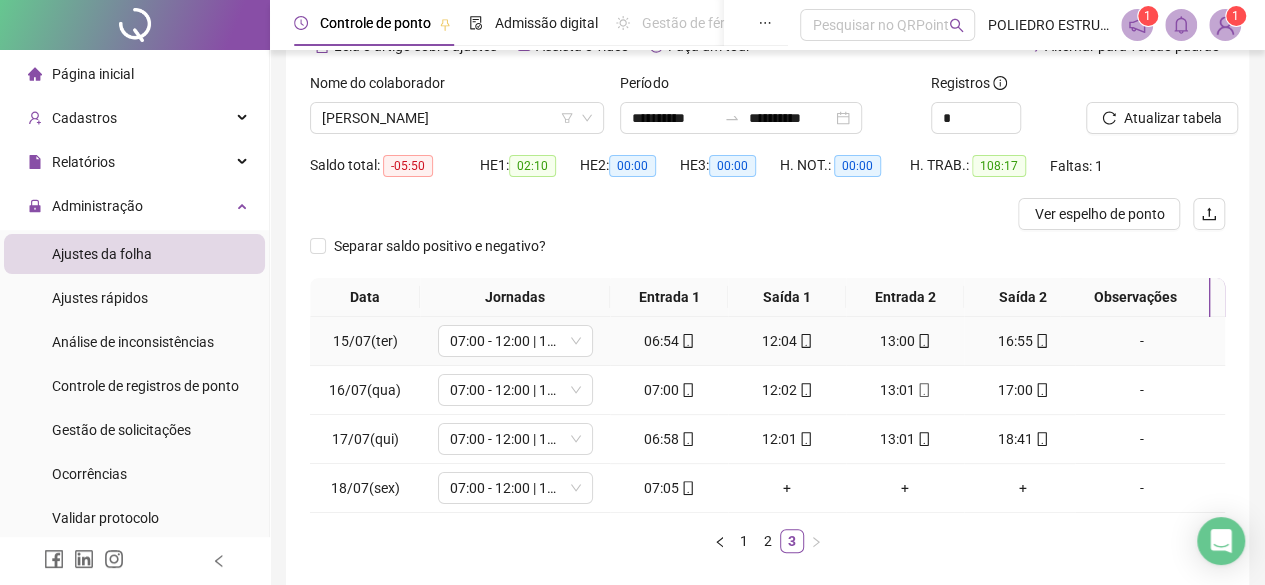 scroll, scrollTop: 19, scrollLeft: 0, axis: vertical 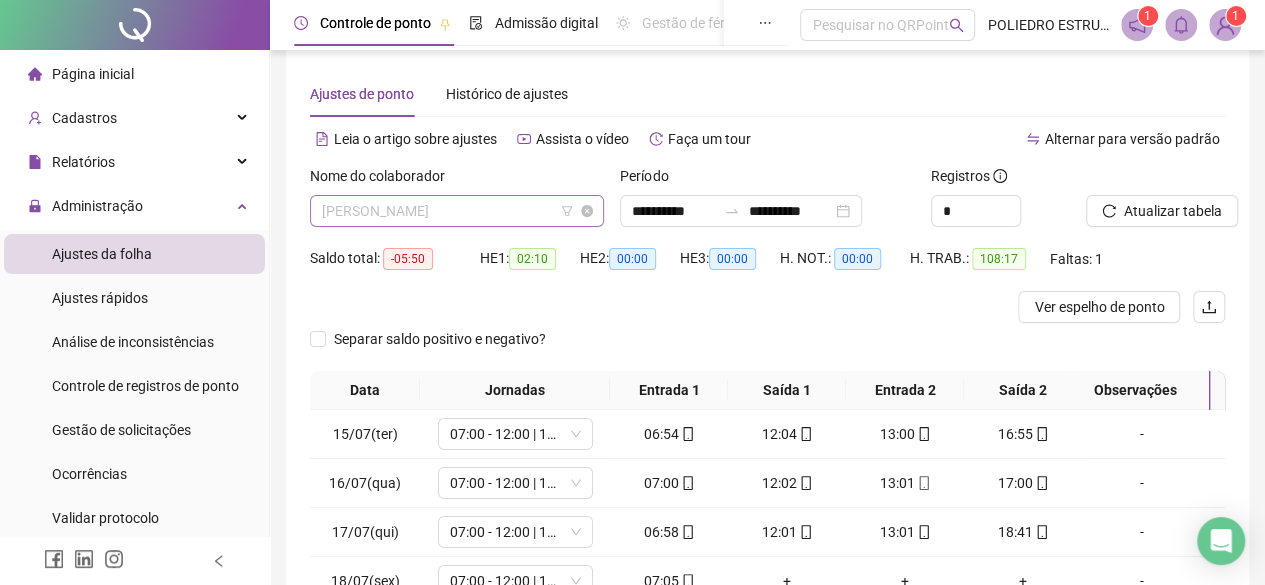 click on "[PERSON_NAME]" at bounding box center (457, 211) 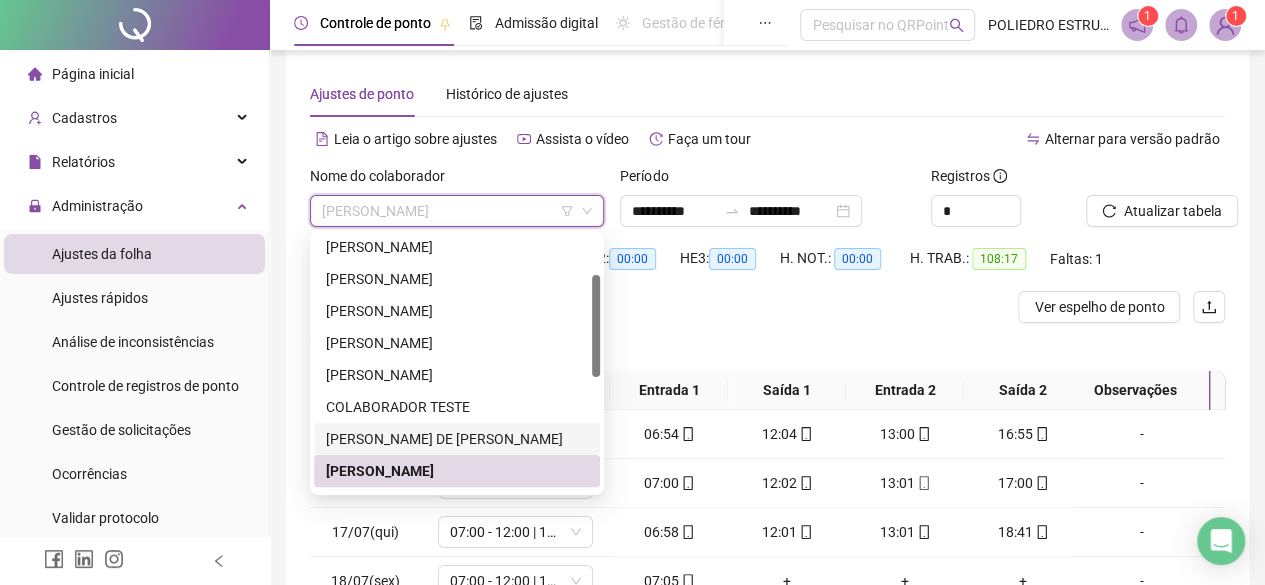 scroll, scrollTop: 200, scrollLeft: 0, axis: vertical 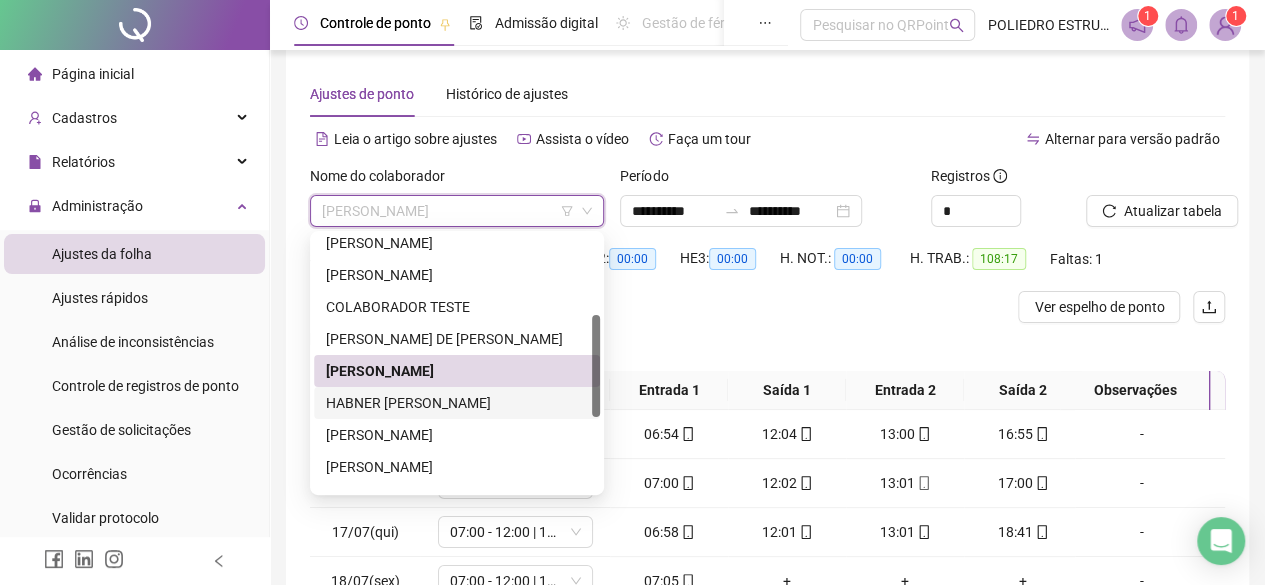 click on "HABNER [PERSON_NAME]" at bounding box center [457, 403] 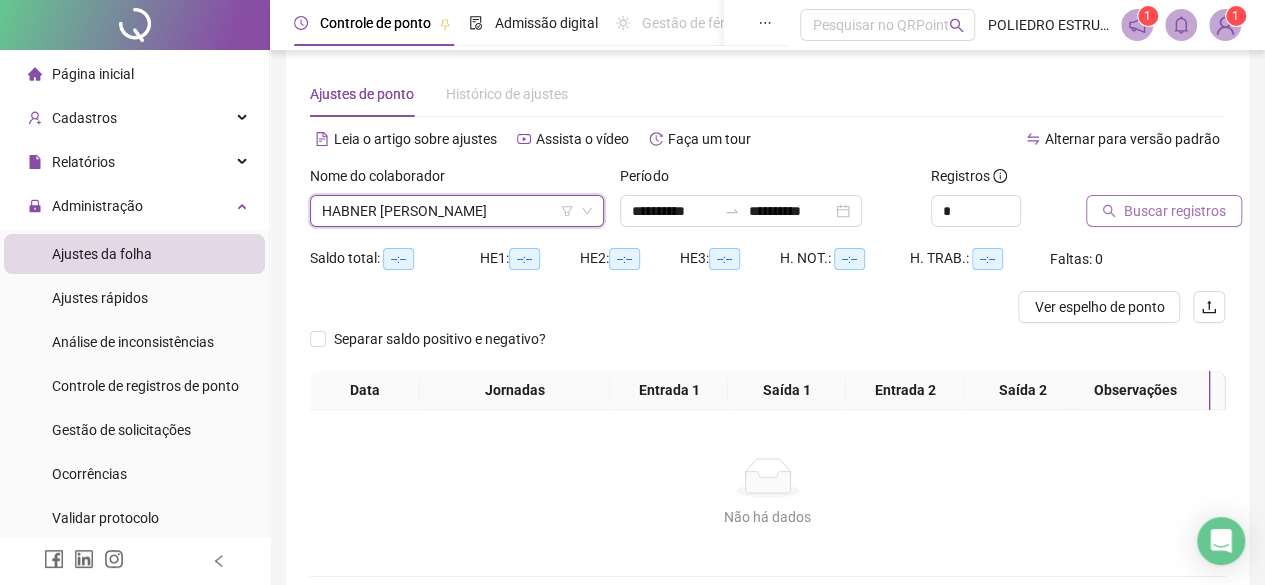 click on "Buscar registros" at bounding box center [1175, 211] 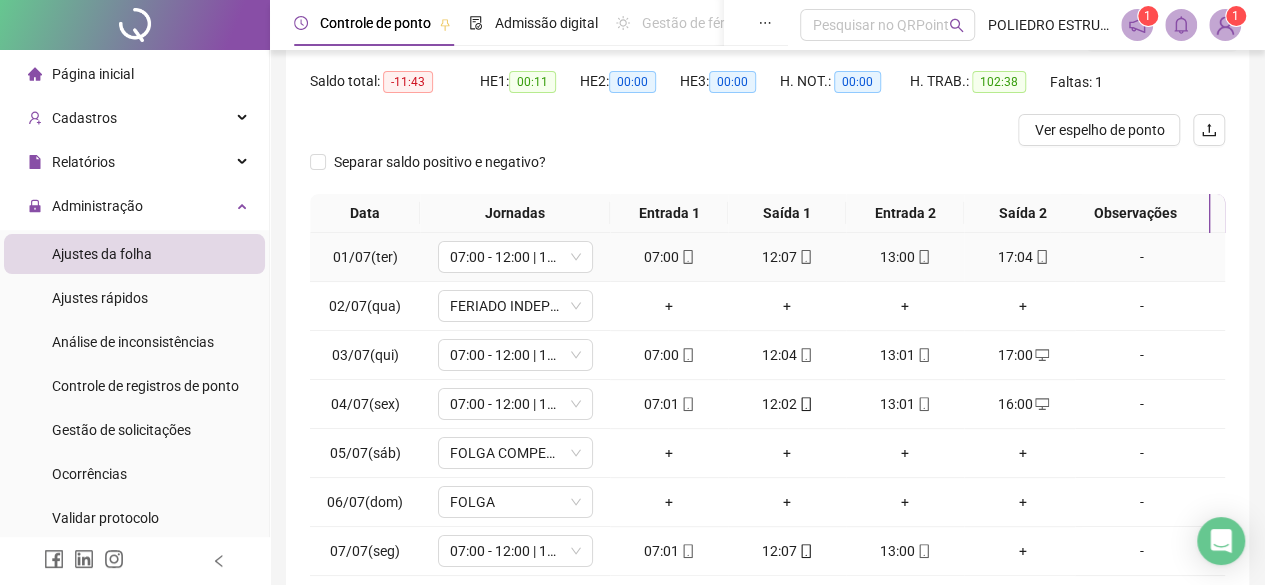 scroll, scrollTop: 365, scrollLeft: 0, axis: vertical 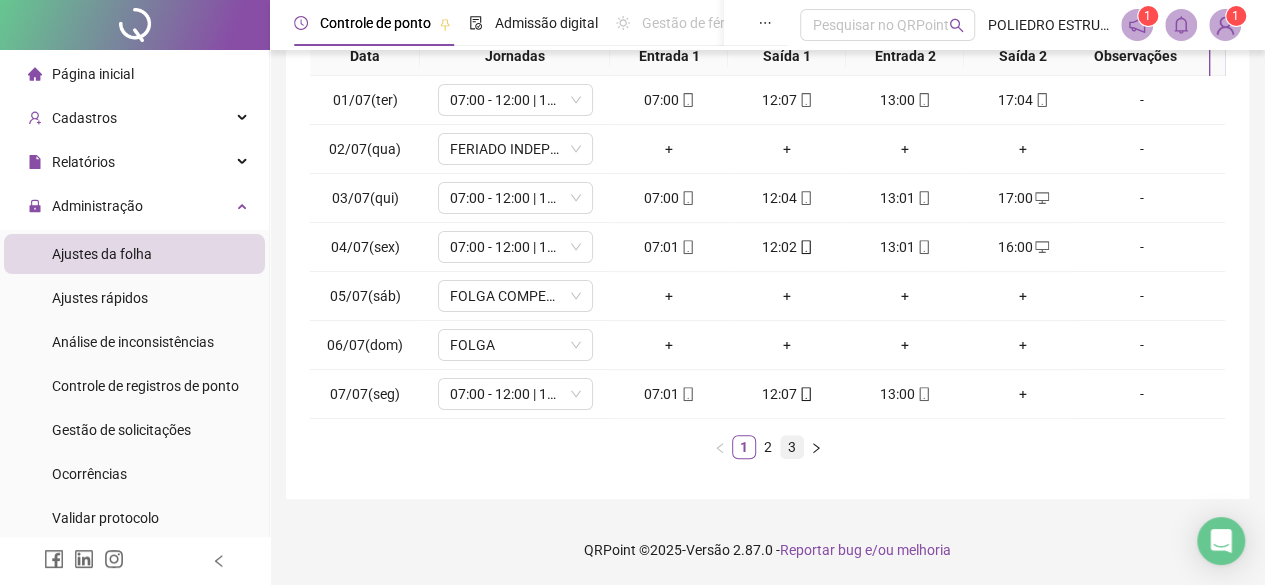 click on "3" at bounding box center [792, 447] 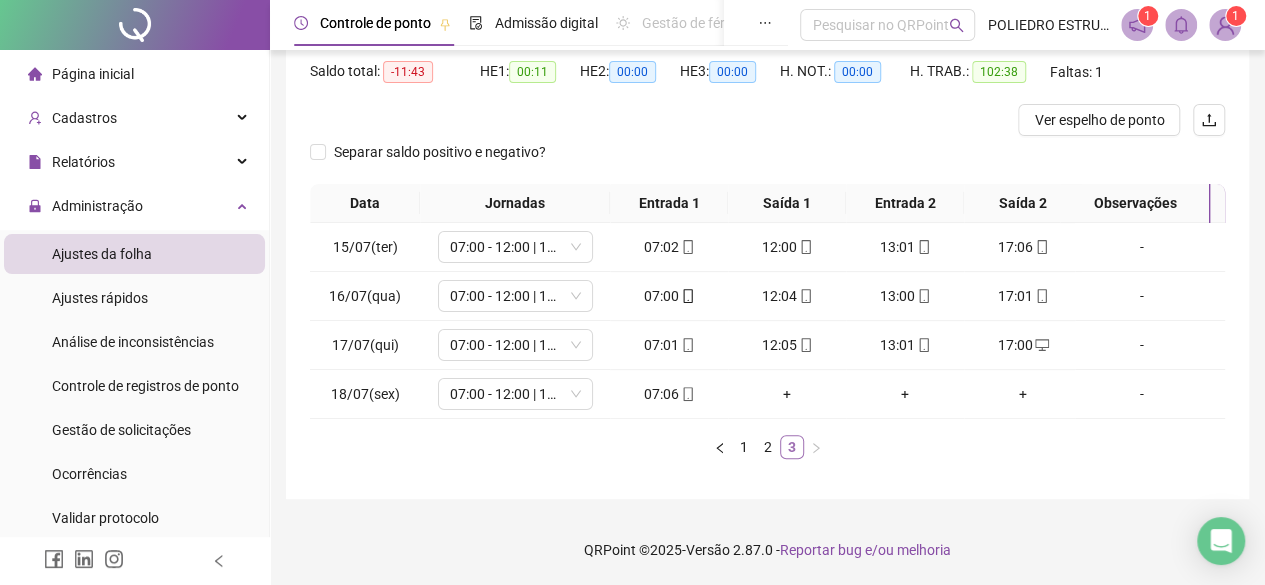 scroll, scrollTop: 219, scrollLeft: 0, axis: vertical 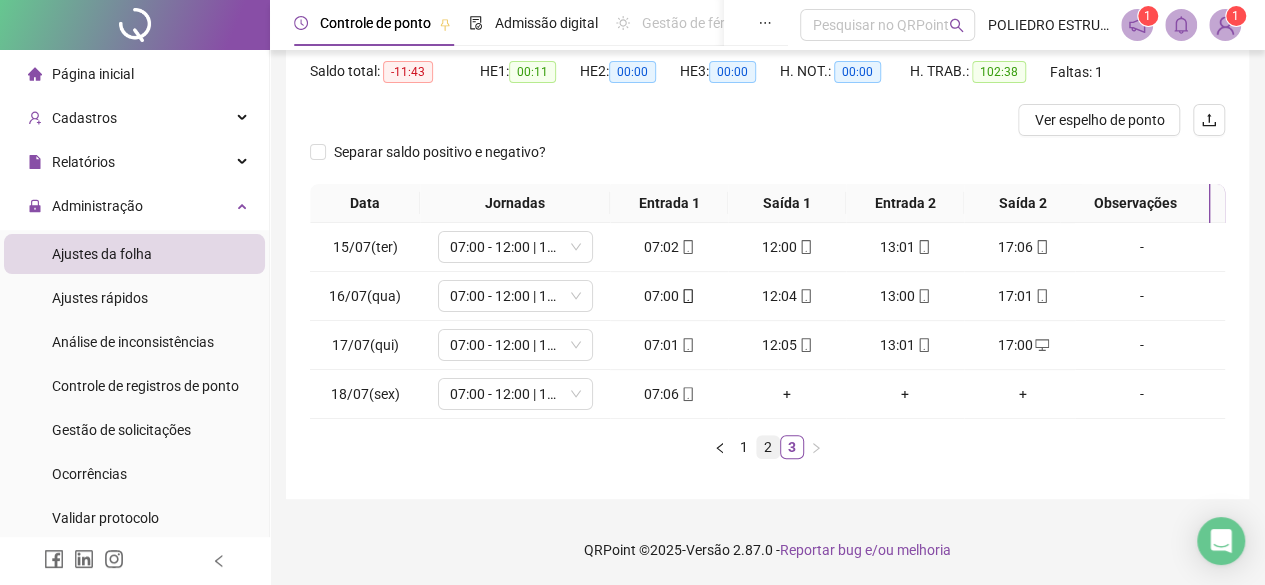 click on "2" at bounding box center (768, 447) 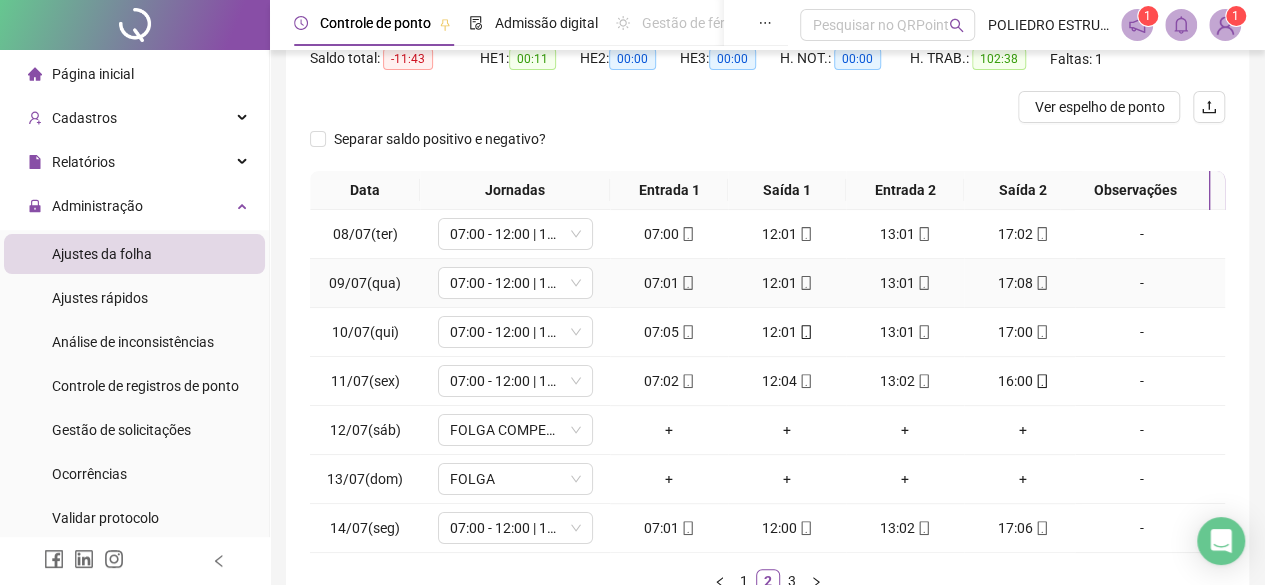 scroll, scrollTop: 0, scrollLeft: 0, axis: both 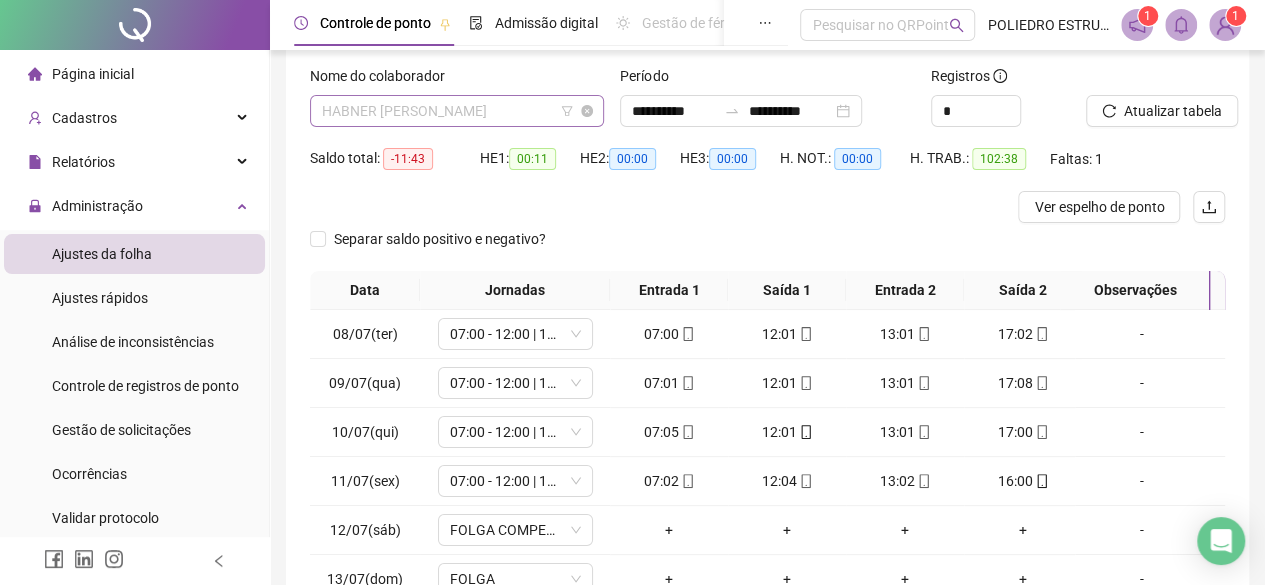click on "HABNER [PERSON_NAME]" at bounding box center (457, 111) 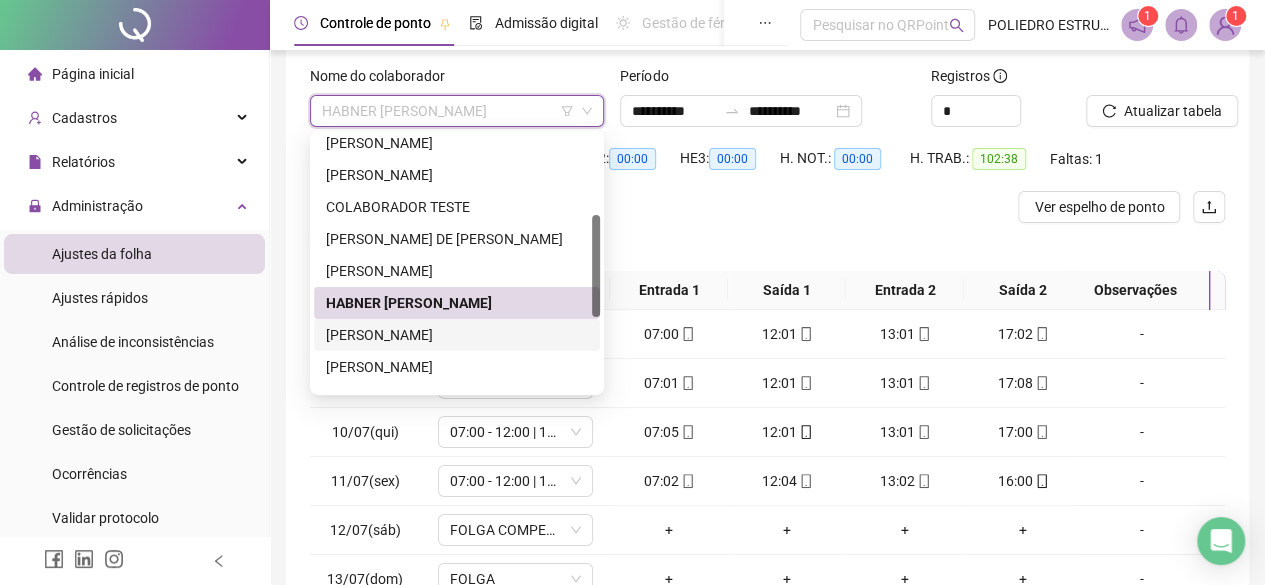 click on "[PERSON_NAME]" at bounding box center (457, 335) 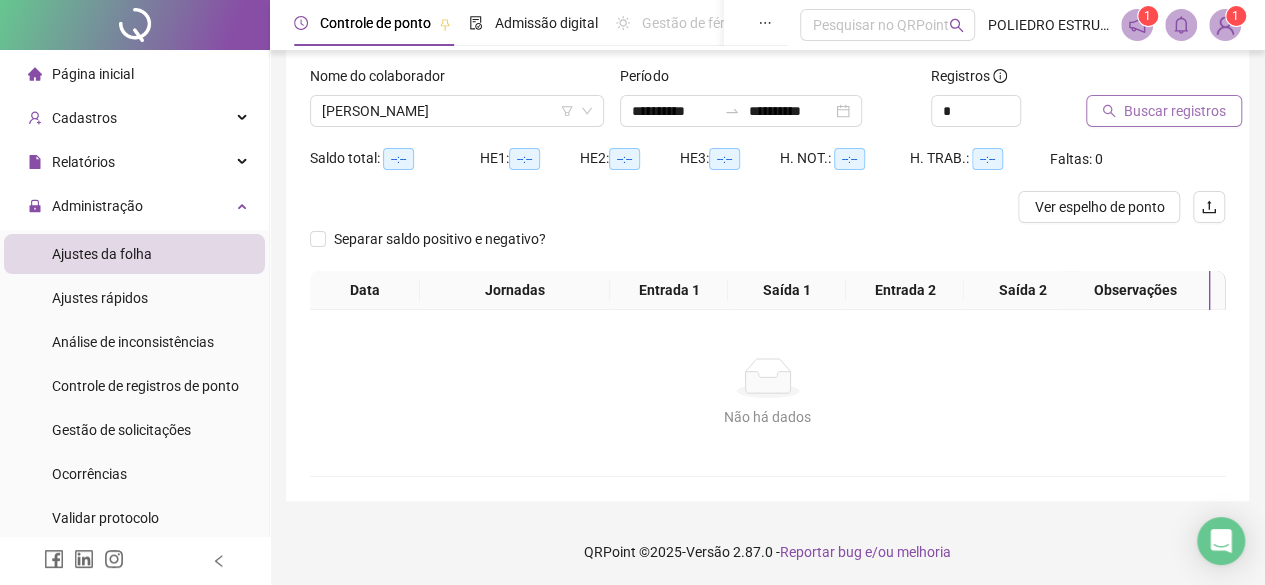 click on "Buscar registros" at bounding box center [1175, 111] 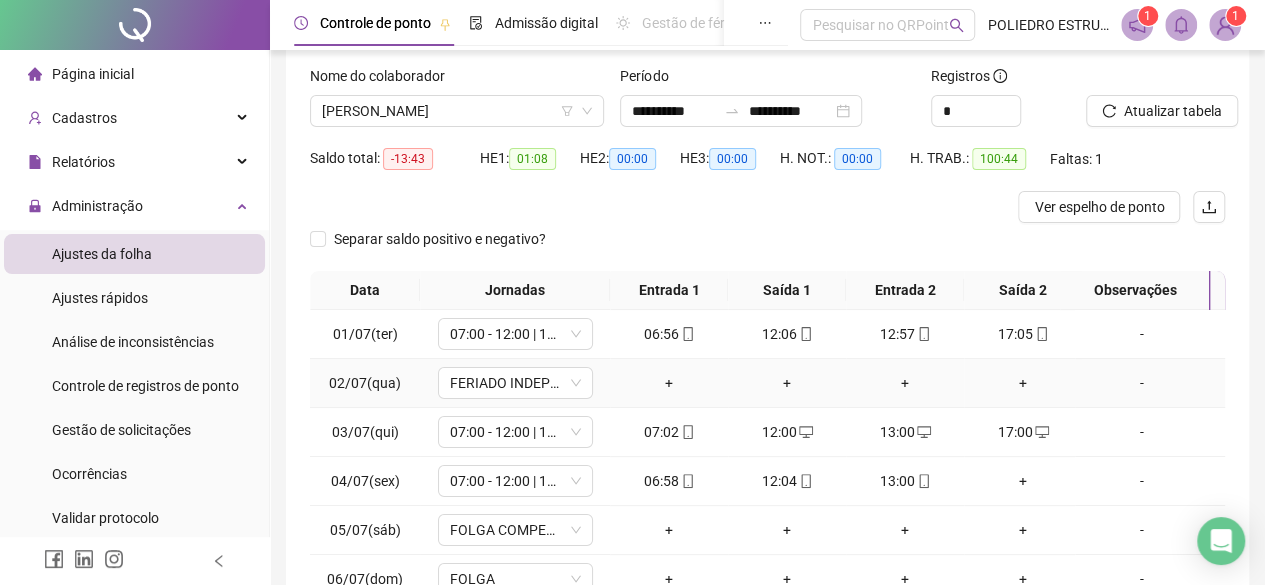 scroll, scrollTop: 0, scrollLeft: 0, axis: both 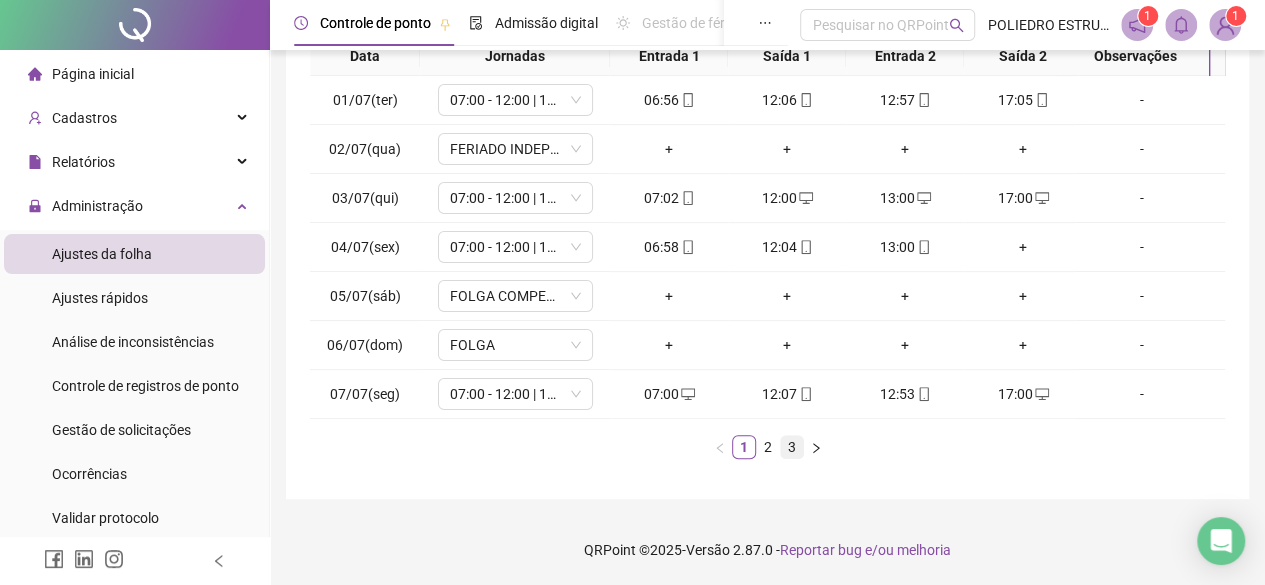 click on "3" at bounding box center (792, 447) 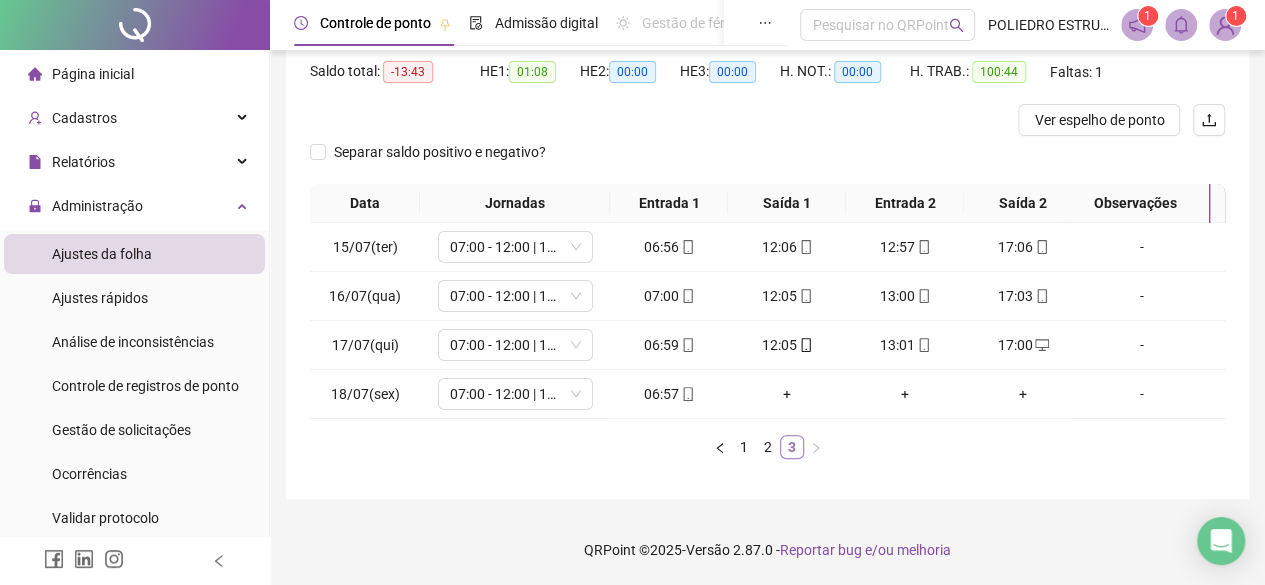 scroll, scrollTop: 0, scrollLeft: 0, axis: both 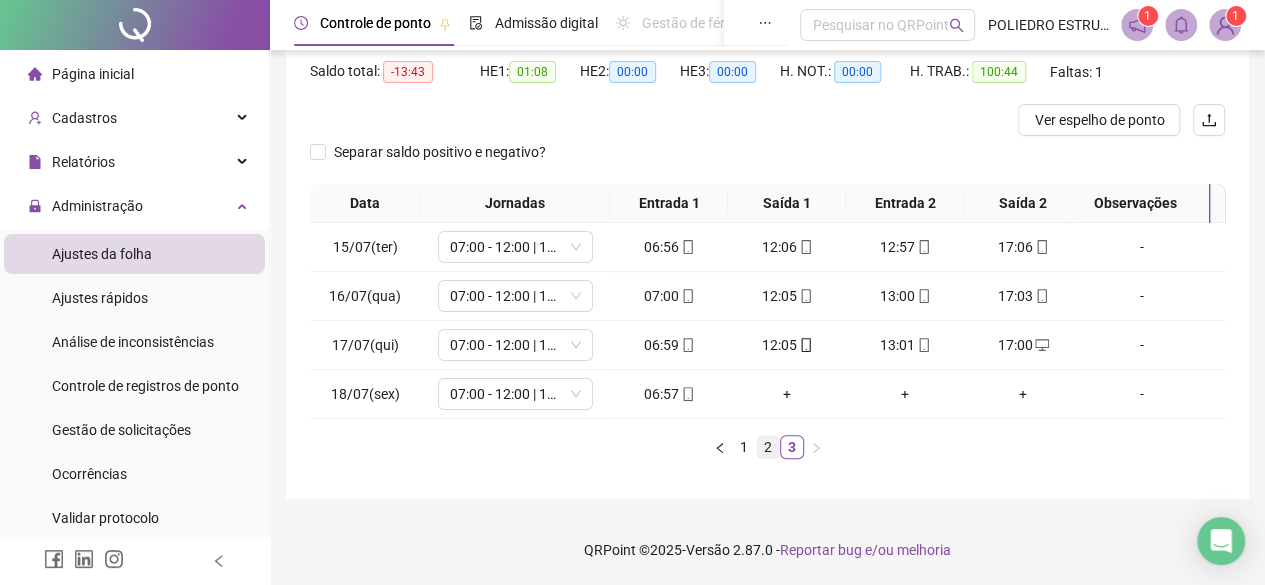 click on "2" at bounding box center [768, 447] 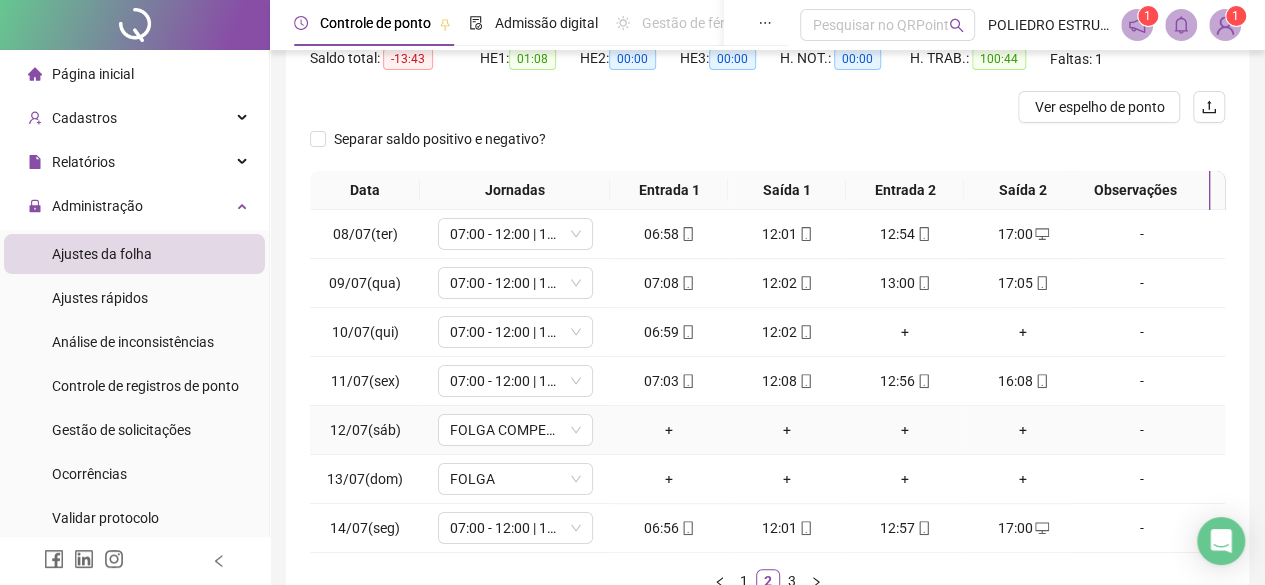 scroll, scrollTop: 0, scrollLeft: 0, axis: both 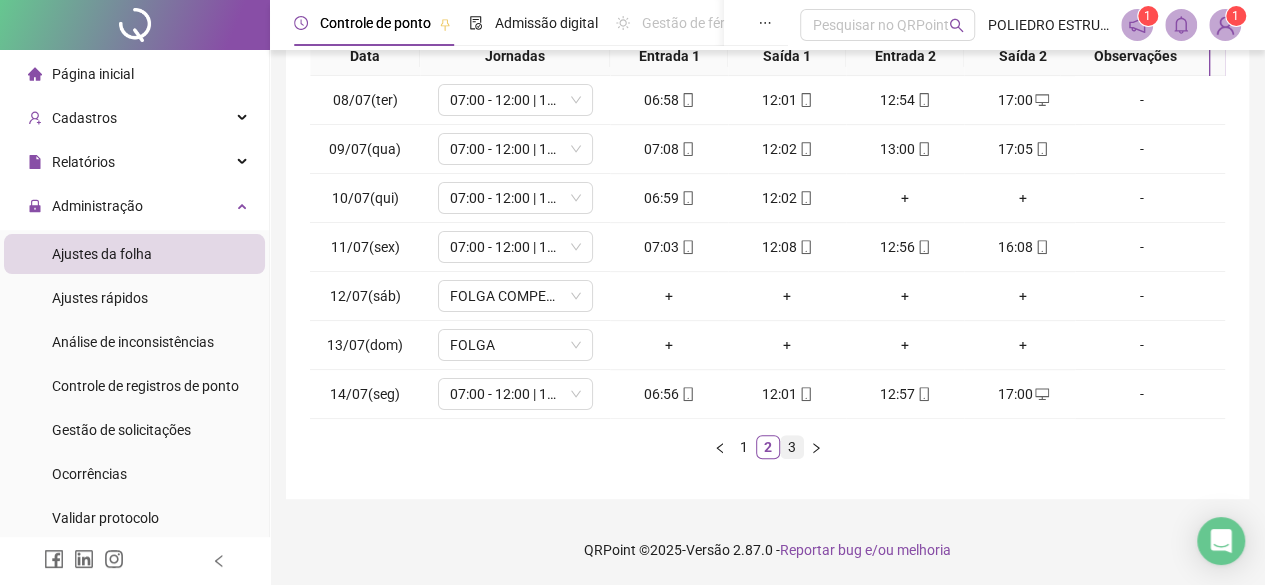 click on "3" at bounding box center (792, 447) 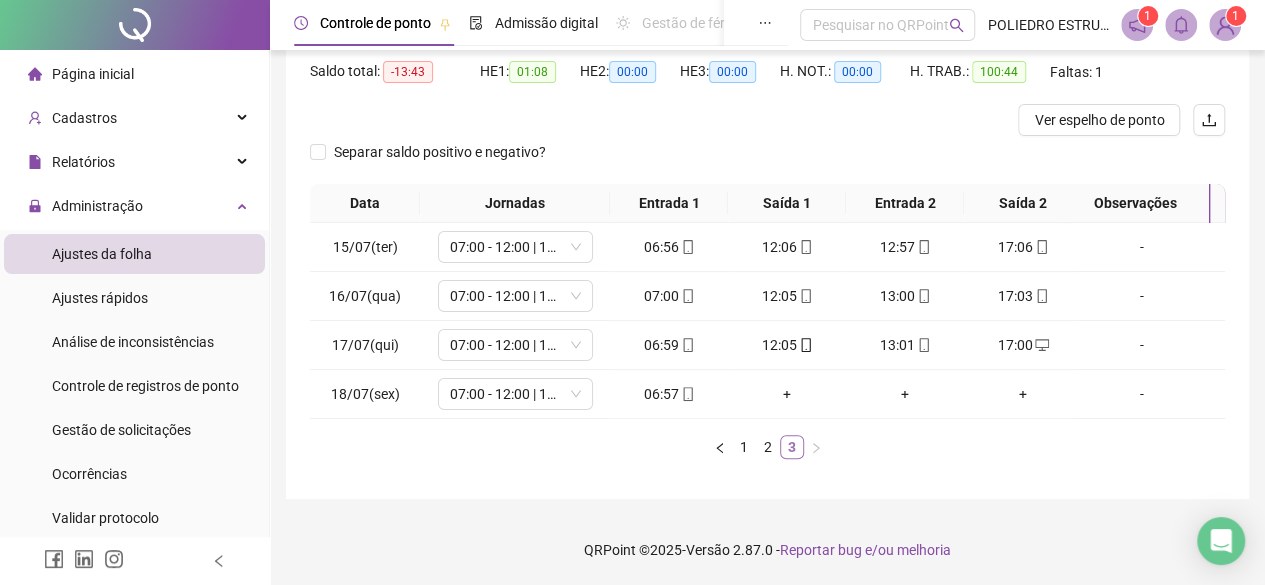 scroll, scrollTop: 219, scrollLeft: 0, axis: vertical 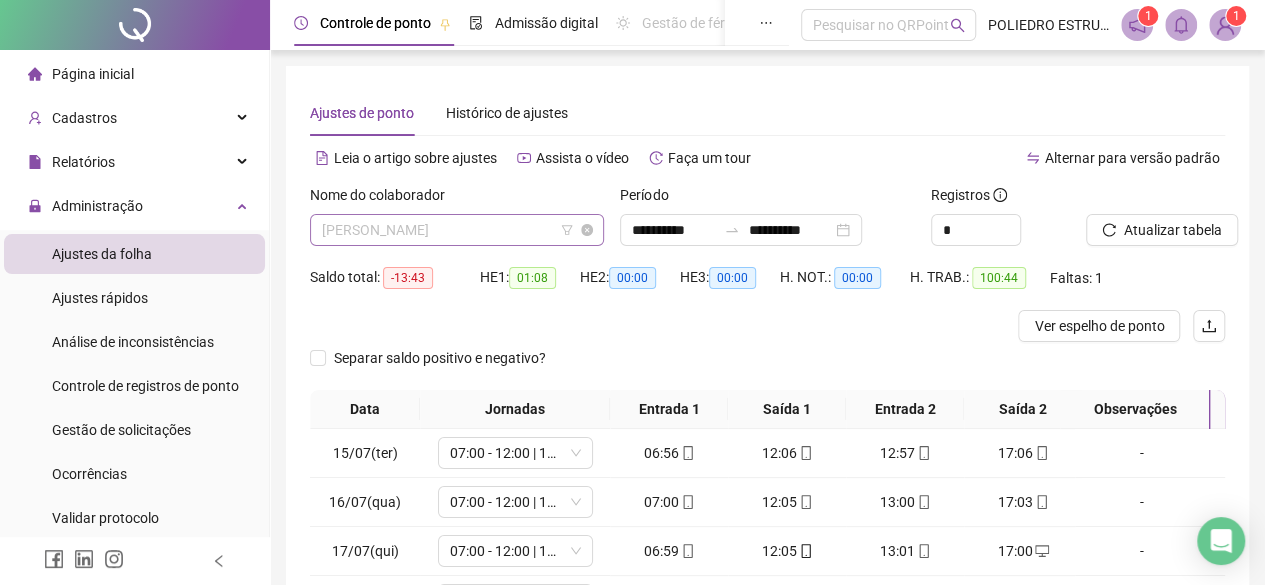 click on "[PERSON_NAME]" at bounding box center [457, 230] 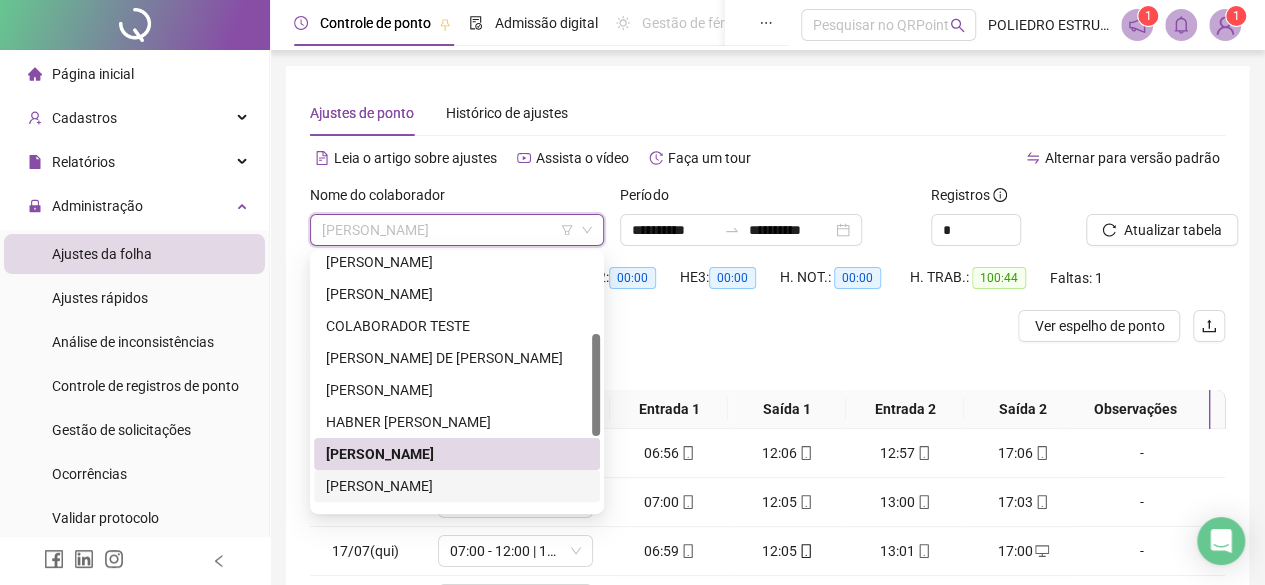 click on "[PERSON_NAME]" at bounding box center [457, 486] 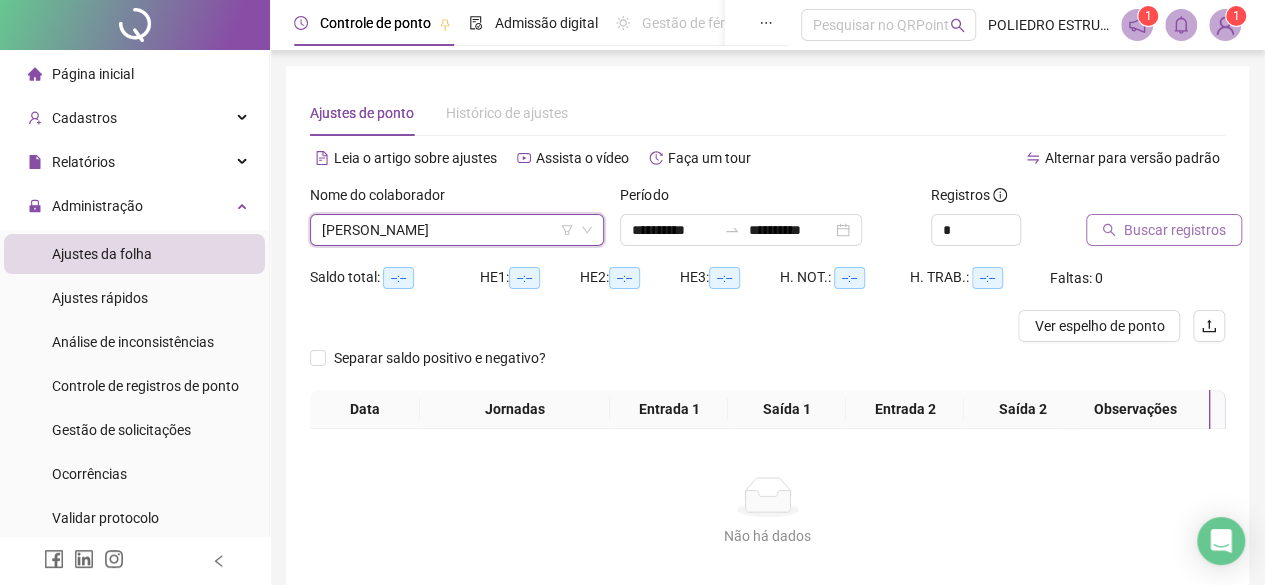 click on "Buscar registros" at bounding box center (1175, 230) 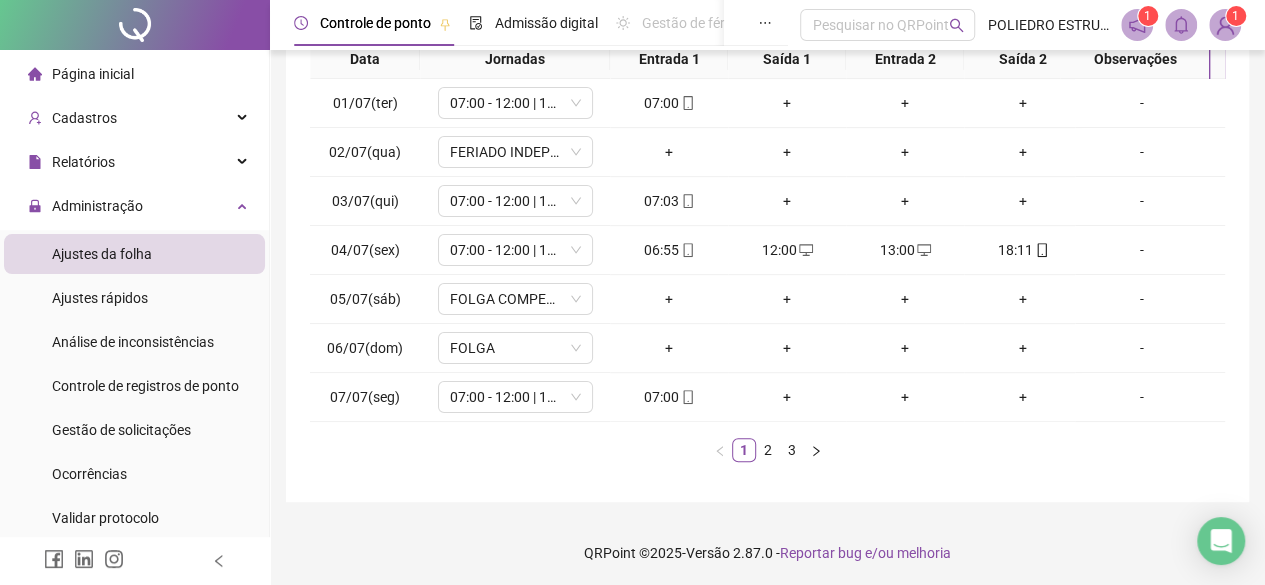 scroll, scrollTop: 365, scrollLeft: 0, axis: vertical 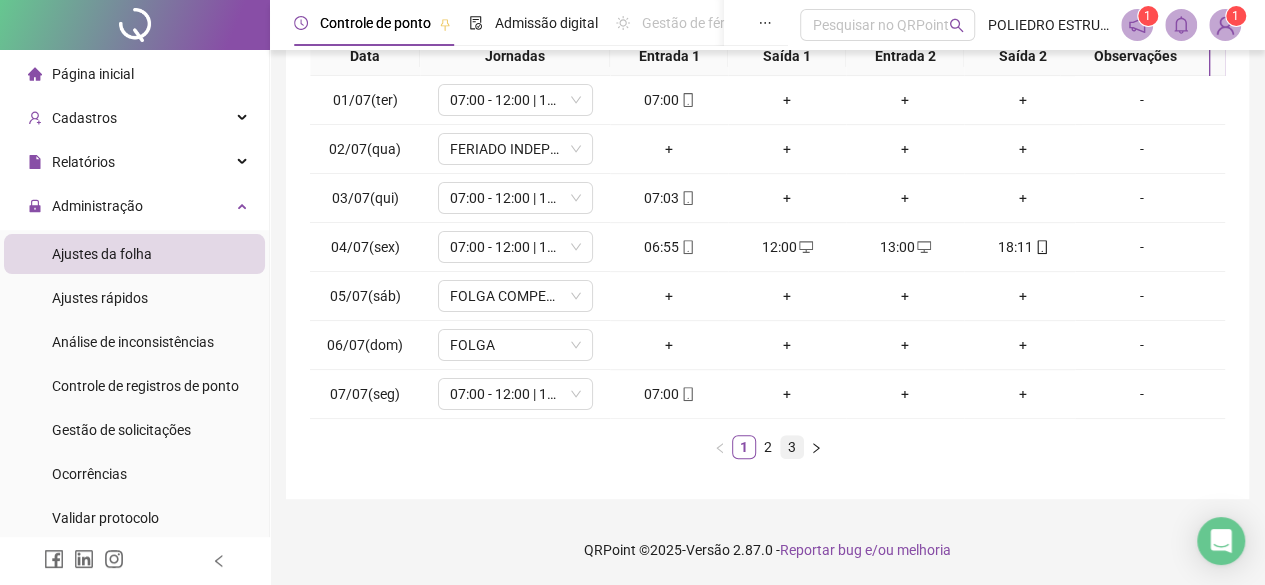 click on "3" at bounding box center (792, 447) 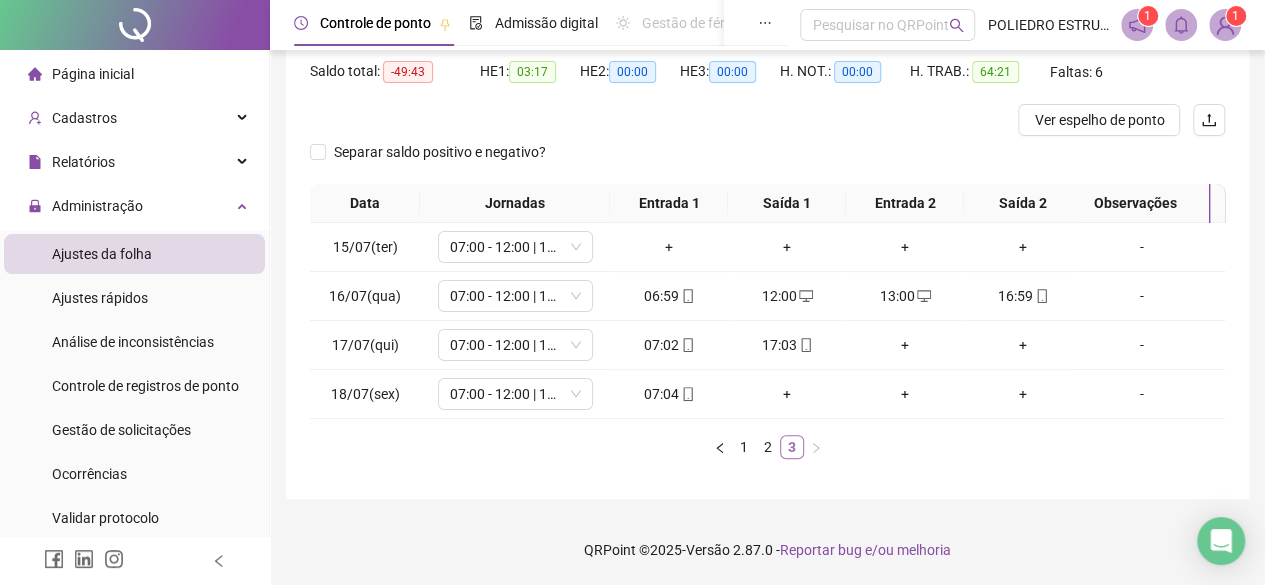 scroll, scrollTop: 219, scrollLeft: 0, axis: vertical 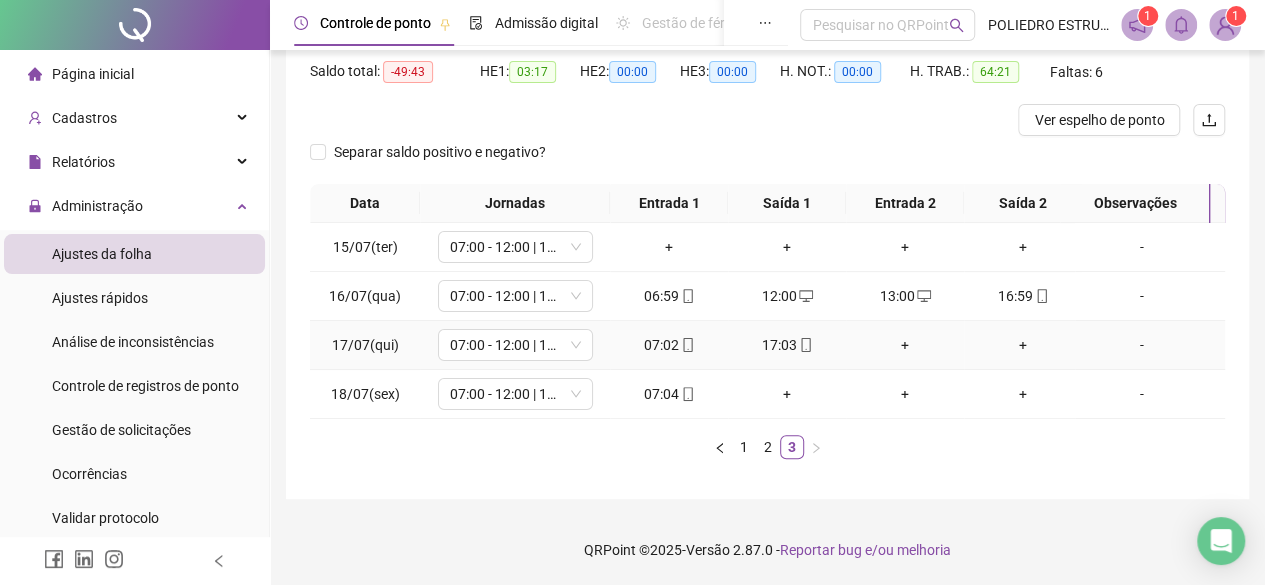 click on "+" at bounding box center [905, 345] 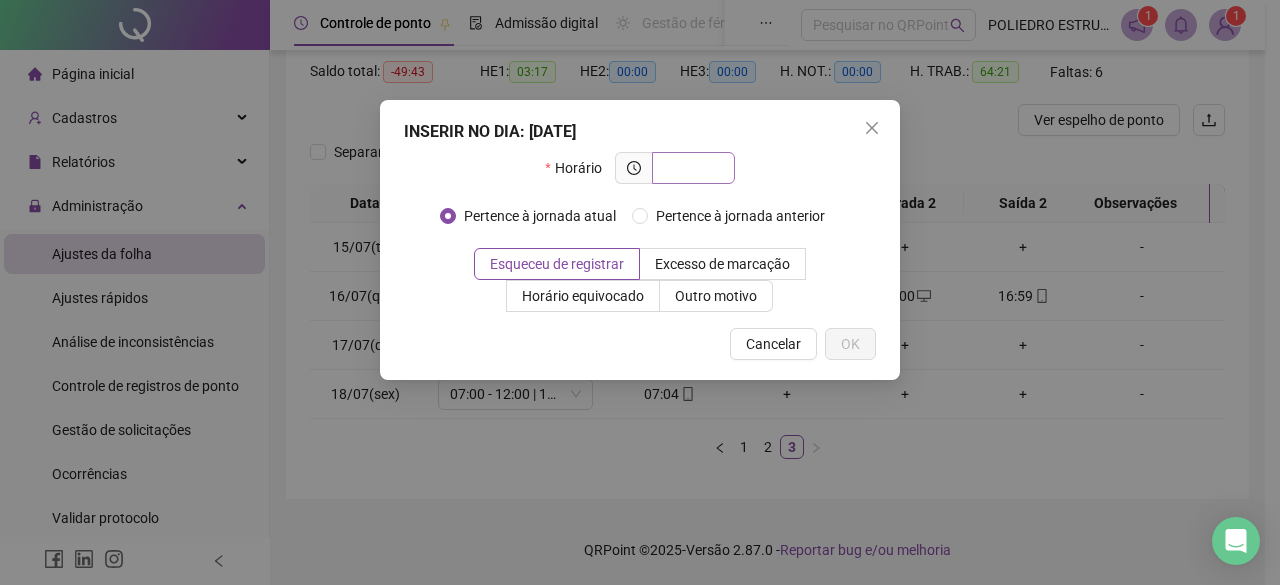 click at bounding box center (691, 168) 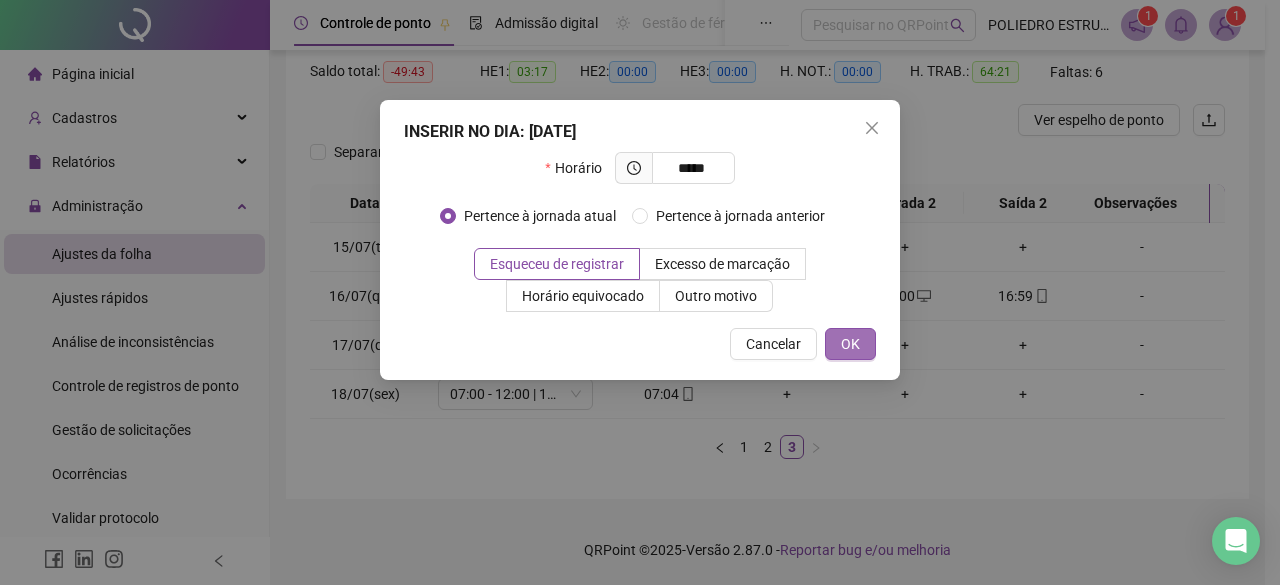 type on "*****" 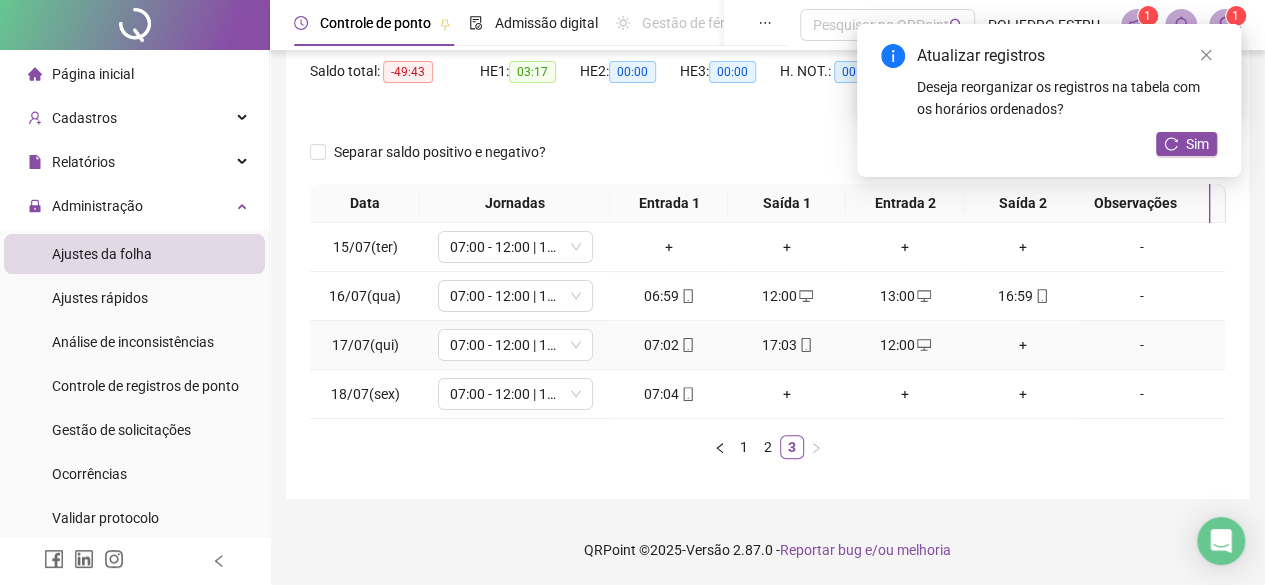 click on "+" at bounding box center [1023, 345] 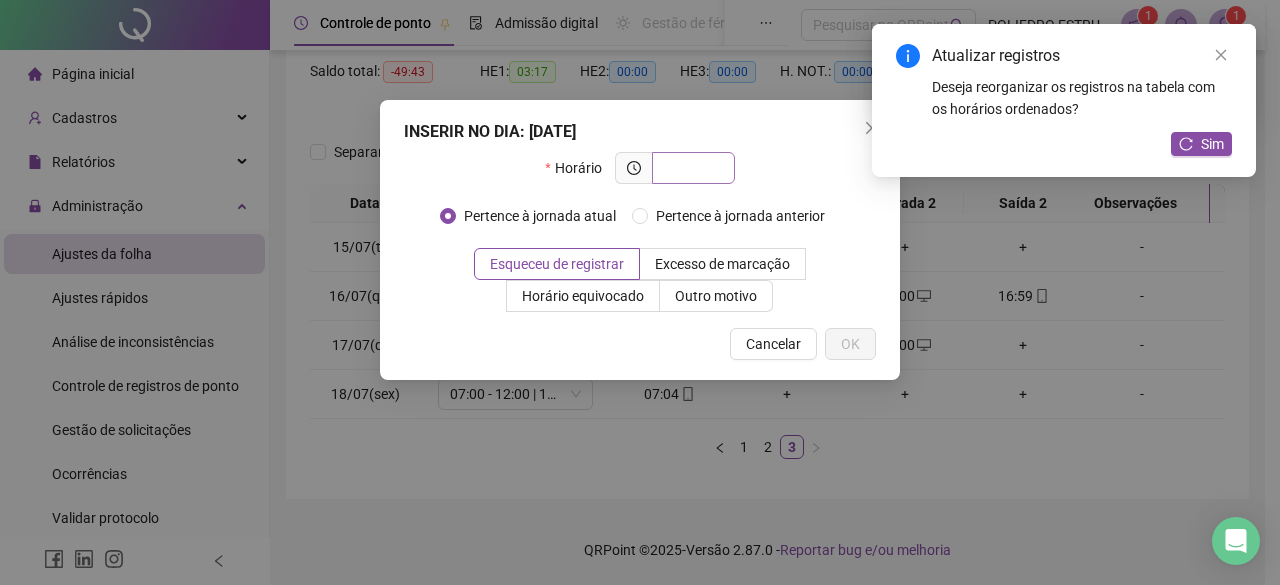 click at bounding box center [691, 168] 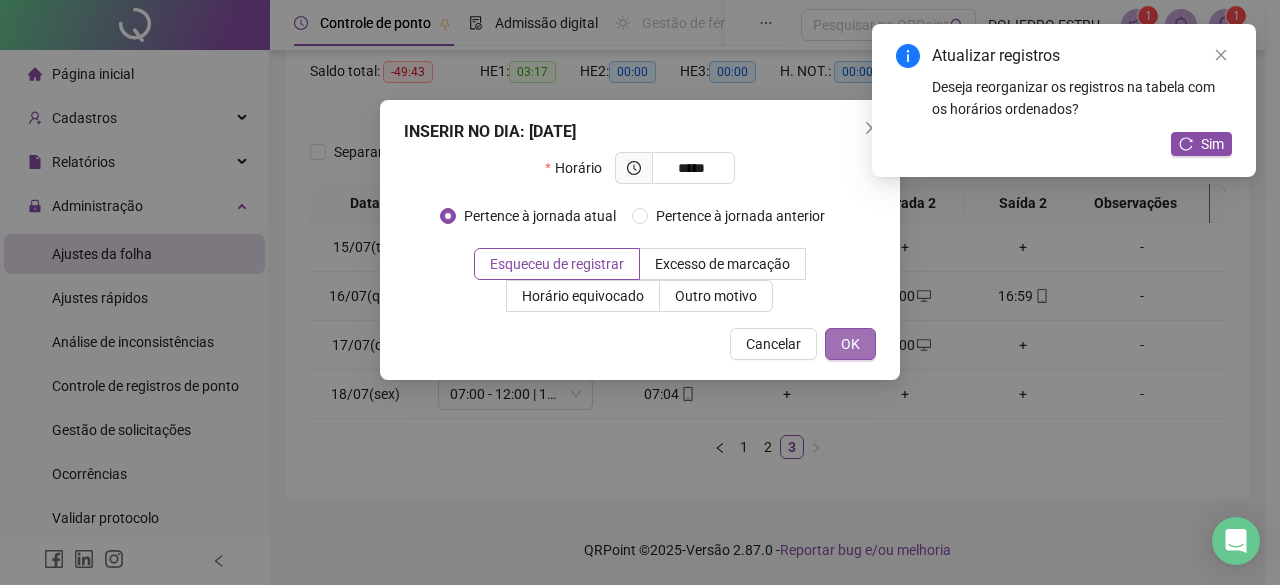 type on "*****" 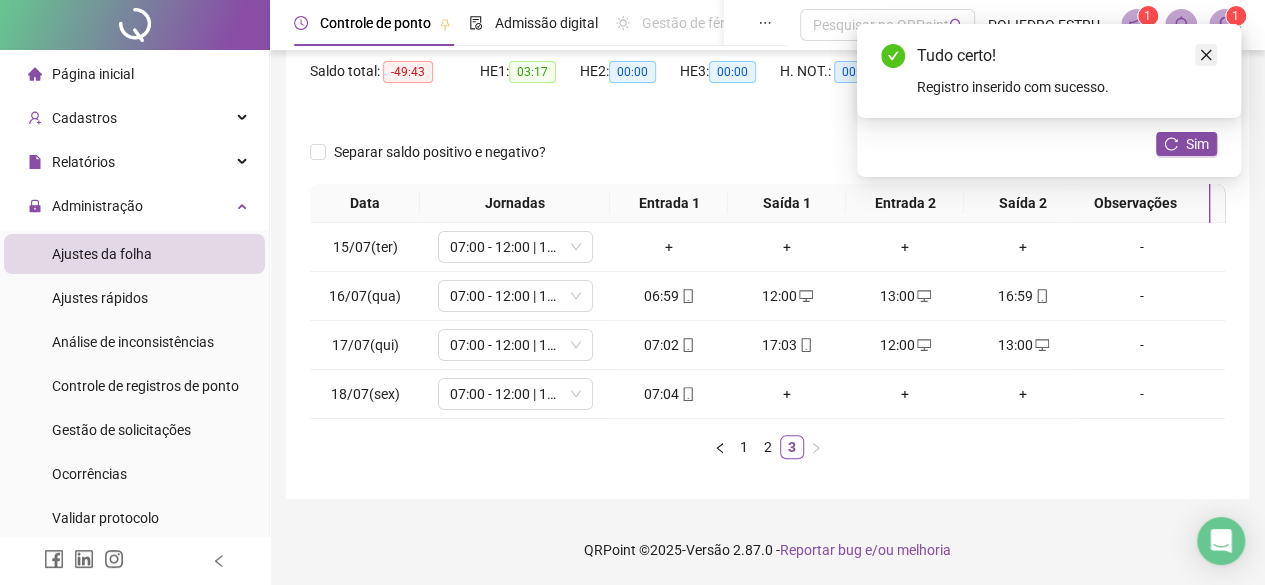 click 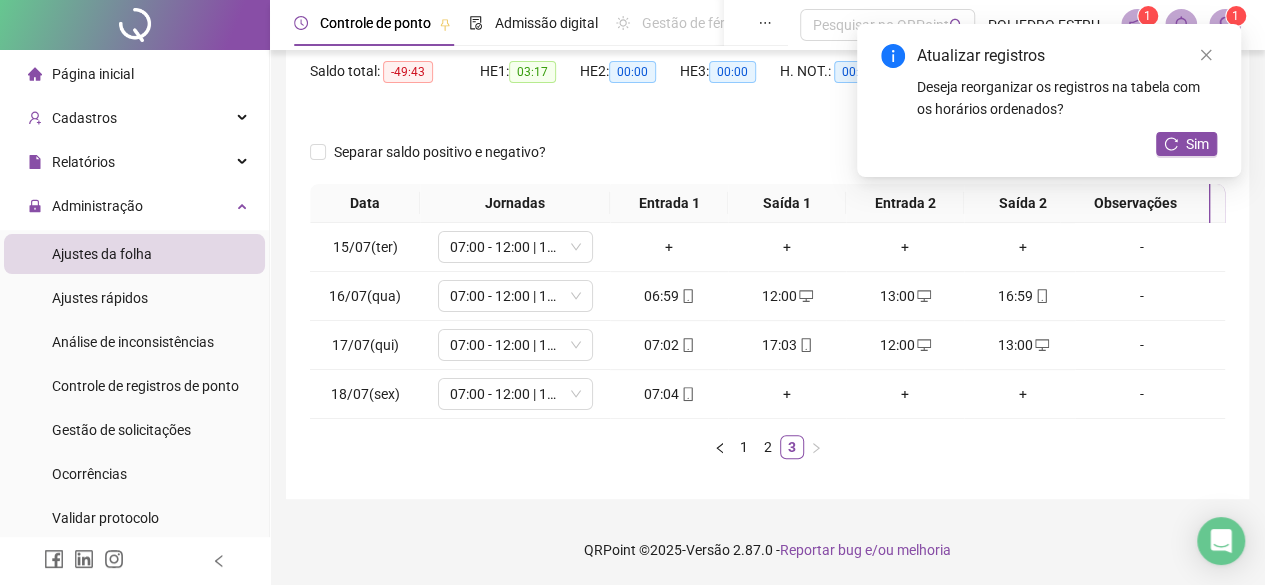 click 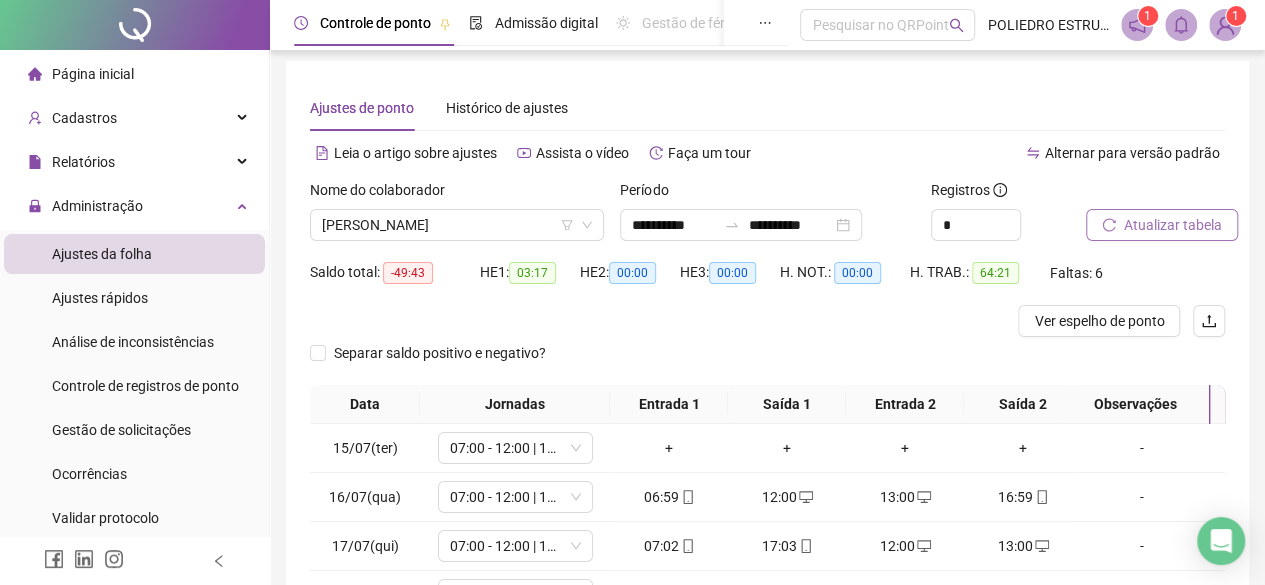scroll, scrollTop: 0, scrollLeft: 0, axis: both 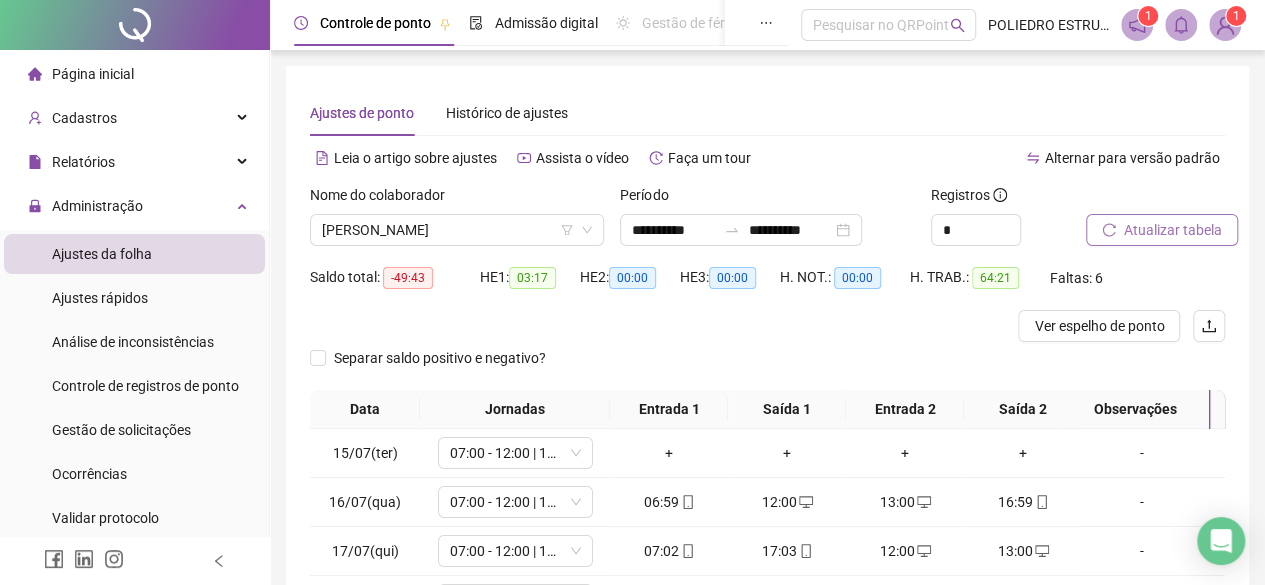 click on "Atualizar tabela" at bounding box center [1173, 230] 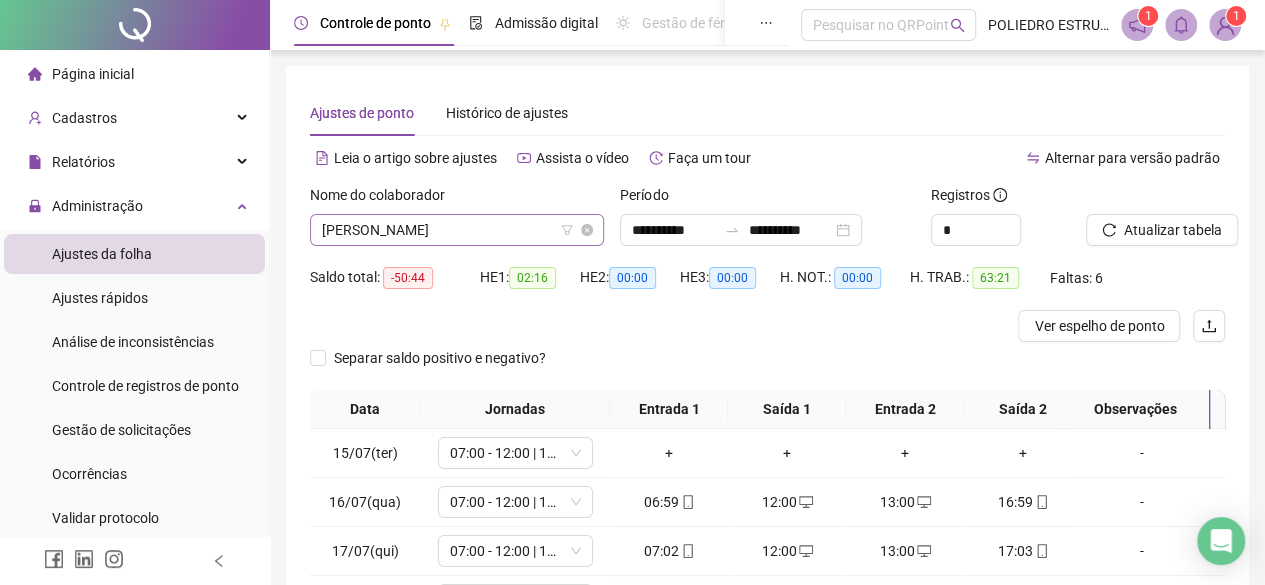 click on "[PERSON_NAME]" at bounding box center [457, 230] 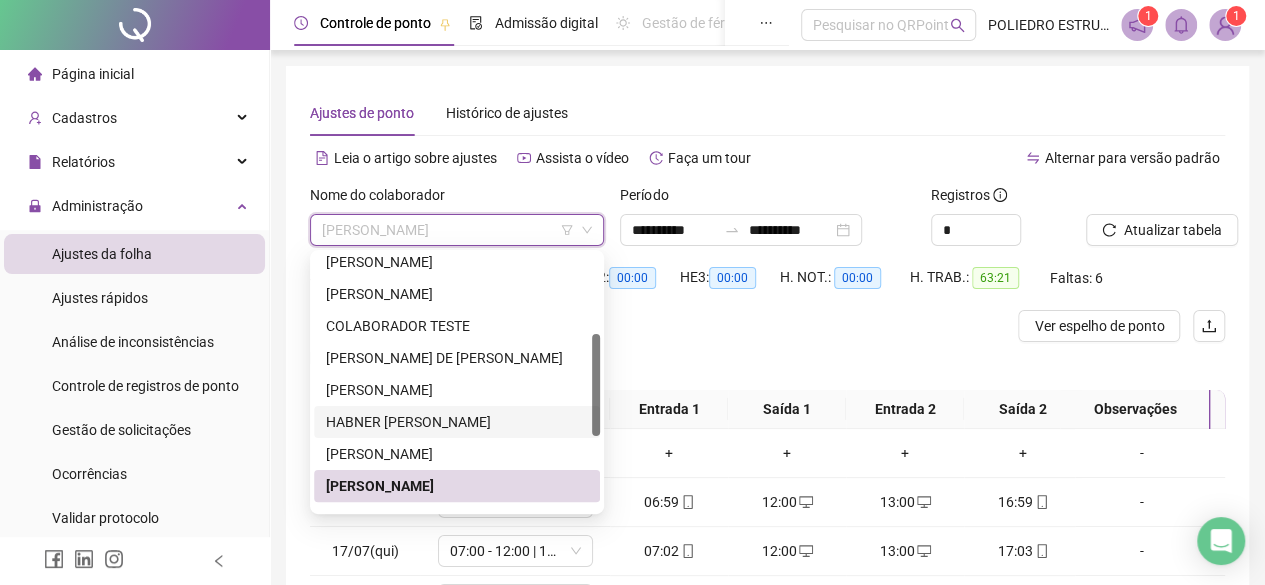 scroll, scrollTop: 300, scrollLeft: 0, axis: vertical 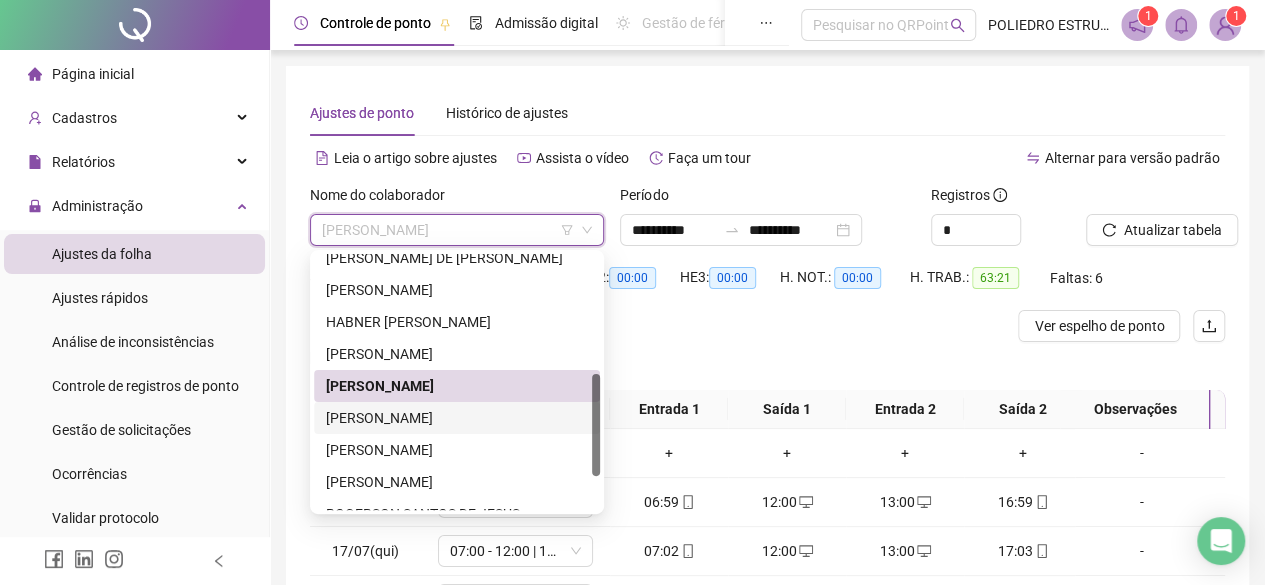 click on "[PERSON_NAME]" at bounding box center [457, 418] 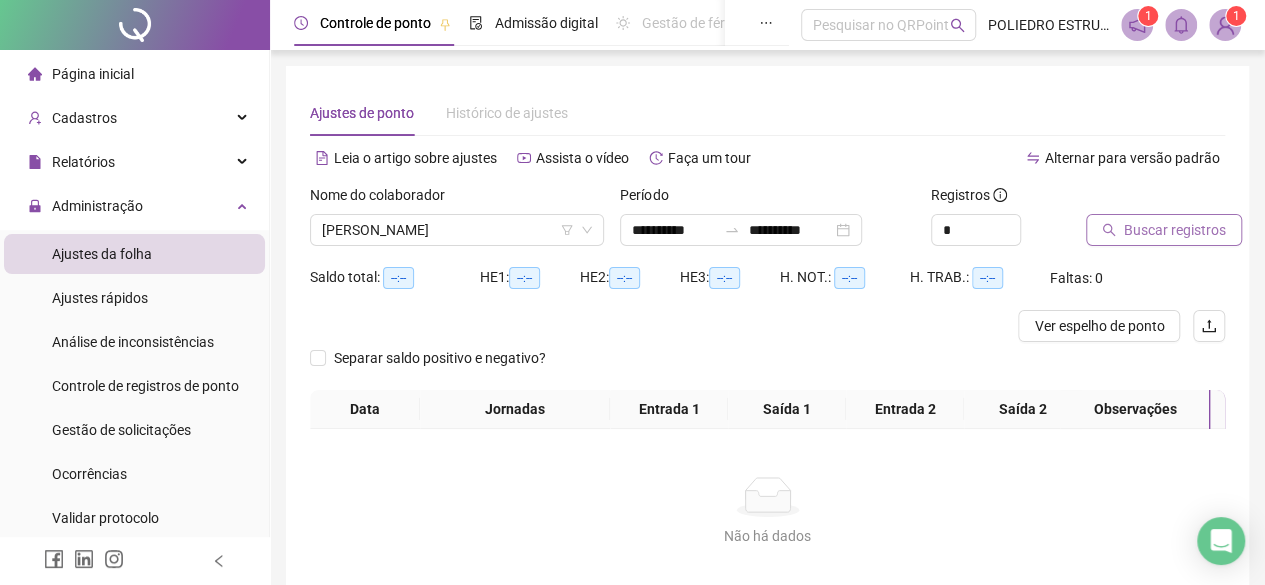 click on "Buscar registros" at bounding box center [1175, 230] 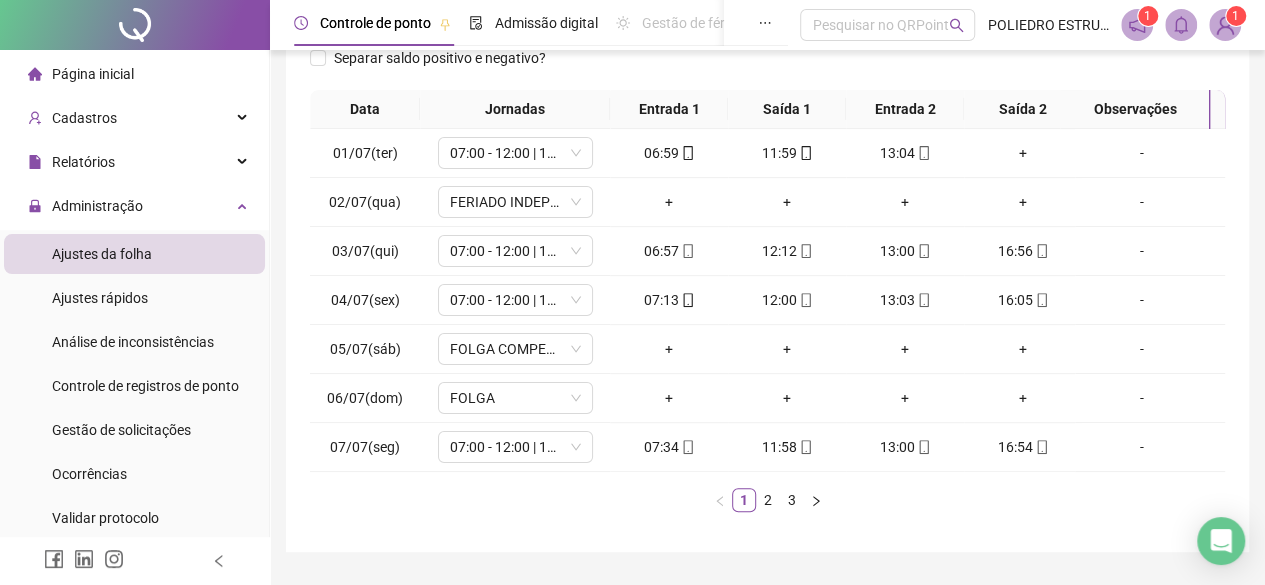scroll, scrollTop: 365, scrollLeft: 0, axis: vertical 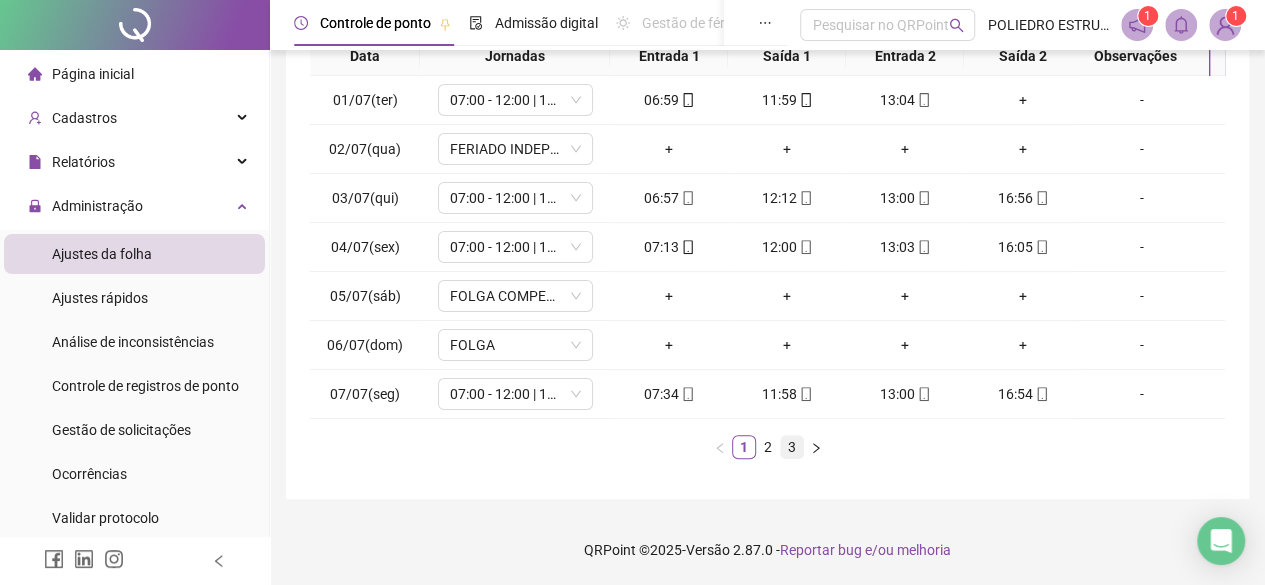 click on "3" at bounding box center [792, 447] 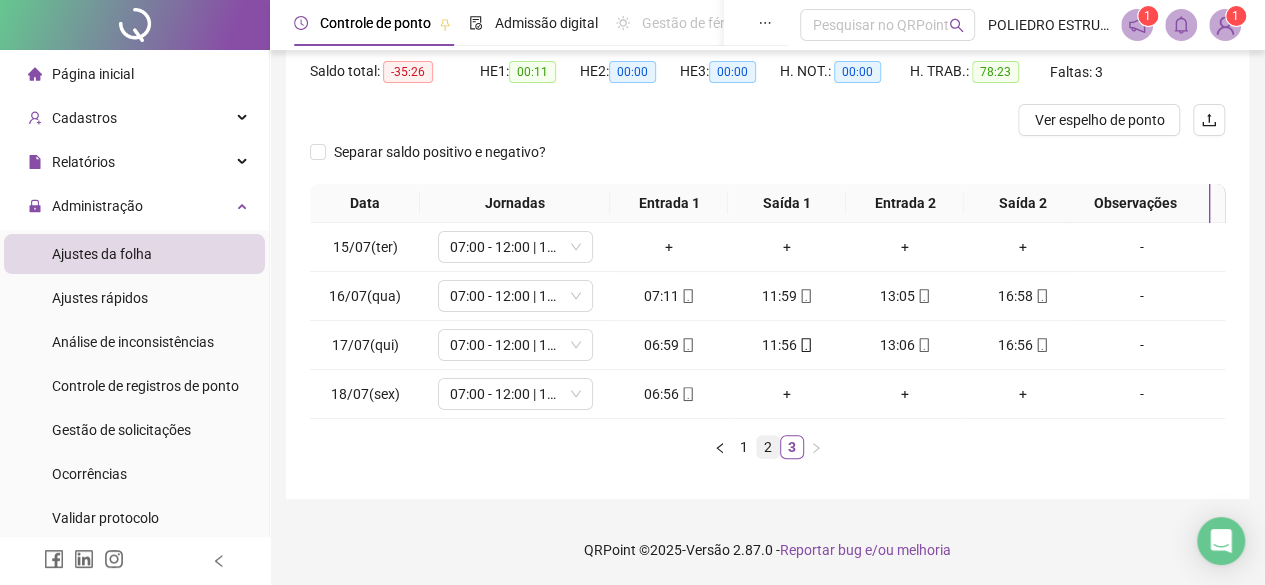 click on "2" at bounding box center (768, 447) 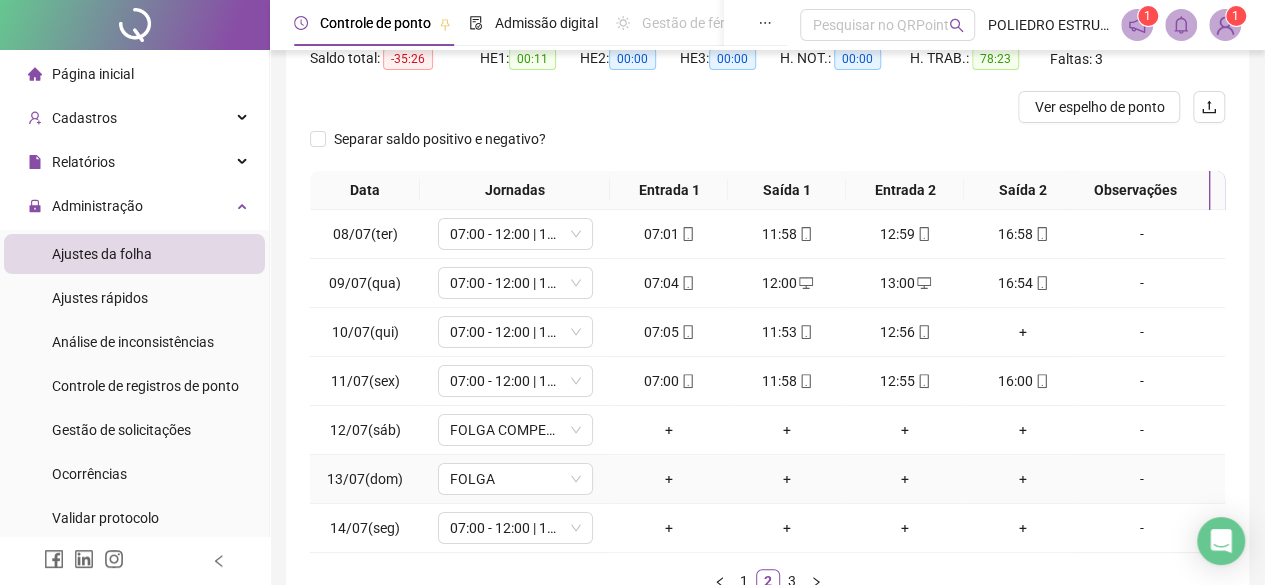 scroll, scrollTop: 0, scrollLeft: 0, axis: both 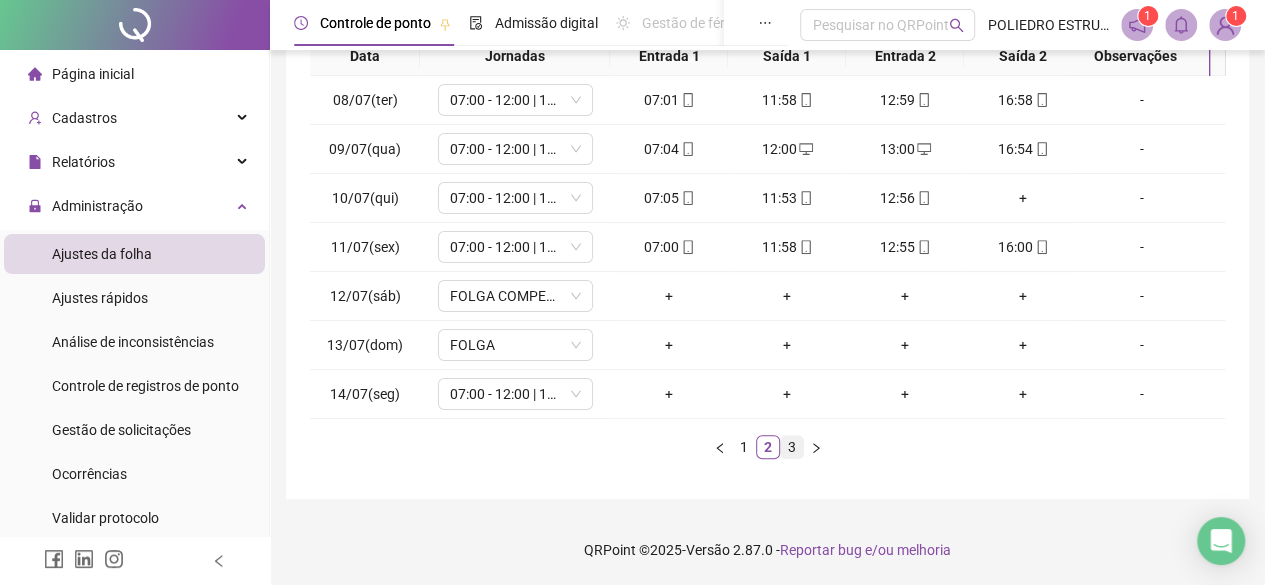 click on "3" at bounding box center [792, 447] 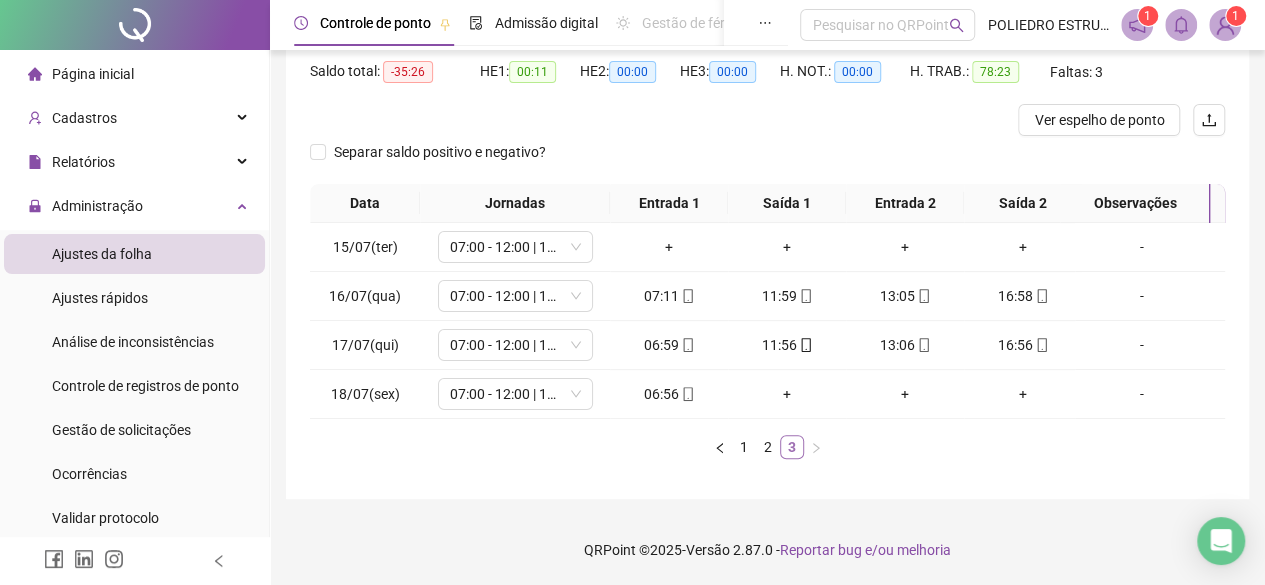 scroll, scrollTop: 219, scrollLeft: 0, axis: vertical 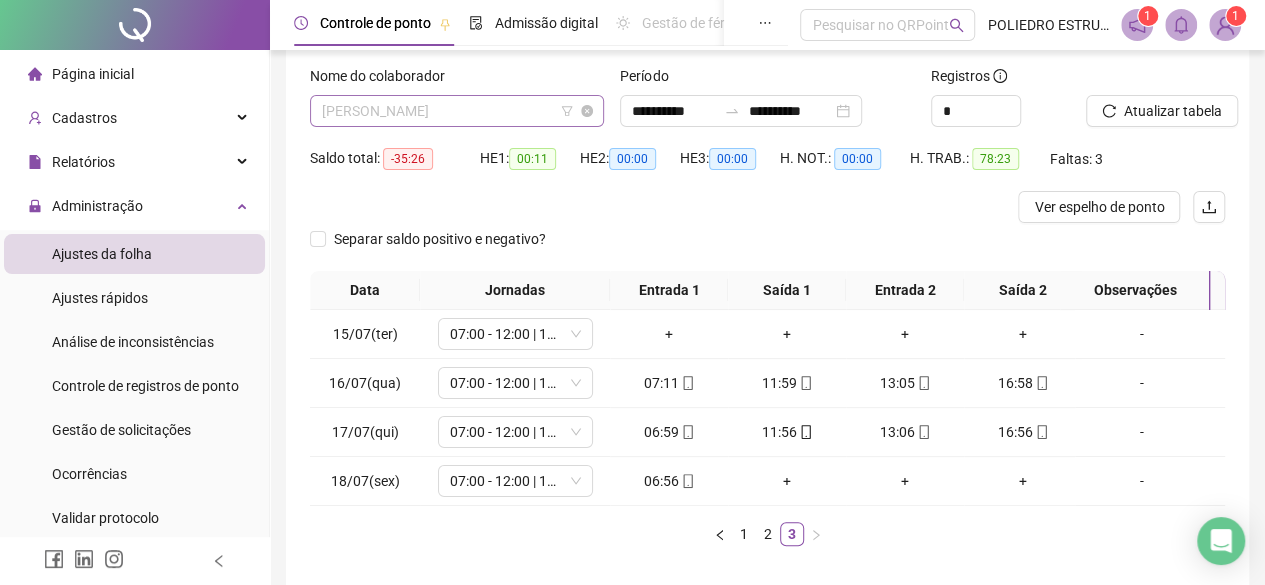 click on "[PERSON_NAME]" at bounding box center [457, 111] 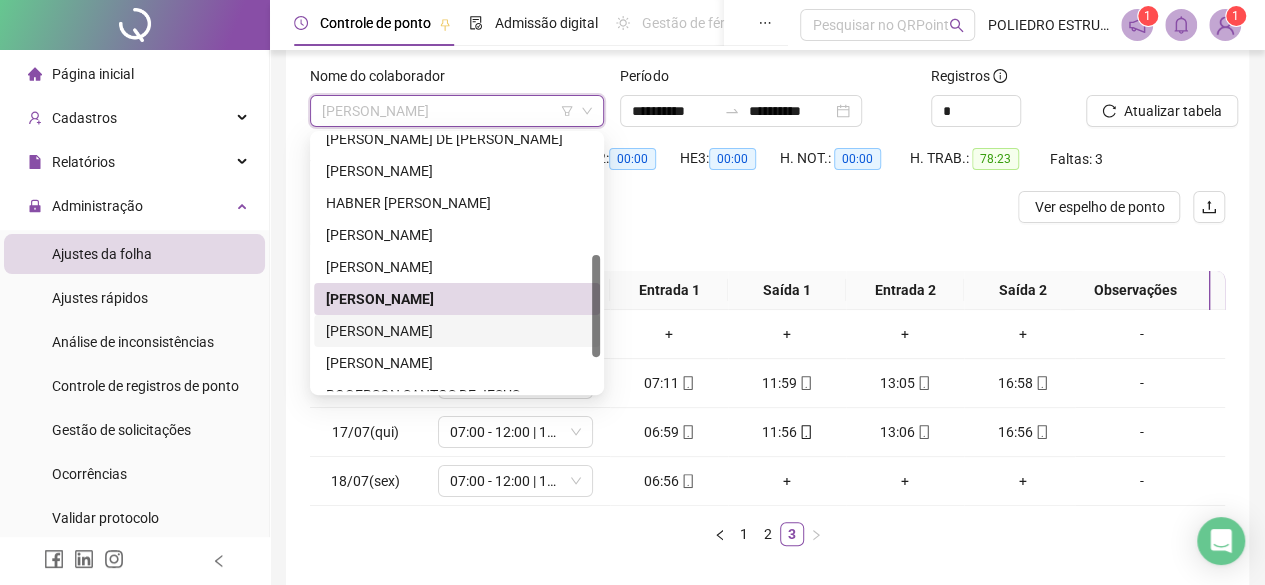 drag, startPoint x: 458, startPoint y: 325, endPoint x: 560, endPoint y: 306, distance: 103.75452 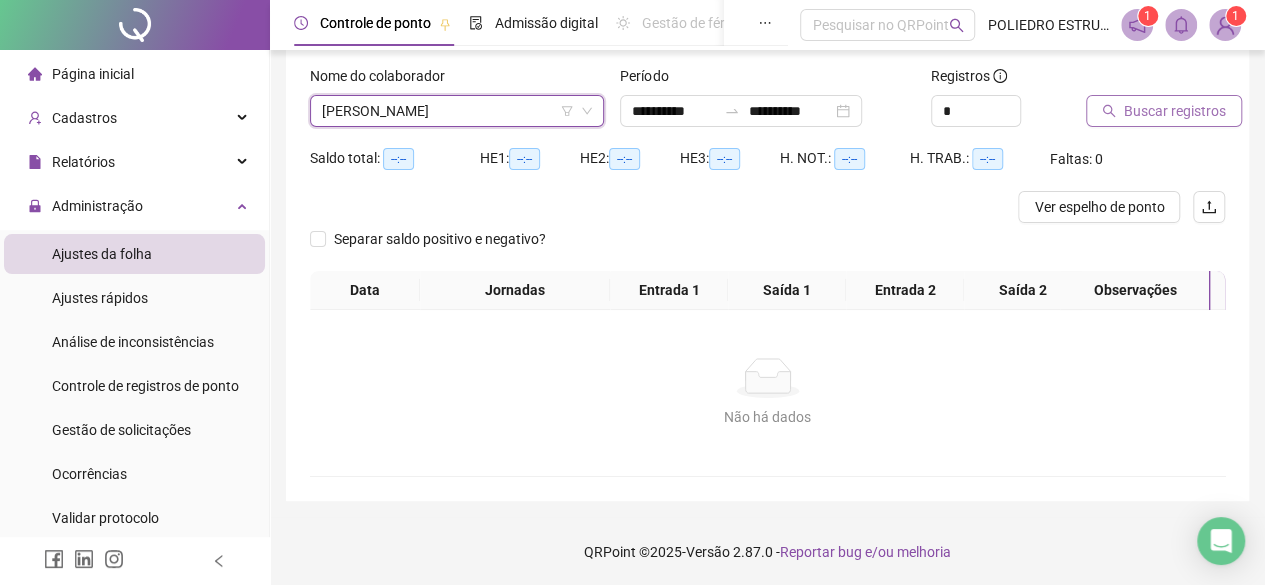 click on "Buscar registros" at bounding box center (1164, 111) 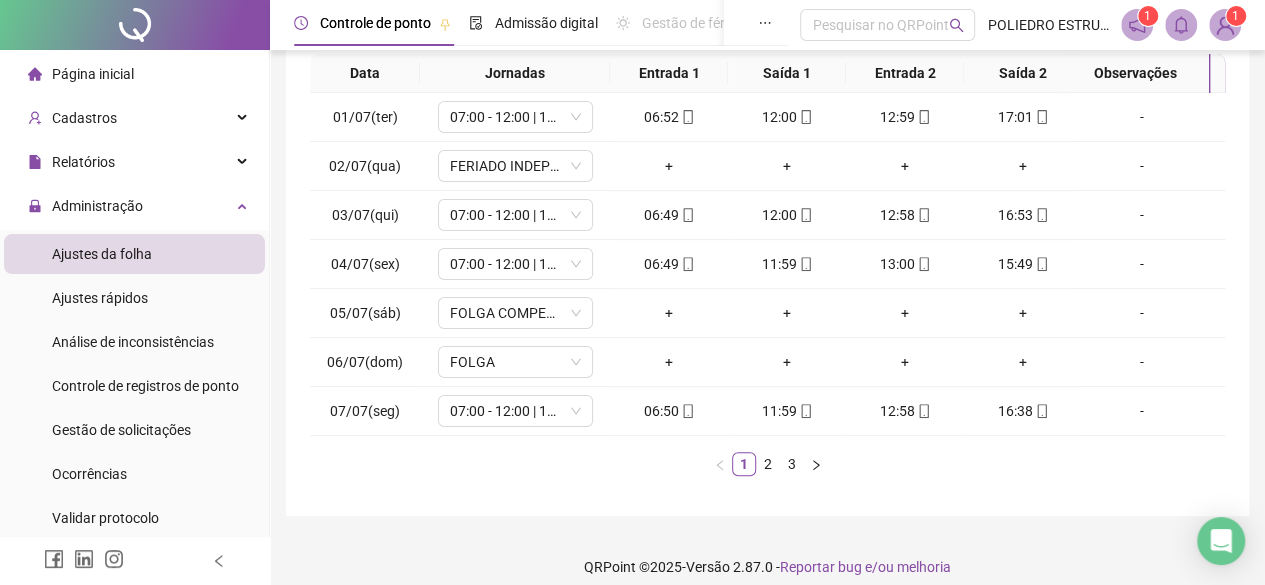 scroll, scrollTop: 365, scrollLeft: 0, axis: vertical 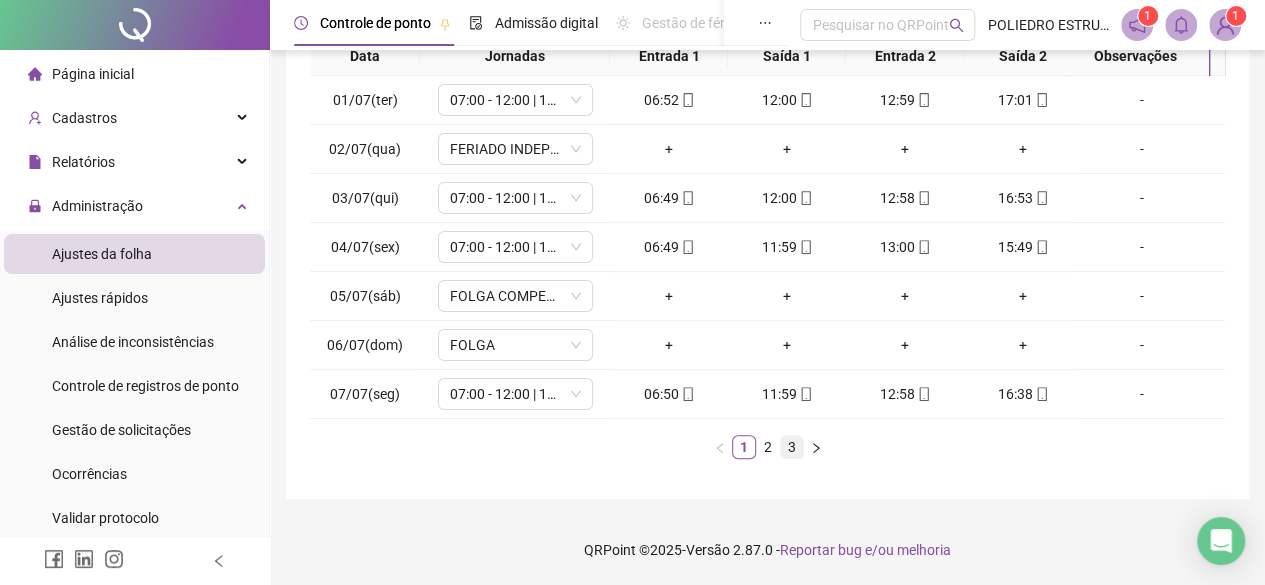 click on "3" at bounding box center (792, 447) 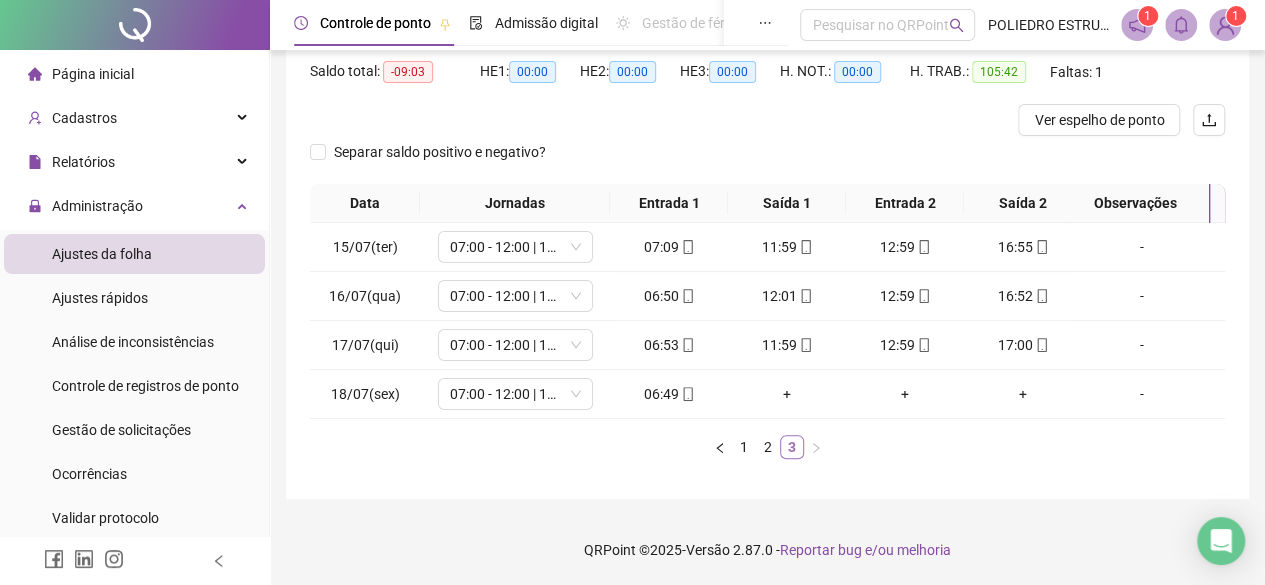 scroll, scrollTop: 219, scrollLeft: 0, axis: vertical 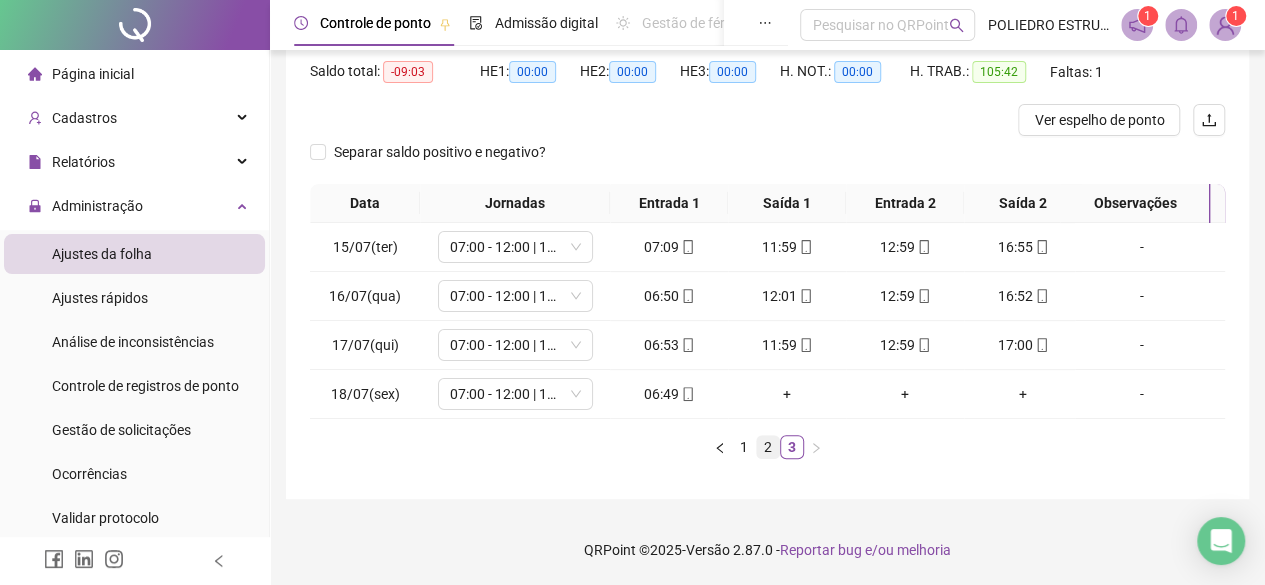 click on "2" at bounding box center [768, 447] 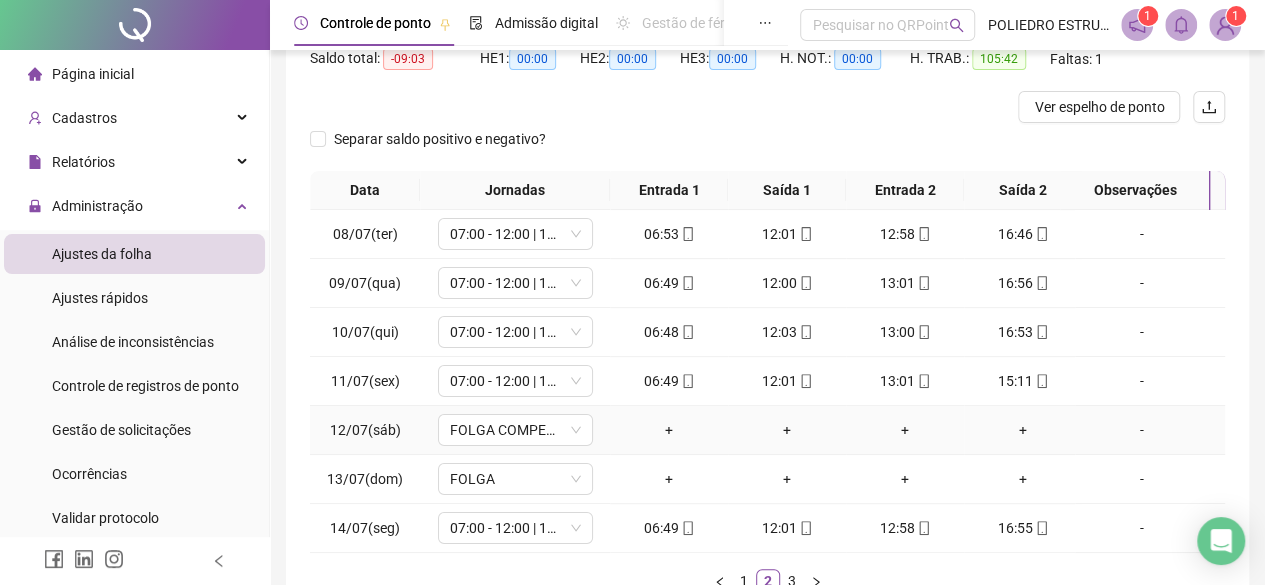 scroll, scrollTop: 0, scrollLeft: 0, axis: both 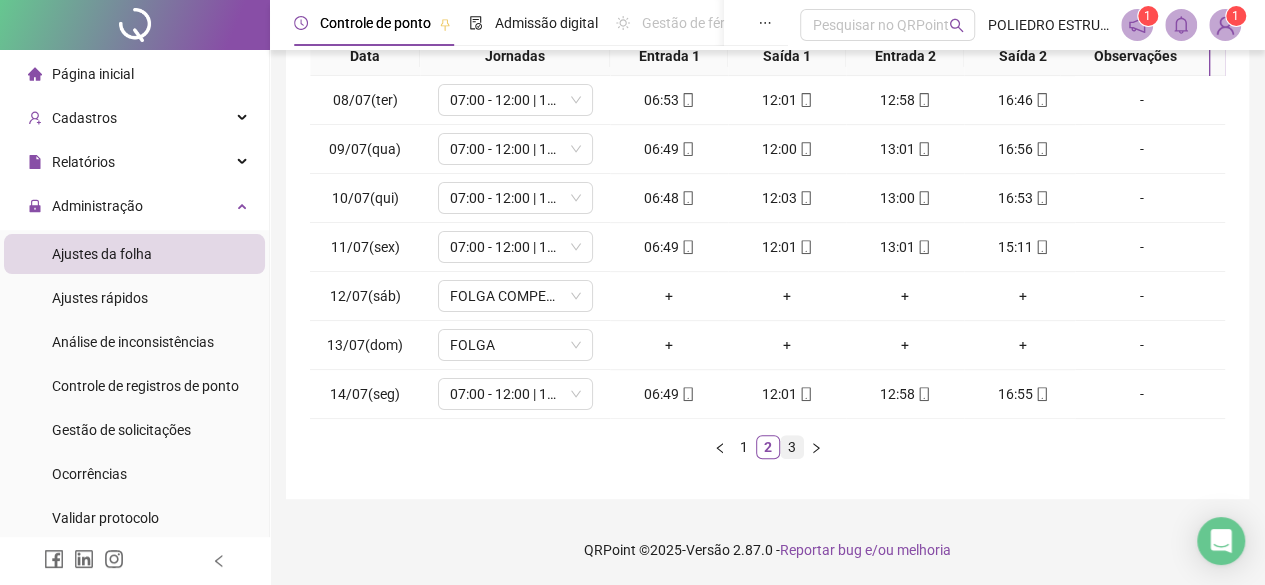 click on "3" at bounding box center (792, 447) 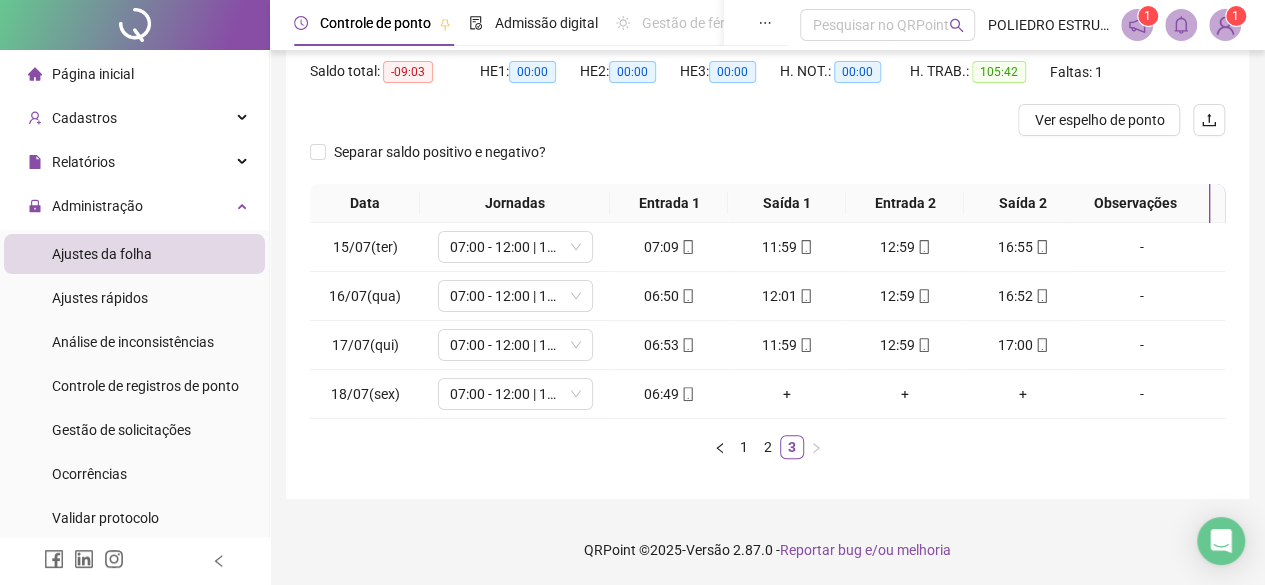 scroll, scrollTop: 219, scrollLeft: 0, axis: vertical 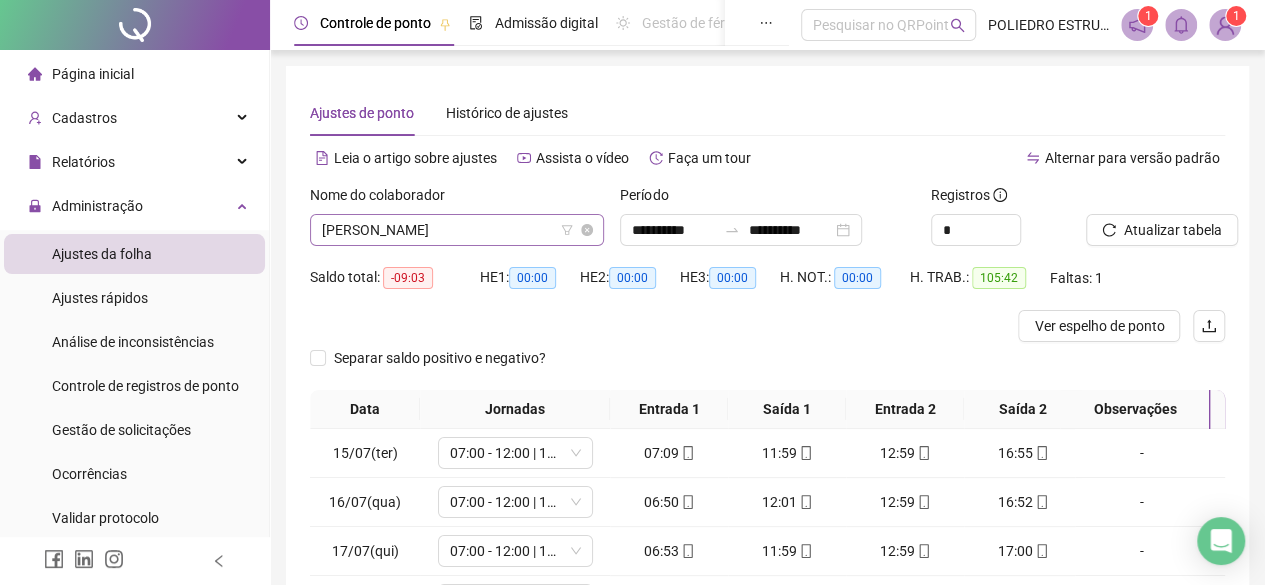 click on "[PERSON_NAME]" at bounding box center (457, 230) 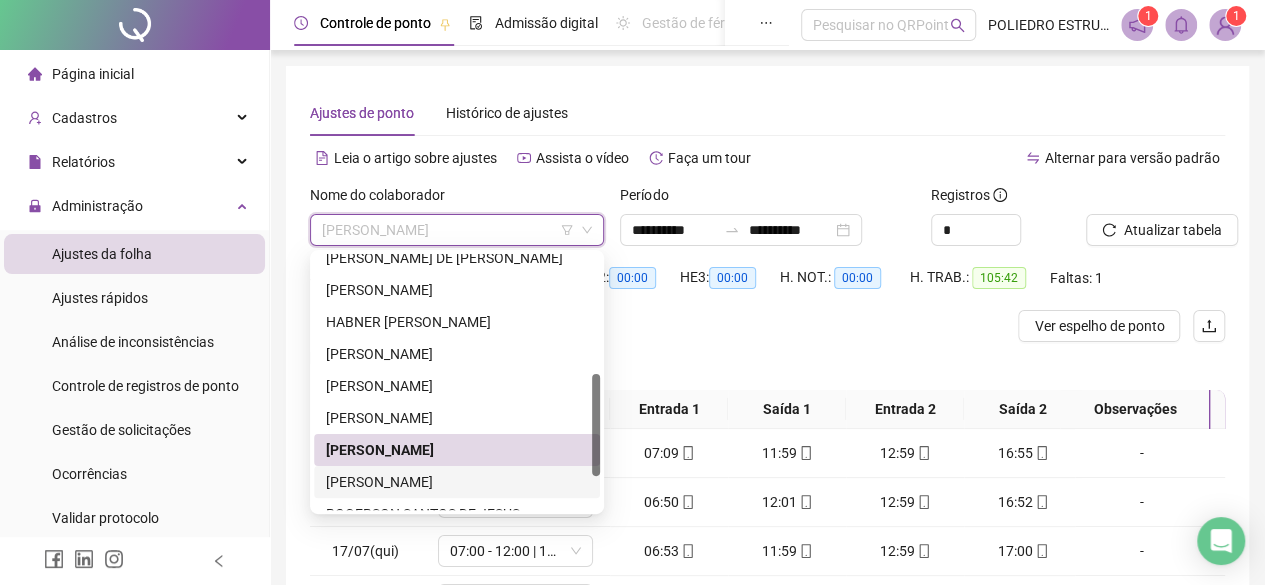 click on "[PERSON_NAME]" at bounding box center (457, 482) 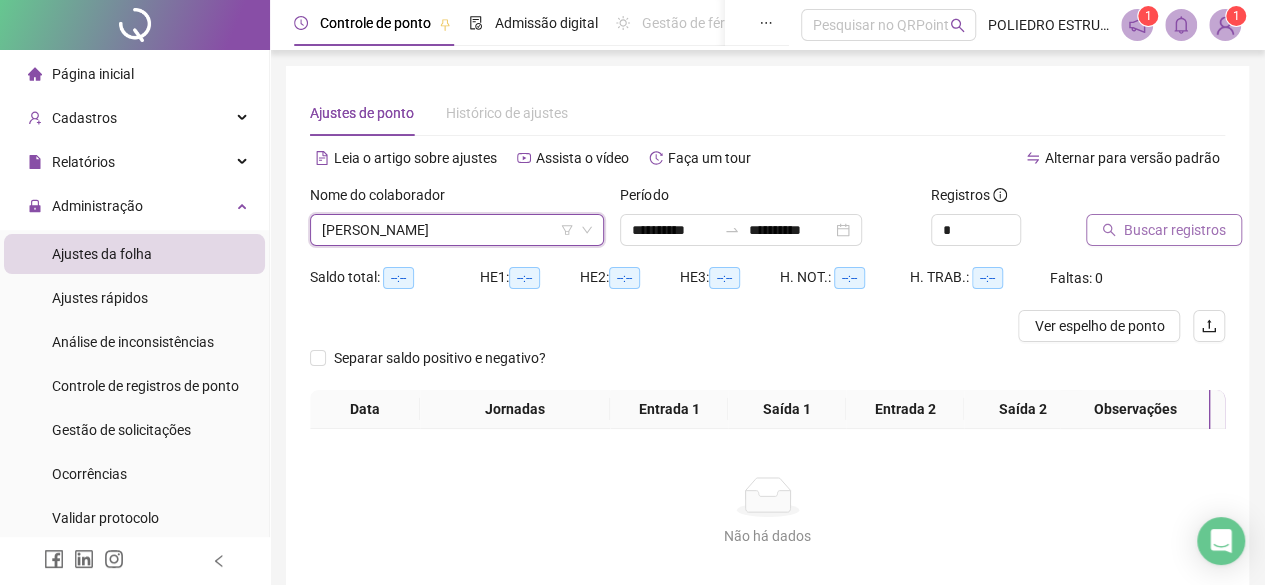 click on "Buscar registros" at bounding box center (1175, 230) 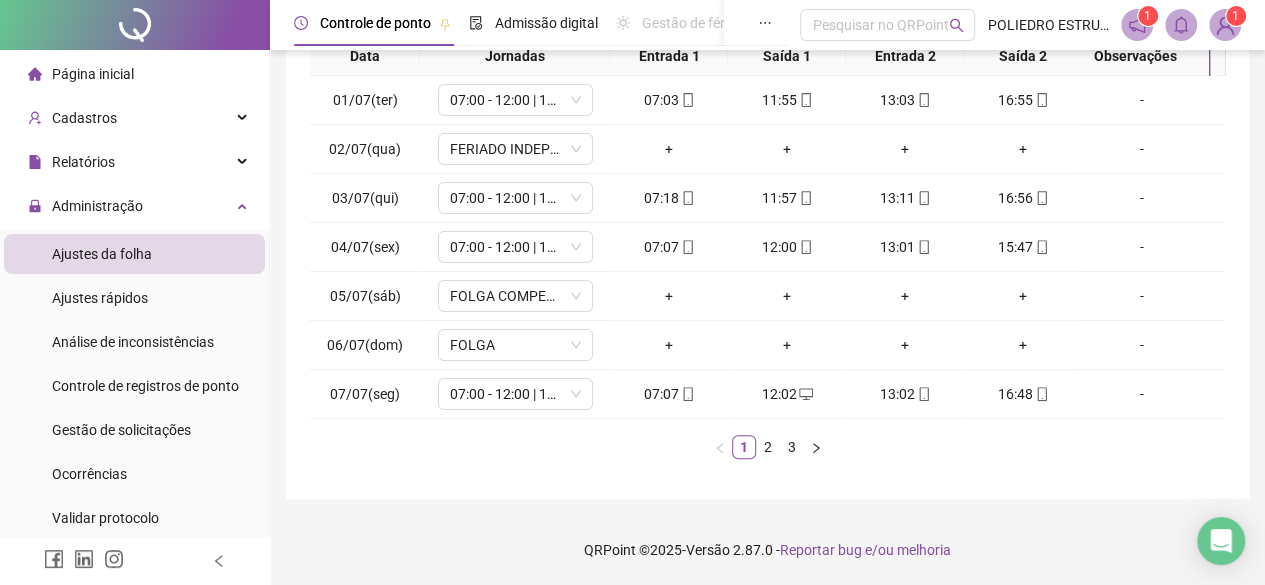 scroll, scrollTop: 365, scrollLeft: 0, axis: vertical 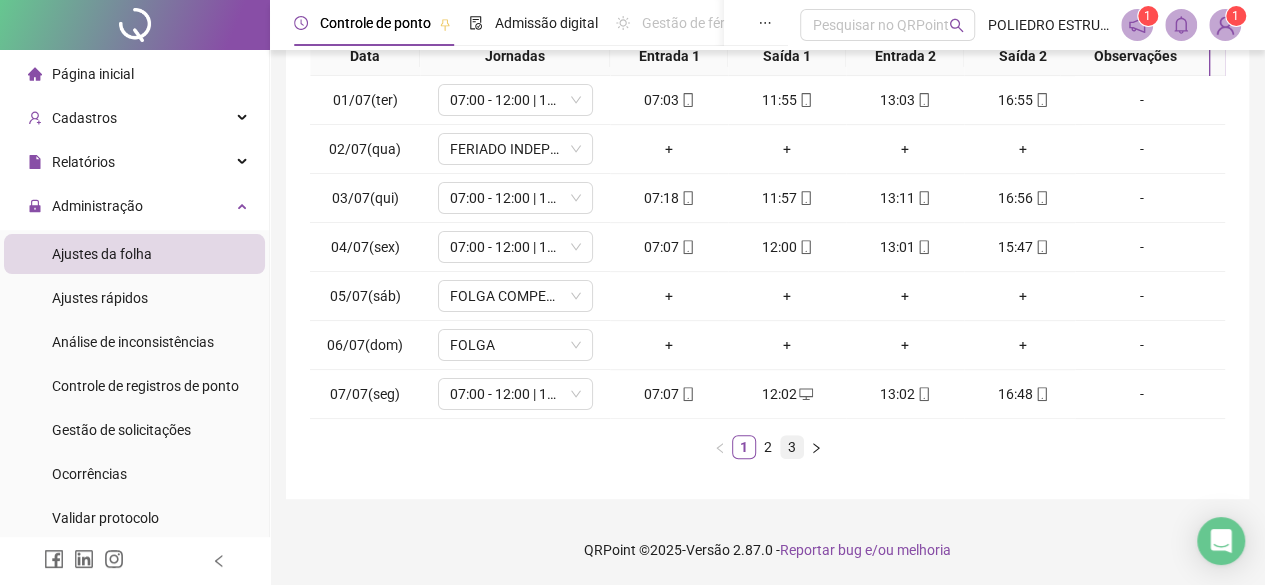 click on "3" at bounding box center (792, 447) 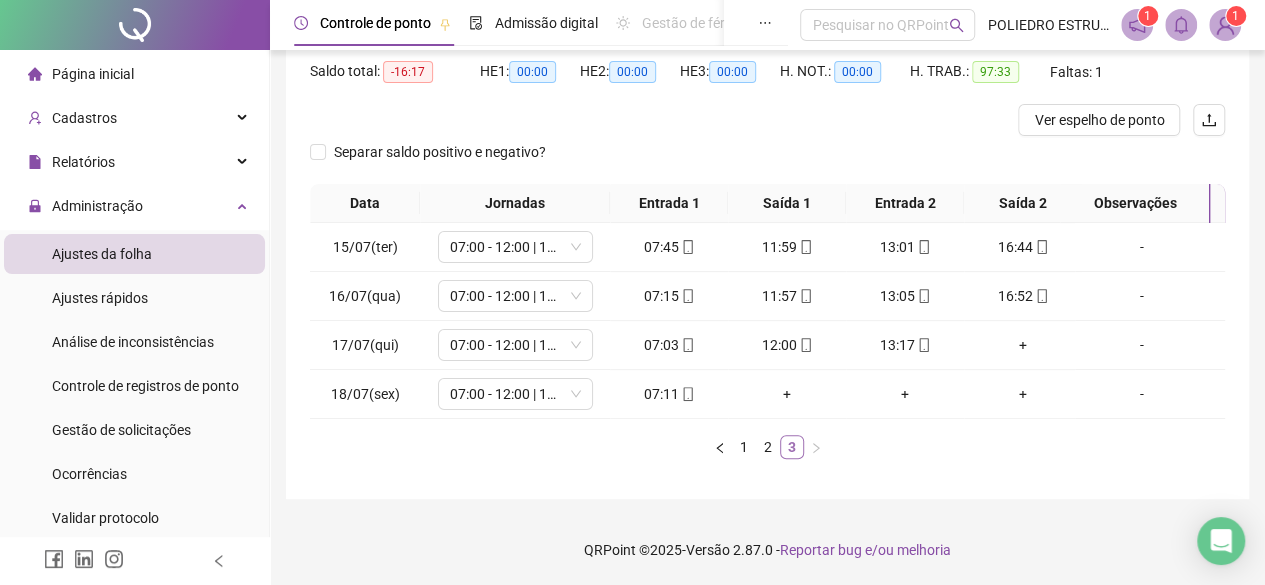 scroll, scrollTop: 219, scrollLeft: 0, axis: vertical 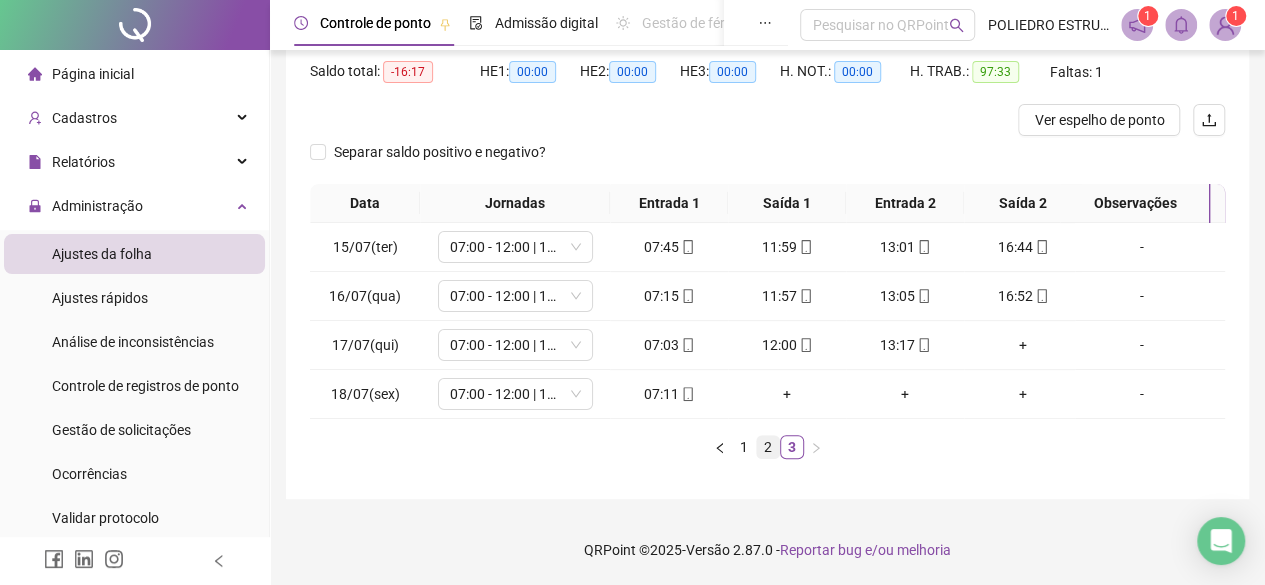 click on "2" at bounding box center [768, 447] 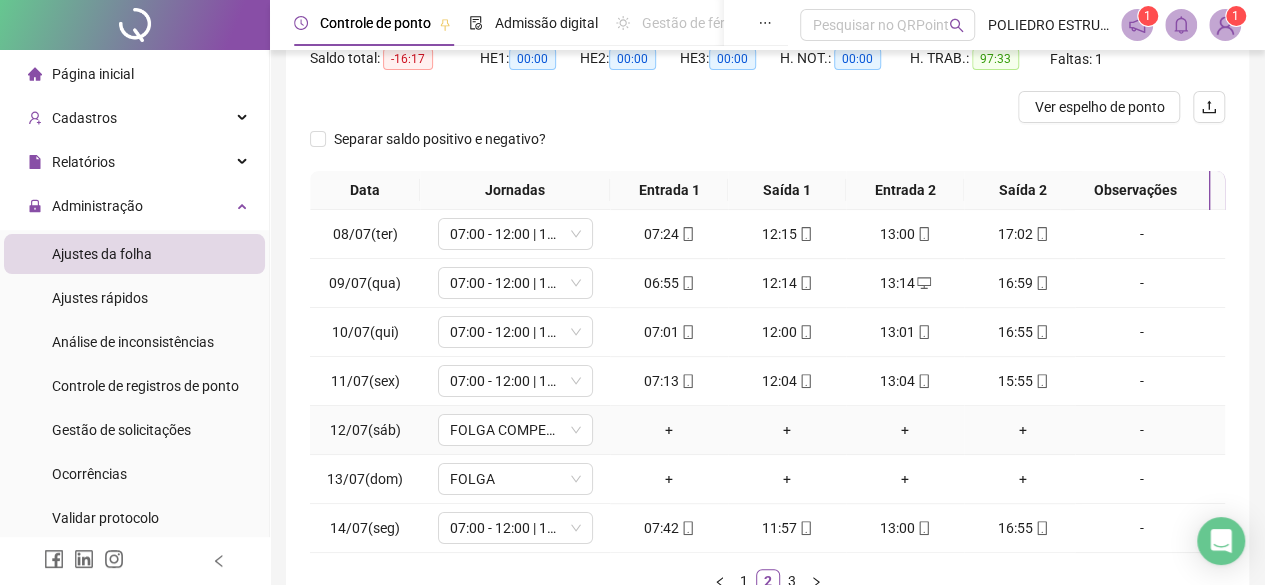 scroll, scrollTop: 0, scrollLeft: 0, axis: both 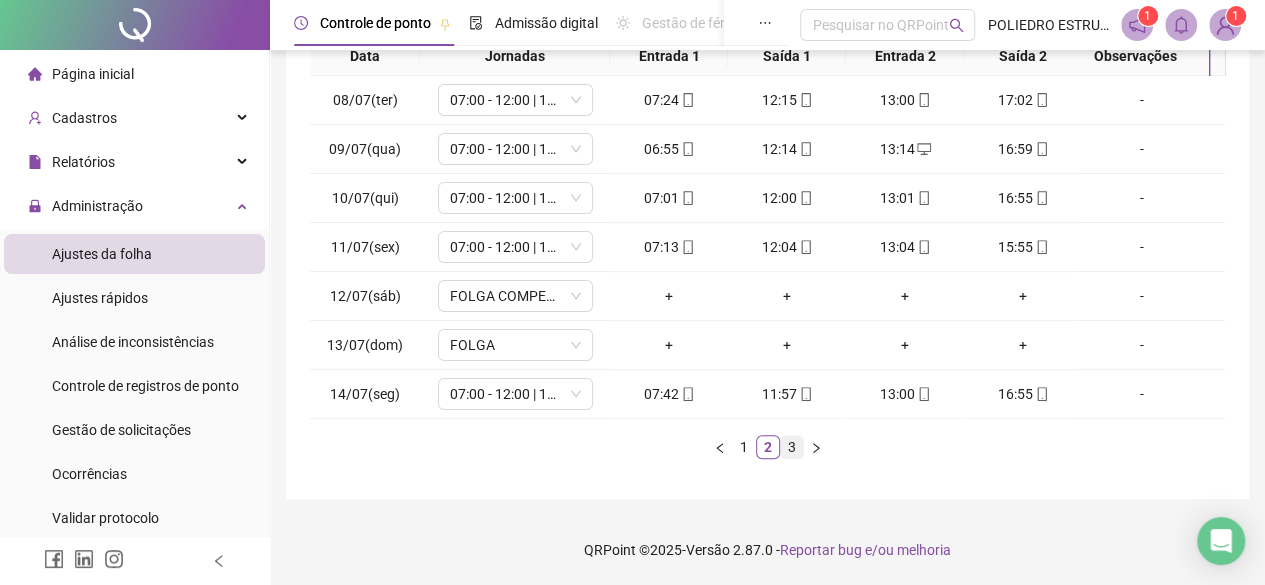 click on "3" at bounding box center [792, 447] 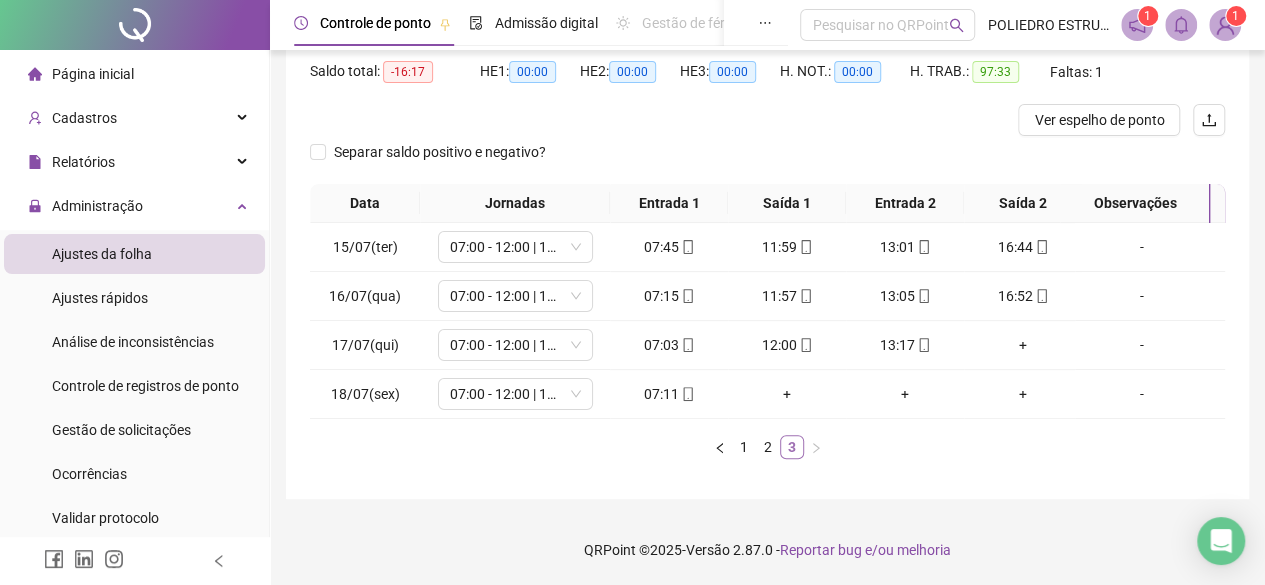 scroll, scrollTop: 219, scrollLeft: 0, axis: vertical 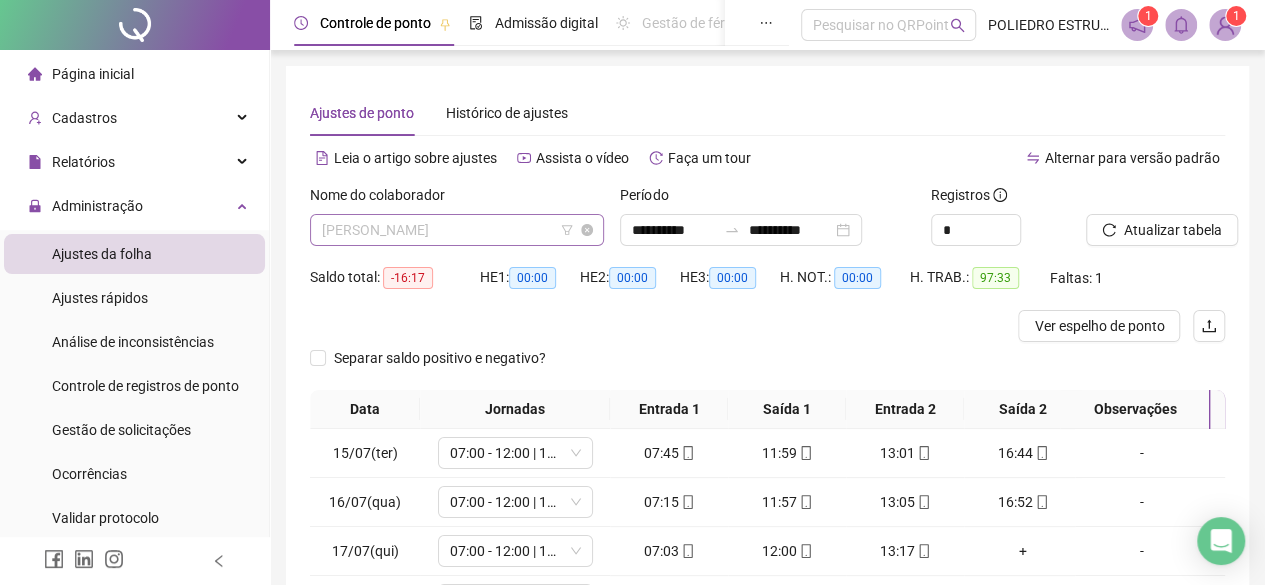 click on "[PERSON_NAME]" at bounding box center [457, 230] 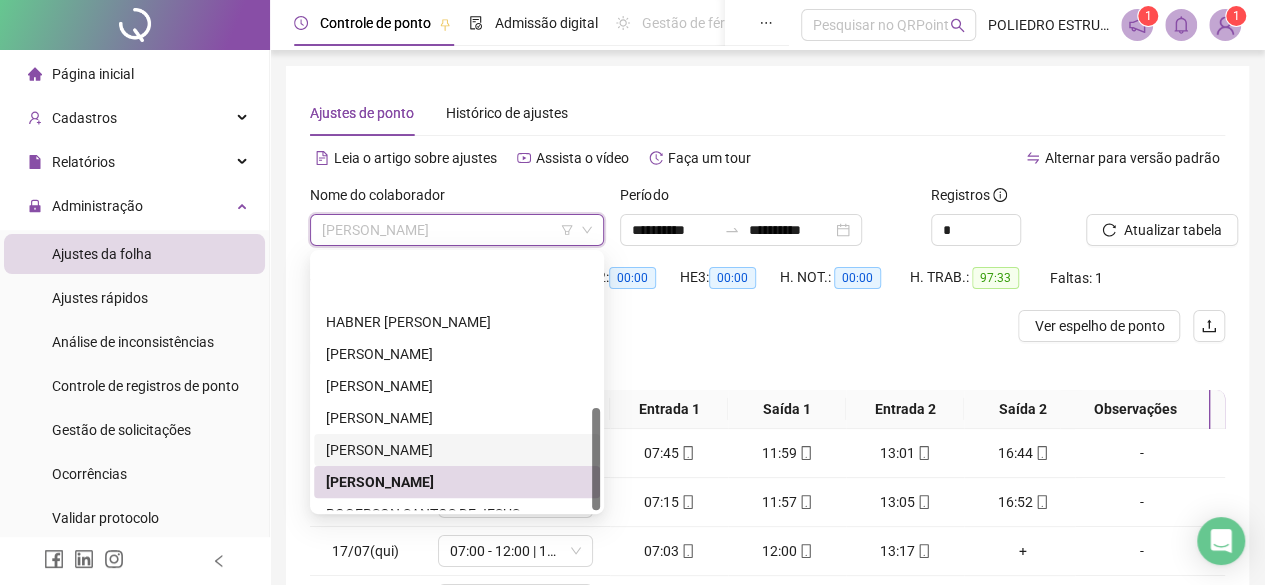 scroll, scrollTop: 384, scrollLeft: 0, axis: vertical 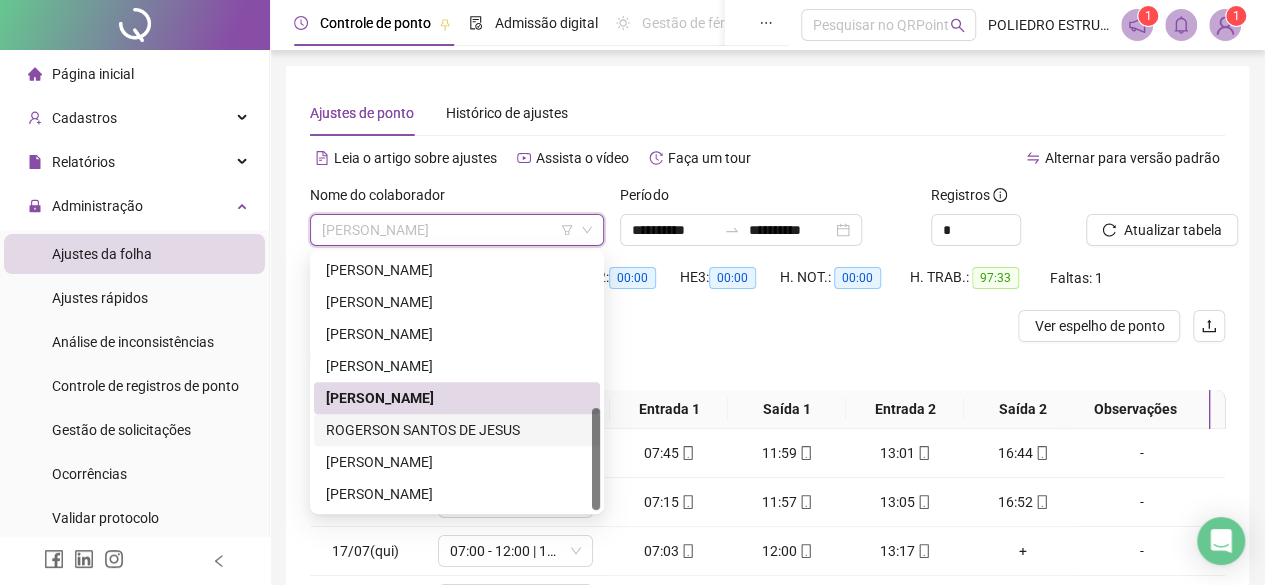 click on "ROGERSON SANTOS DE JESUS" at bounding box center (457, 430) 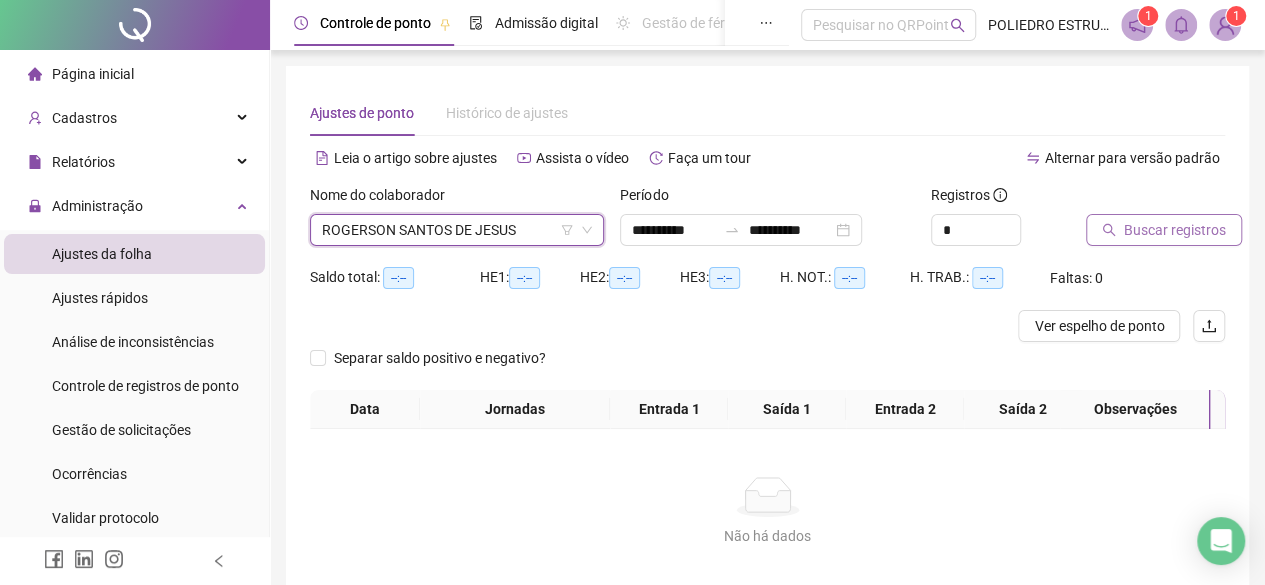 click on "Buscar registros" at bounding box center [1175, 230] 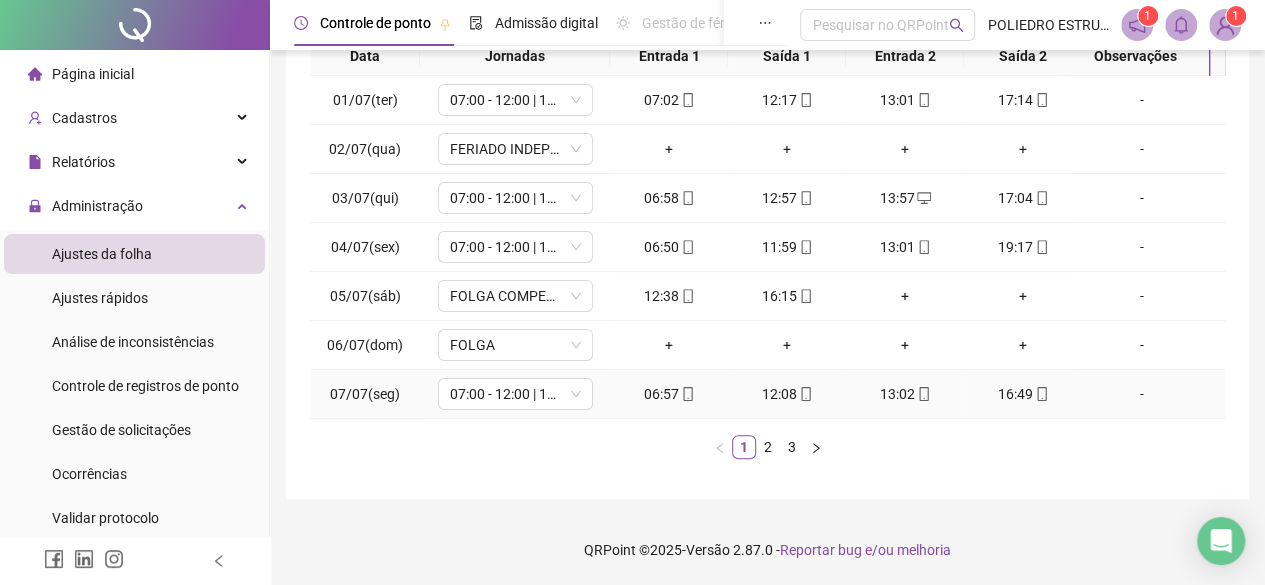 scroll 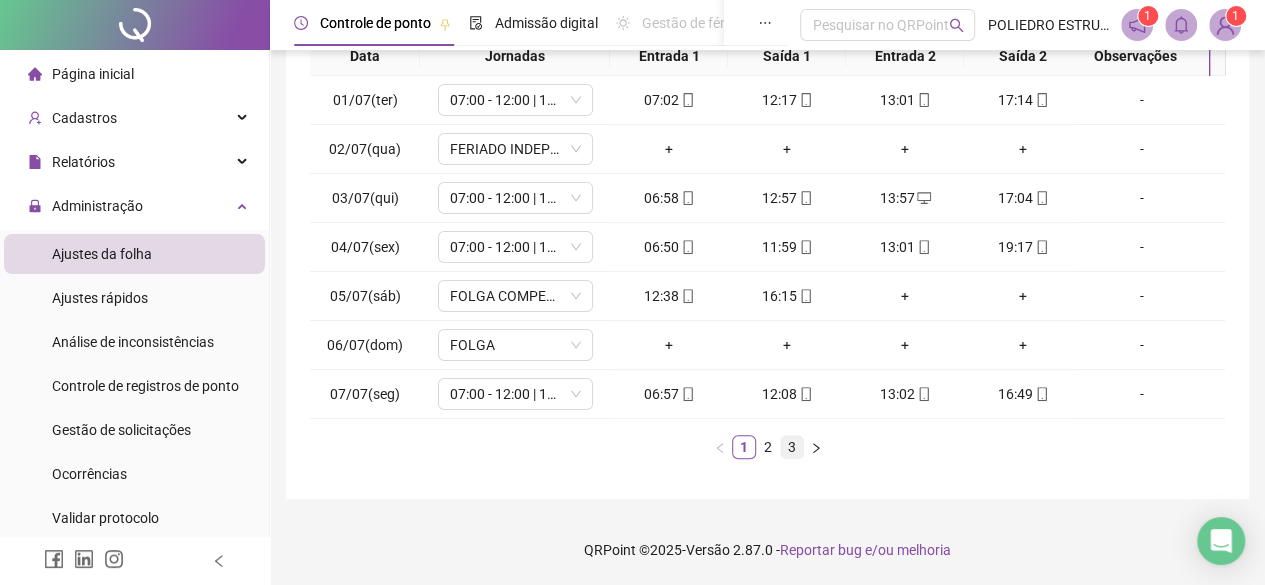 click on "3" at bounding box center (792, 447) 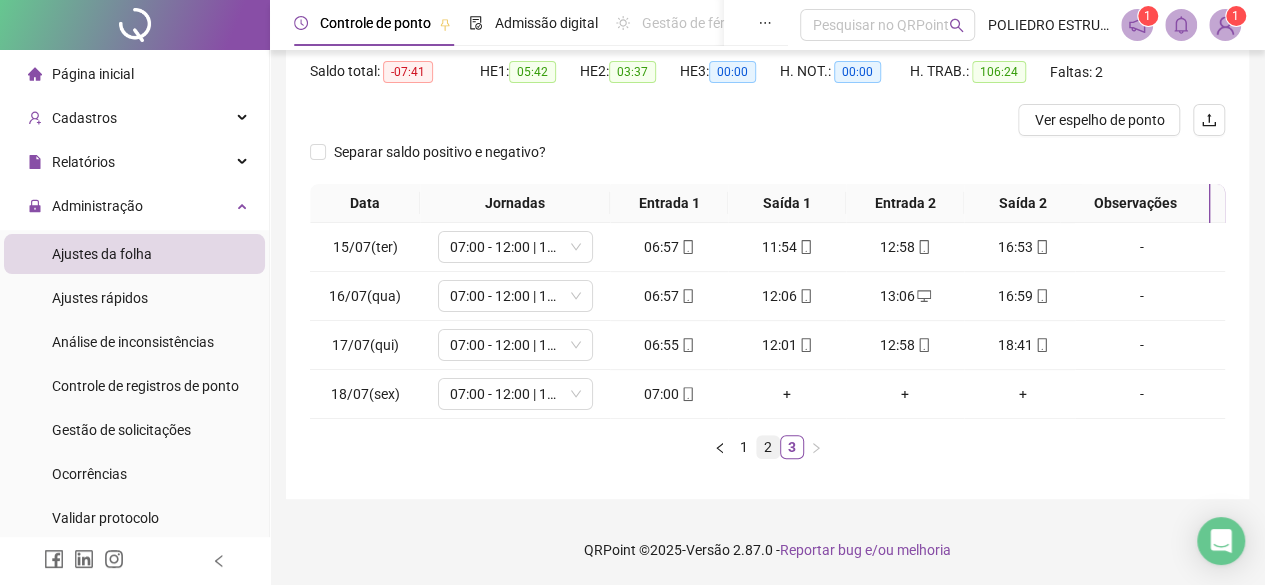 click on "2" at bounding box center (768, 447) 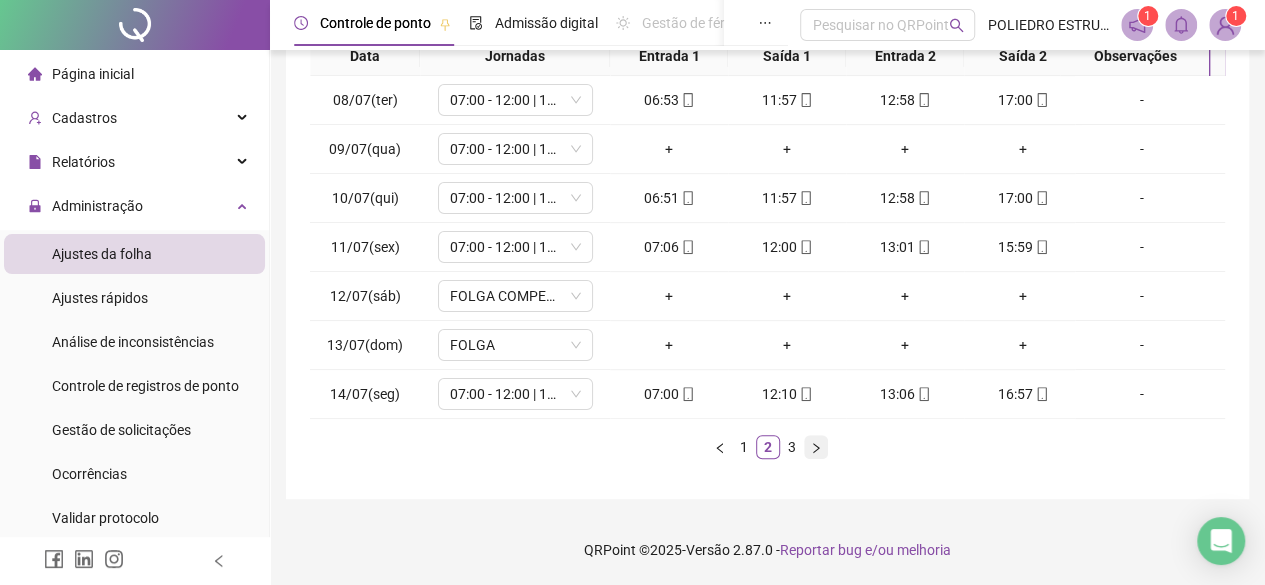 click on "3" at bounding box center (792, 447) 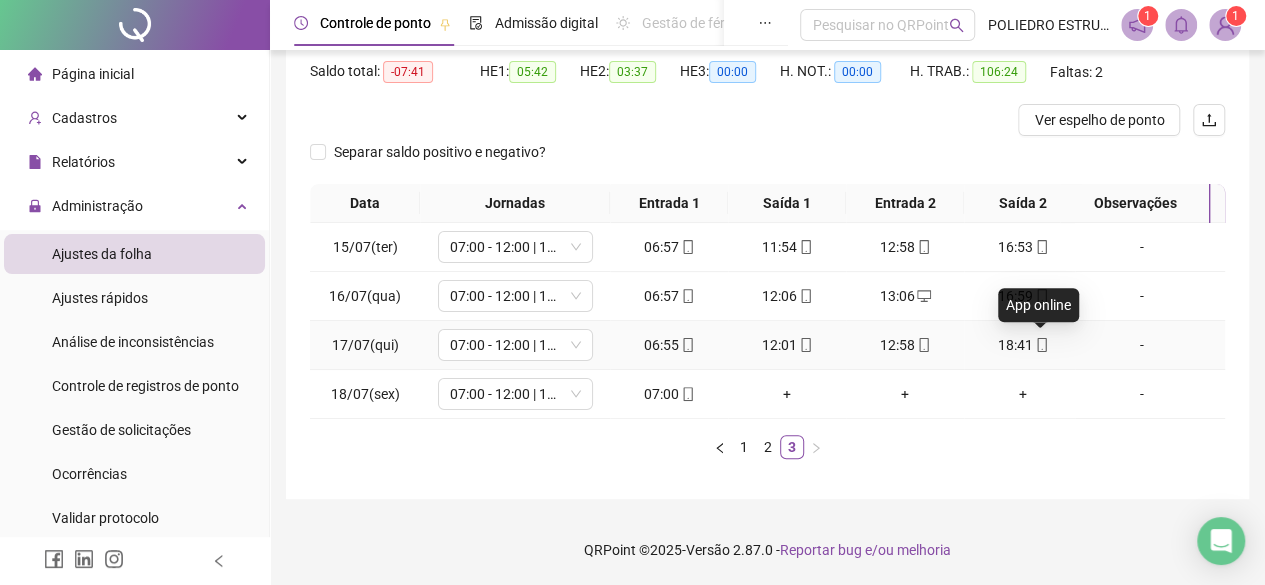 click 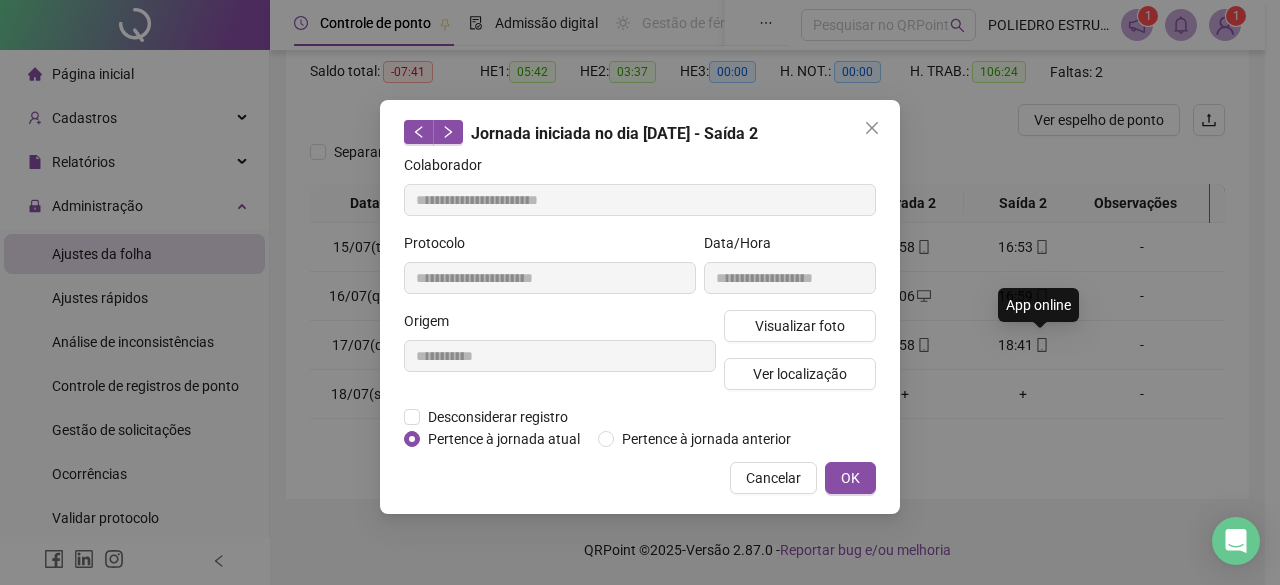 type on "**********" 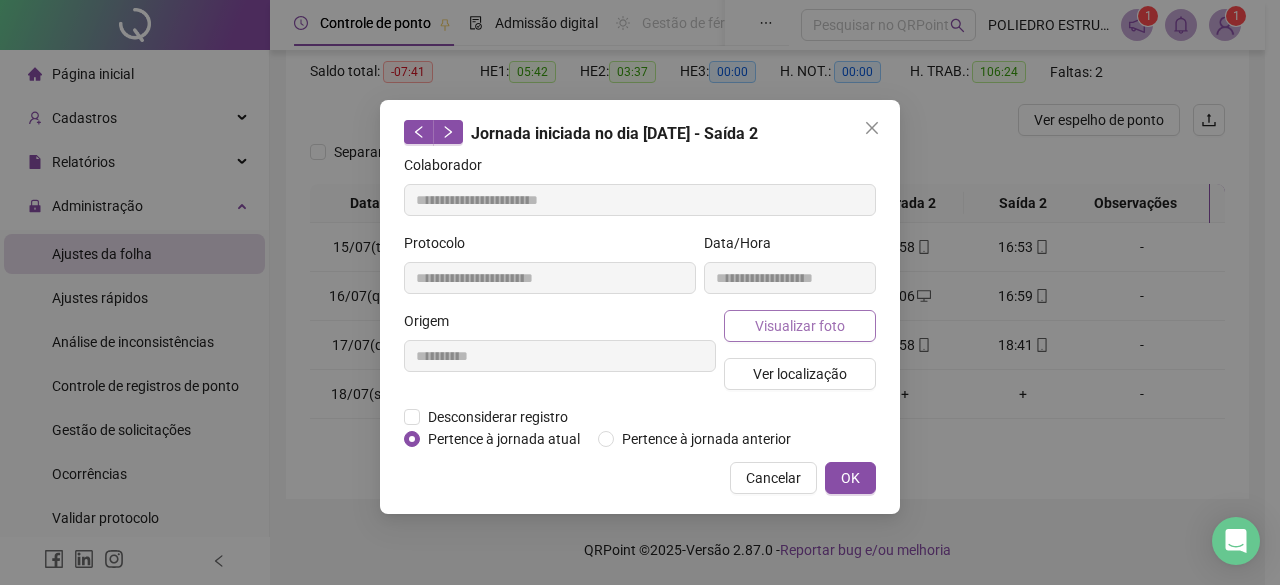 click on "Visualizar foto" at bounding box center (800, 326) 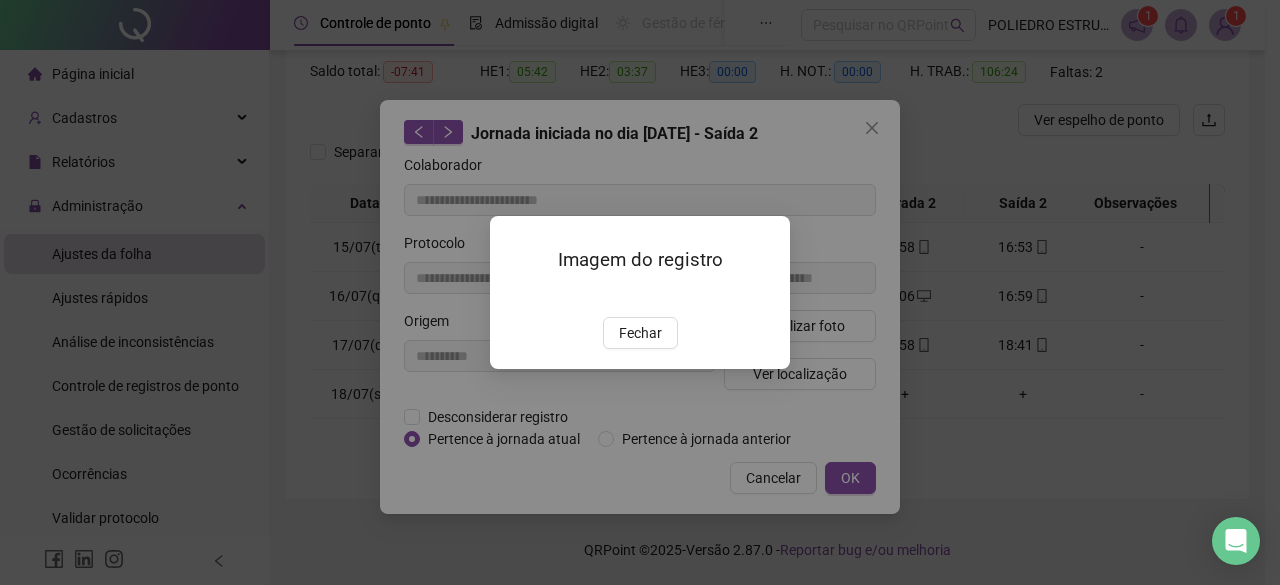 drag, startPoint x: 641, startPoint y: 449, endPoint x: 658, endPoint y: 441, distance: 18.788294 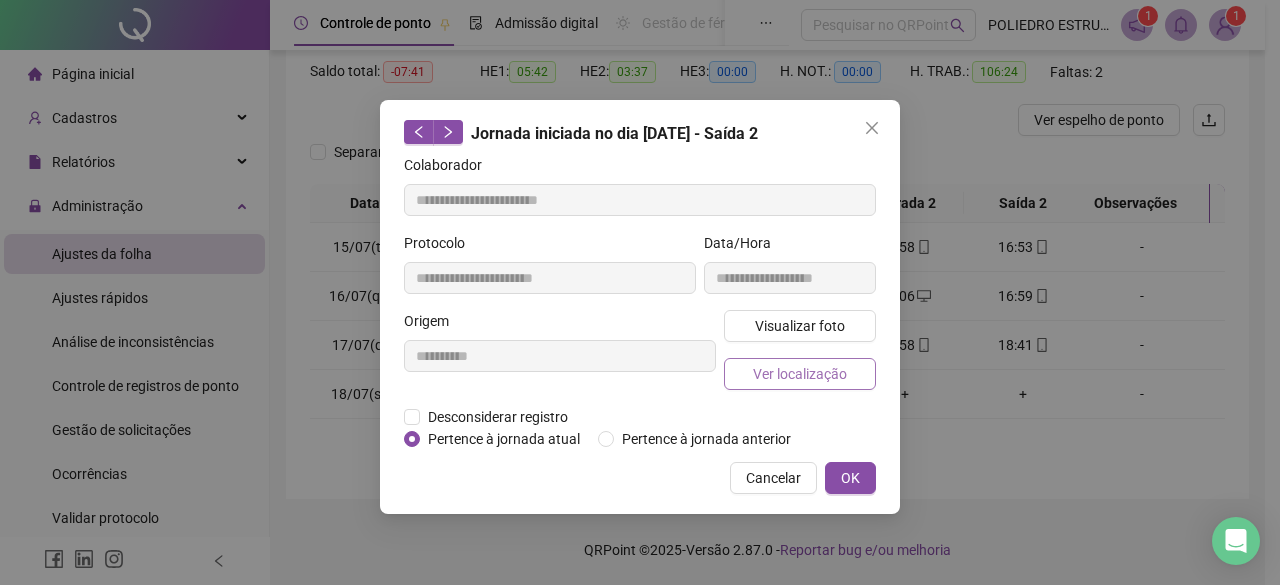 click on "Ver localização" at bounding box center [800, 374] 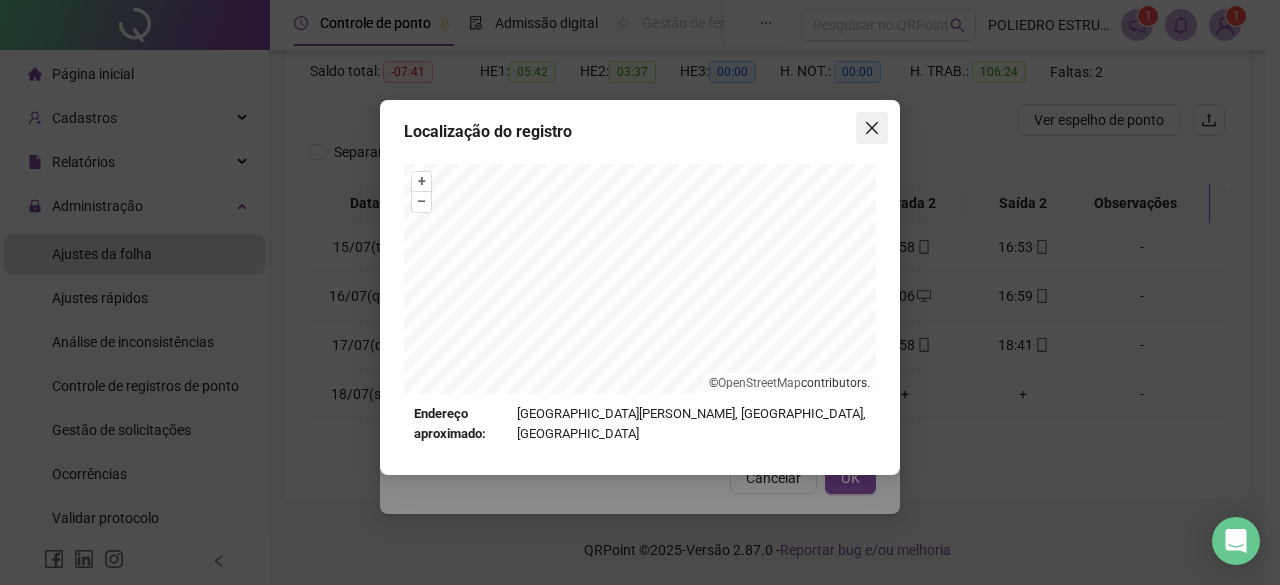 click 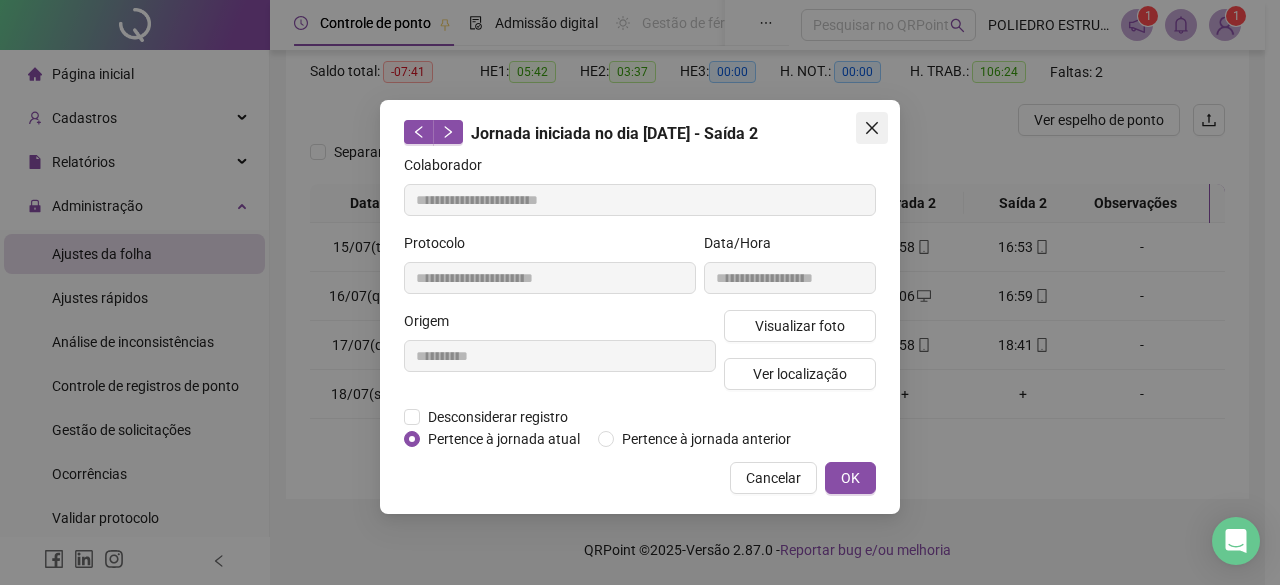 click 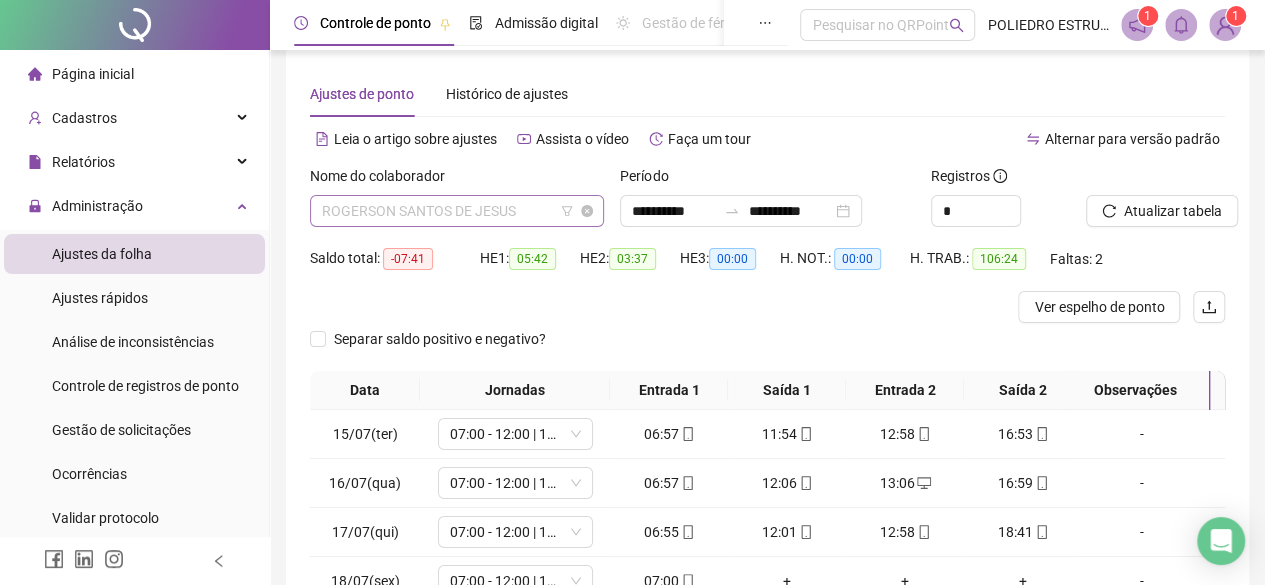 click on "ROGERSON SANTOS DE JESUS" at bounding box center [457, 211] 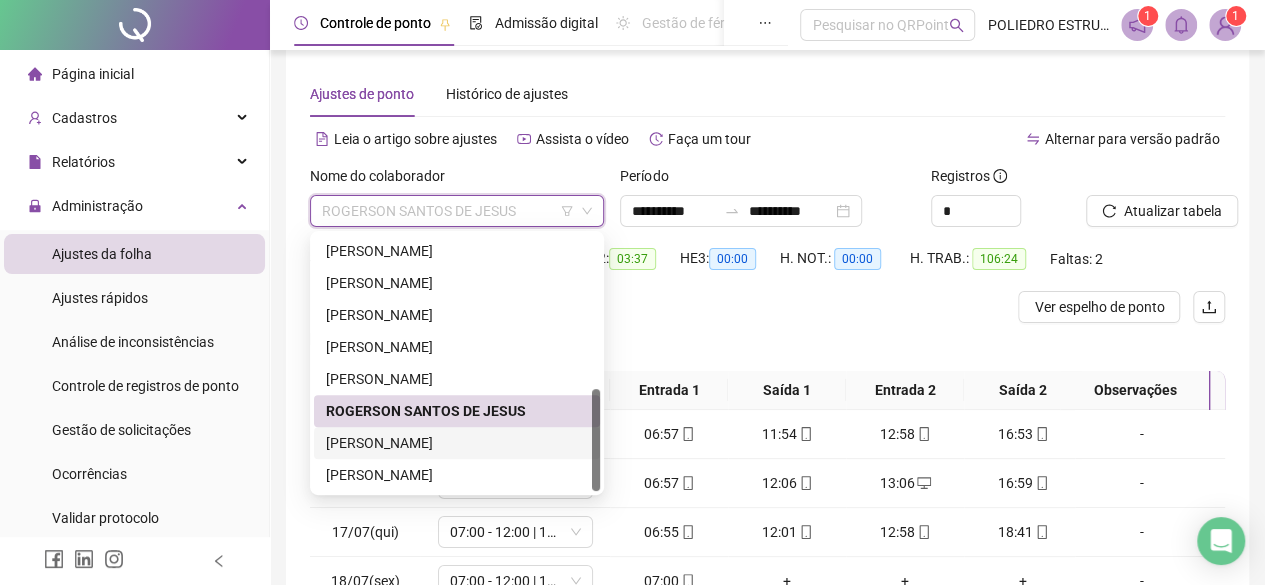 click on "[PERSON_NAME]" at bounding box center [457, 443] 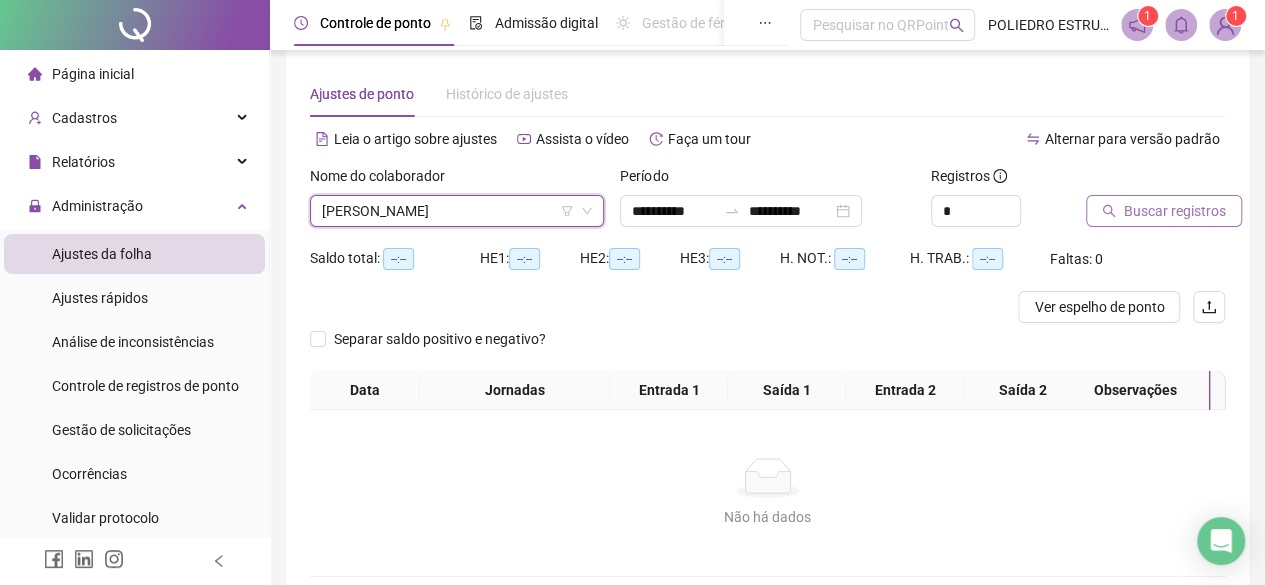 click on "Buscar registros" at bounding box center (1175, 211) 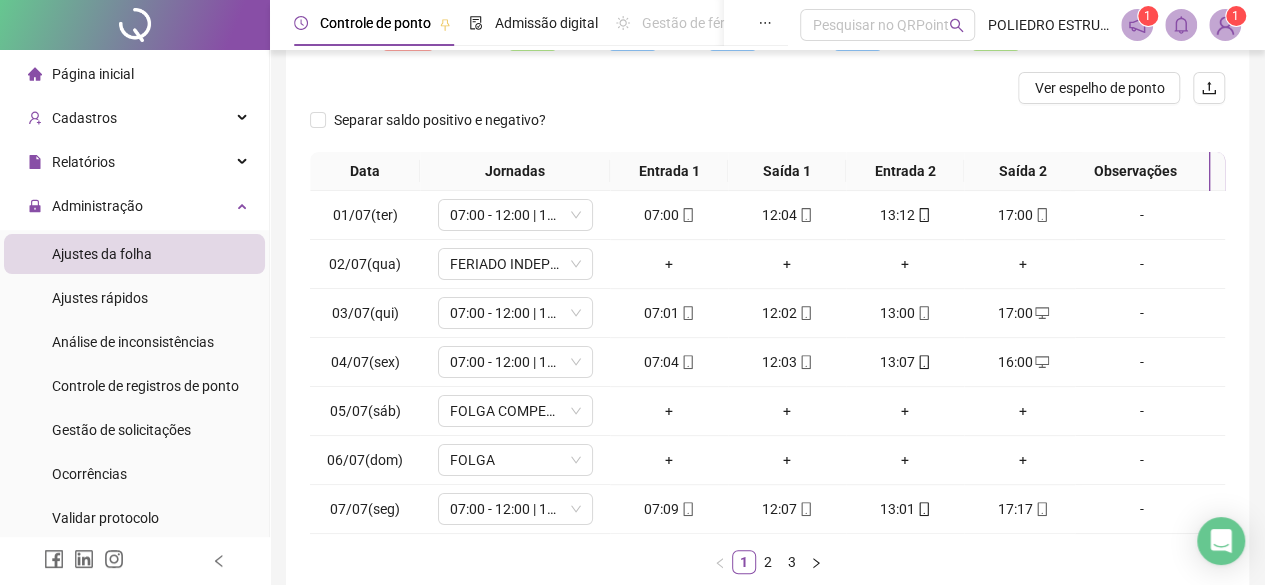 scroll, scrollTop: 365, scrollLeft: 0, axis: vertical 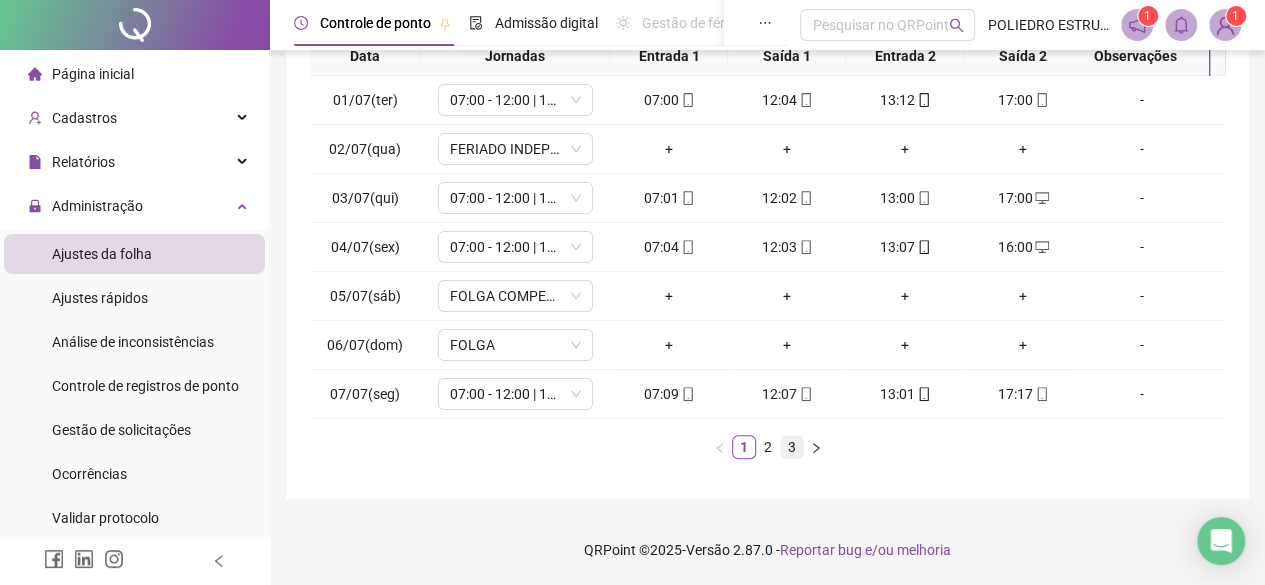 click on "3" at bounding box center [792, 447] 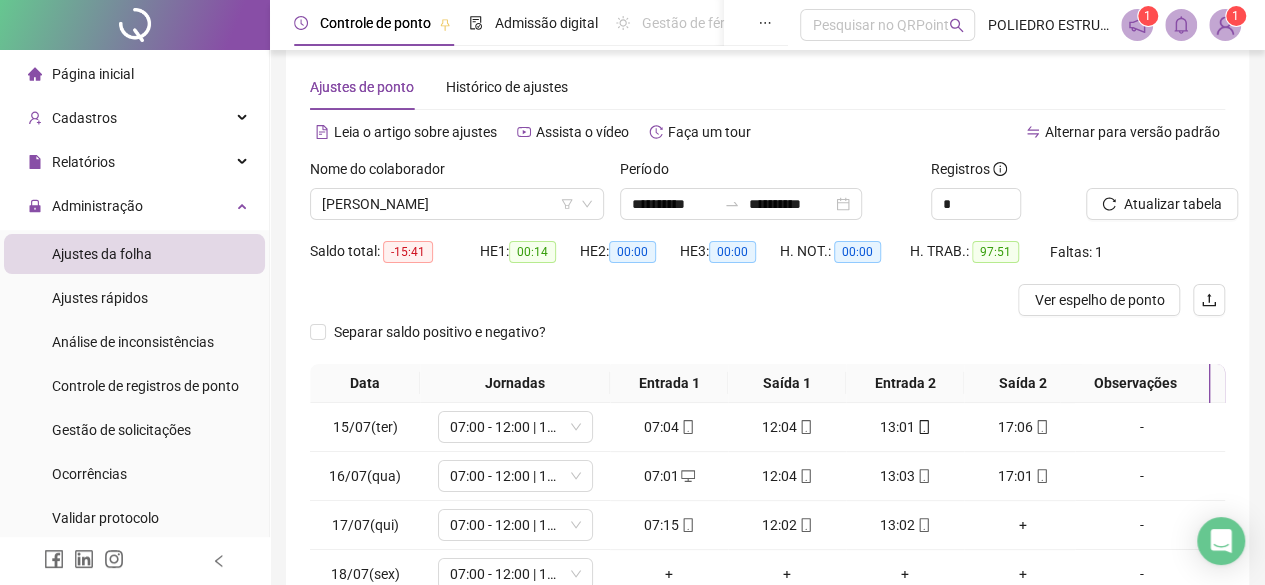 scroll, scrollTop: 19, scrollLeft: 0, axis: vertical 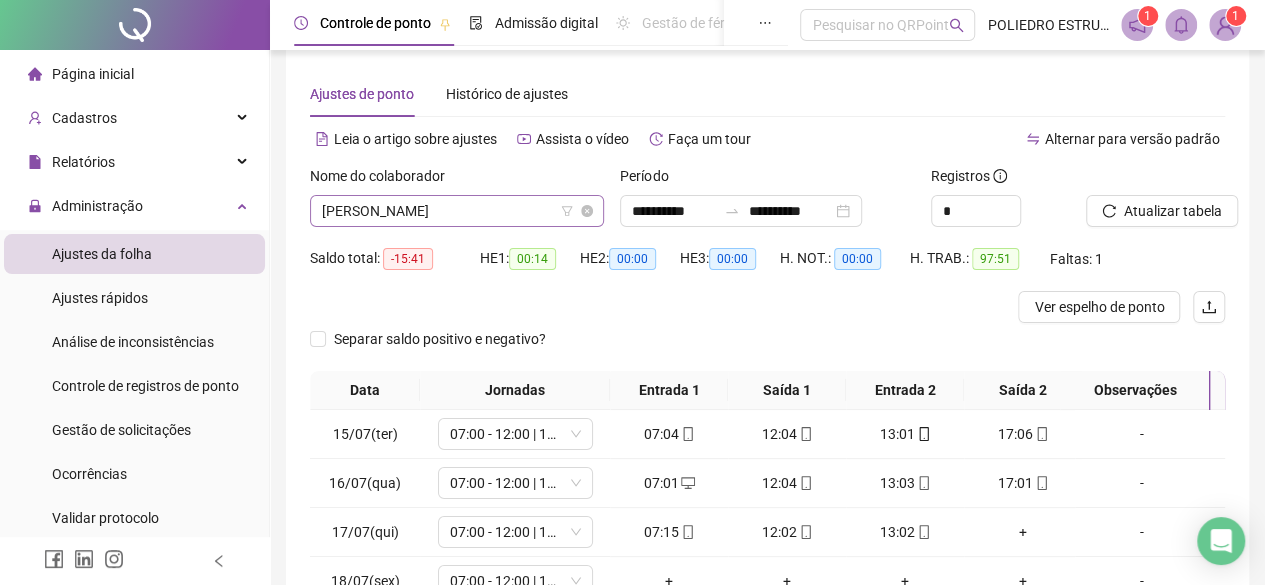 click on "[PERSON_NAME]" at bounding box center (457, 211) 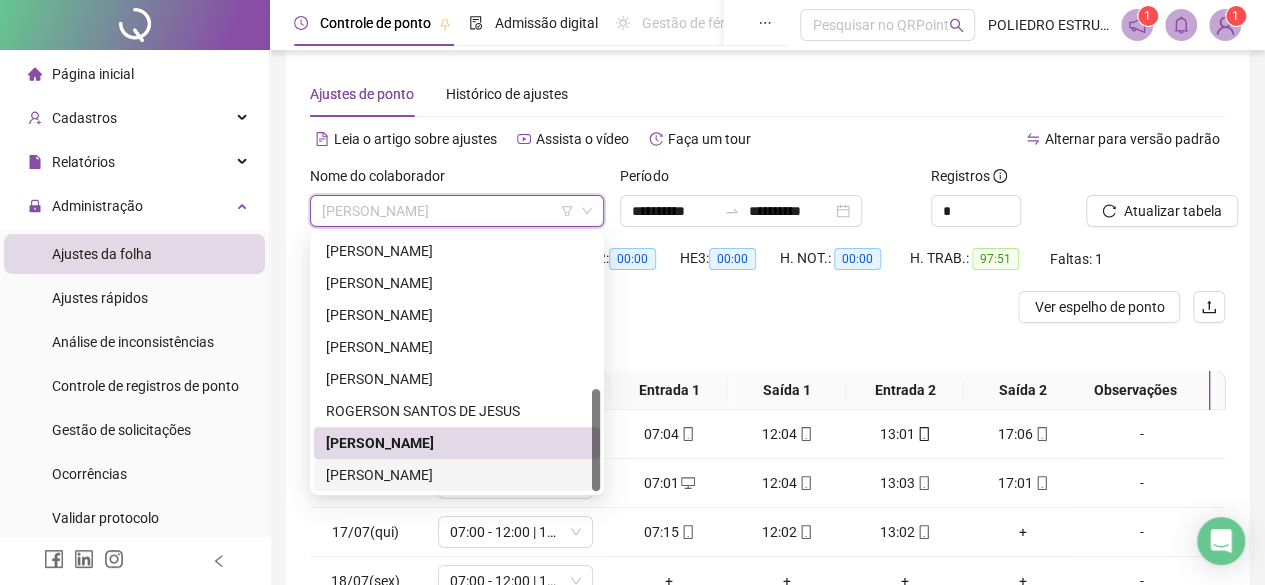 click on "[PERSON_NAME]" at bounding box center [457, 475] 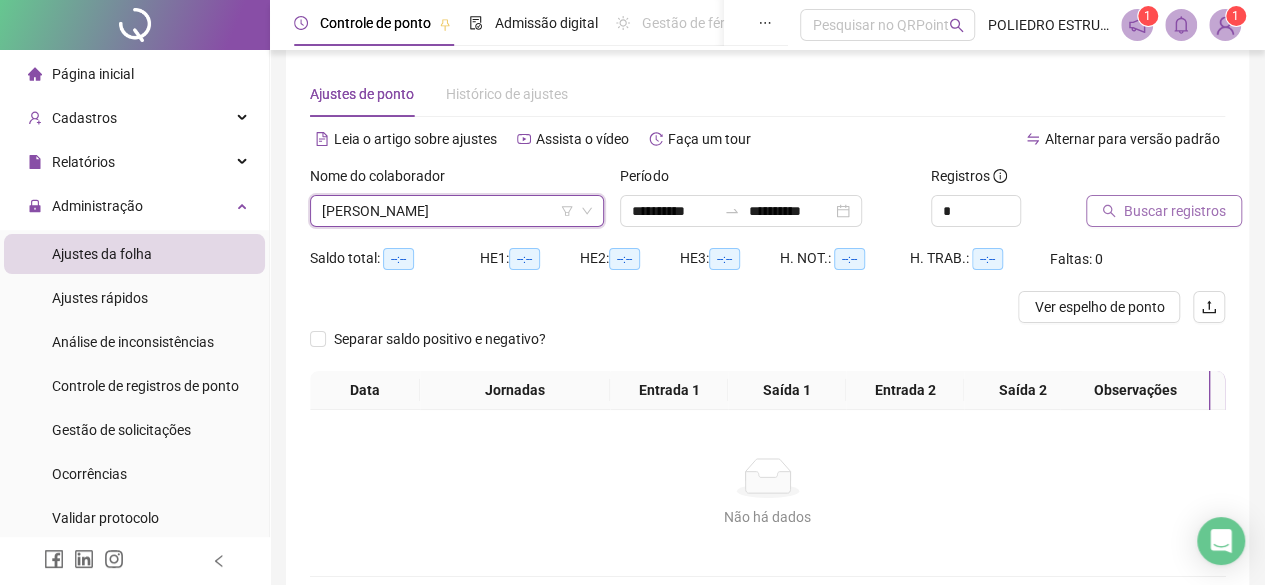 click on "Buscar registros" at bounding box center [1175, 211] 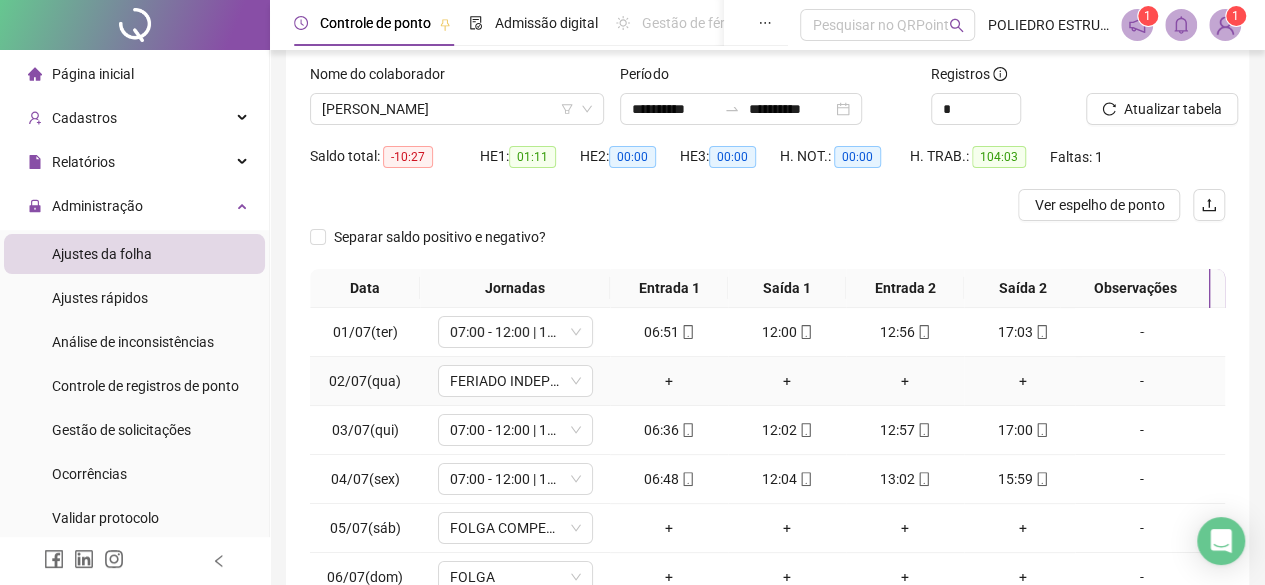 scroll, scrollTop: 319, scrollLeft: 0, axis: vertical 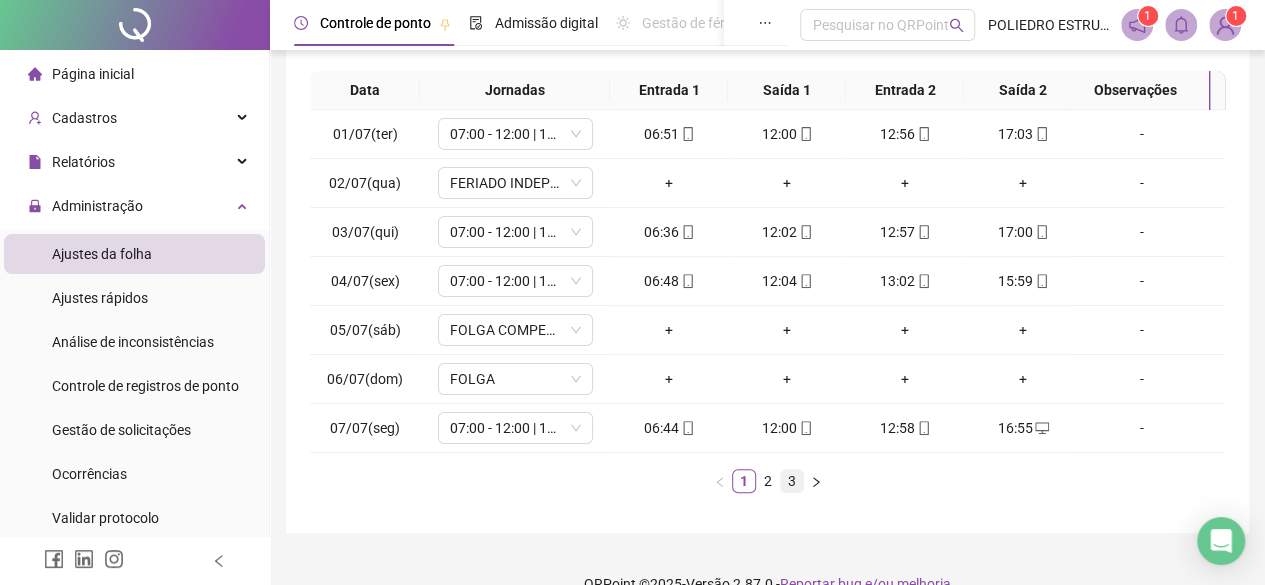 click on "3" at bounding box center (792, 481) 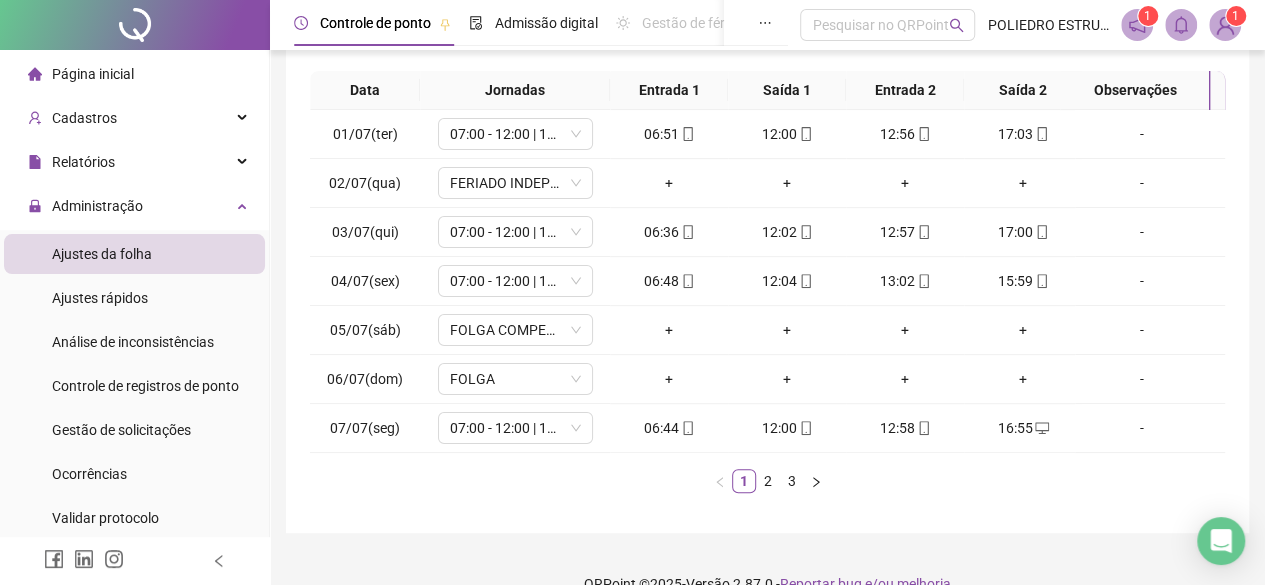 scroll, scrollTop: 219, scrollLeft: 0, axis: vertical 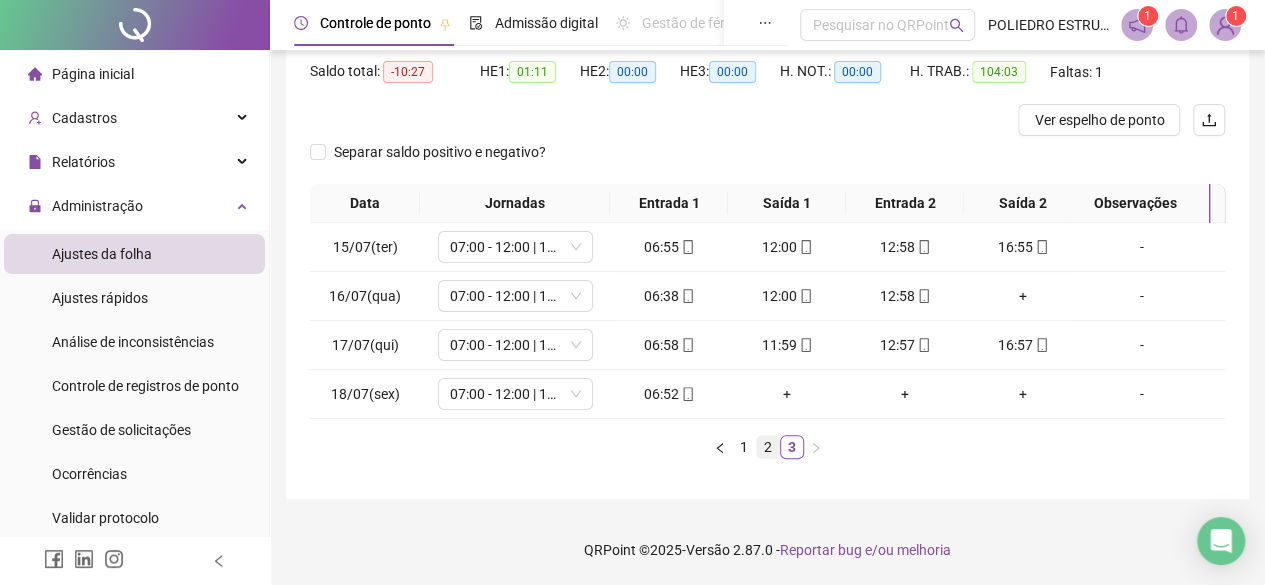 click on "2" at bounding box center [768, 447] 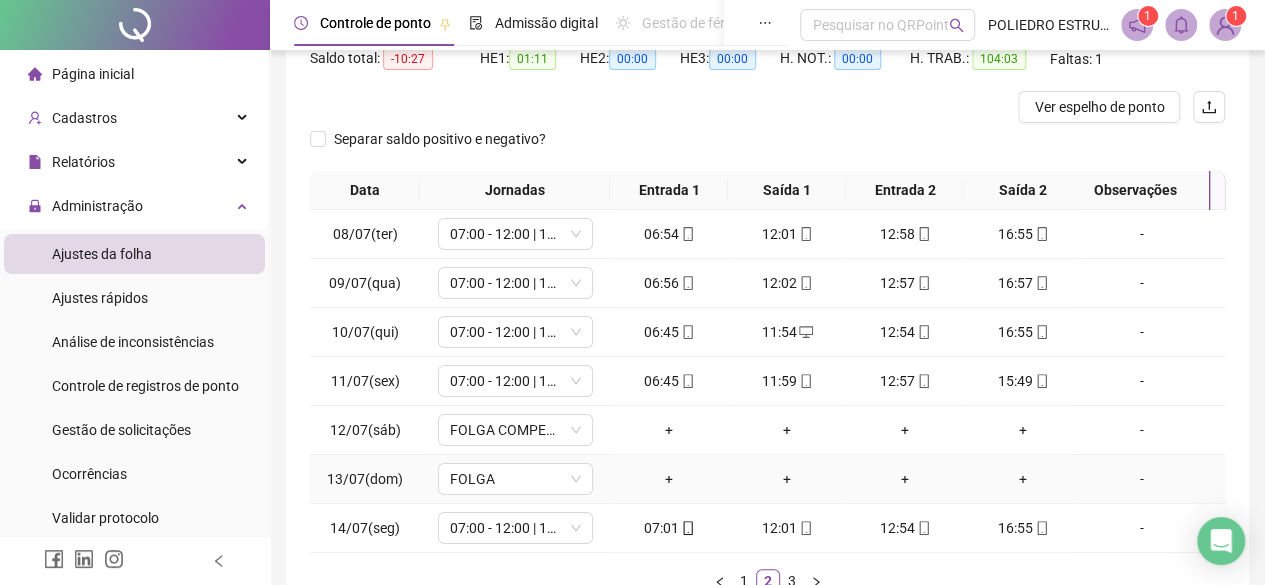 scroll, scrollTop: 0, scrollLeft: 0, axis: both 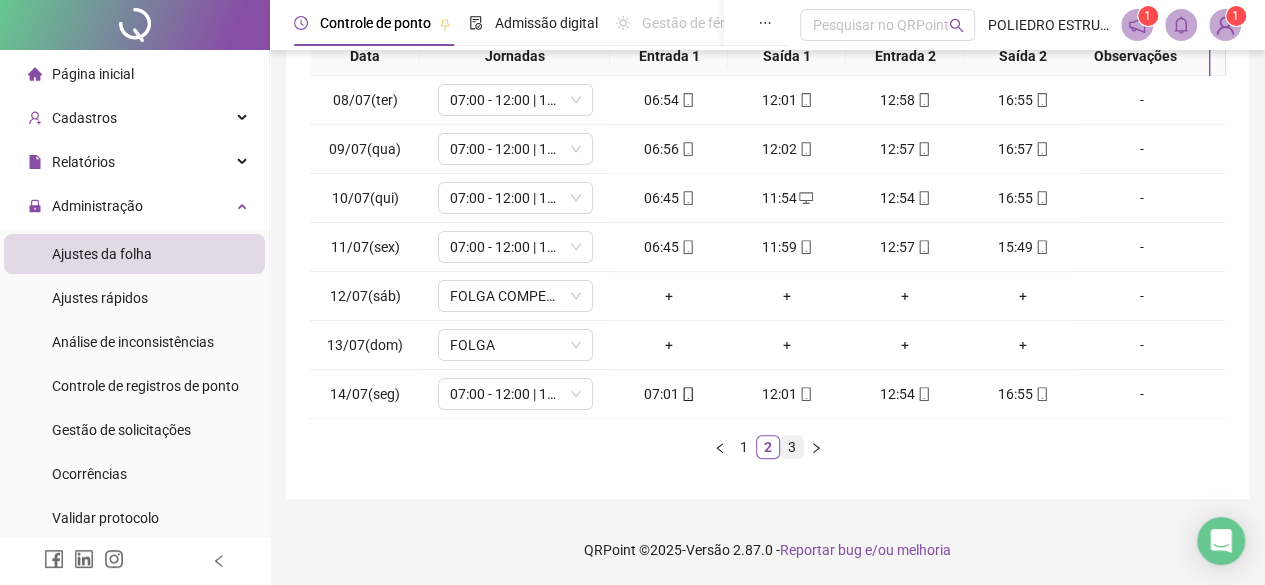 click on "3" at bounding box center [792, 447] 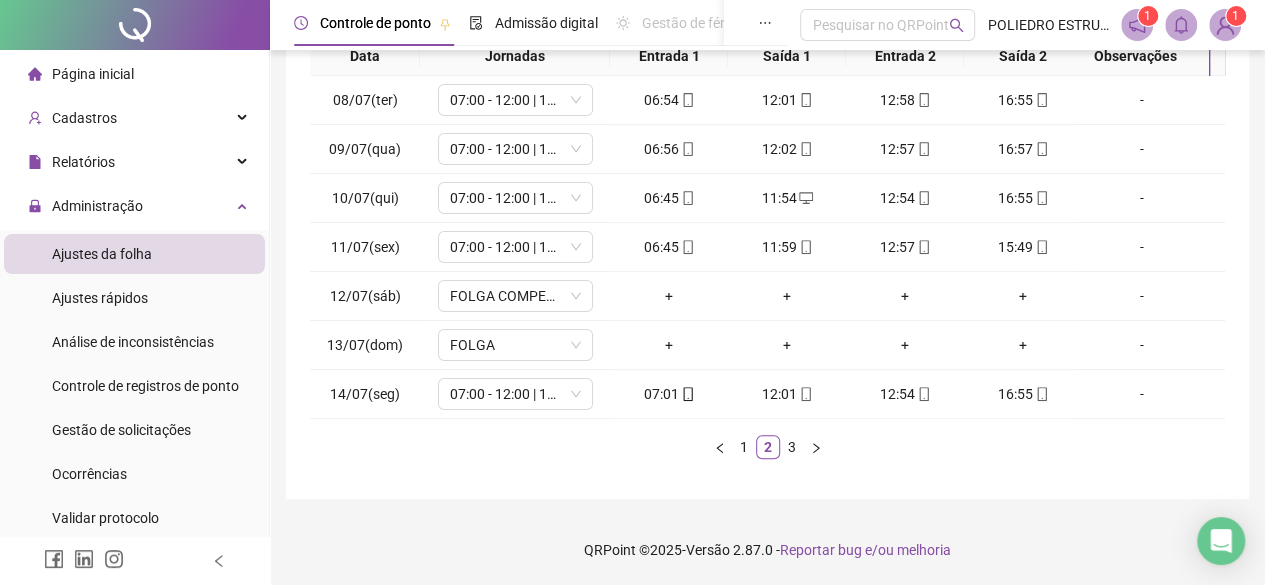 scroll, scrollTop: 219, scrollLeft: 0, axis: vertical 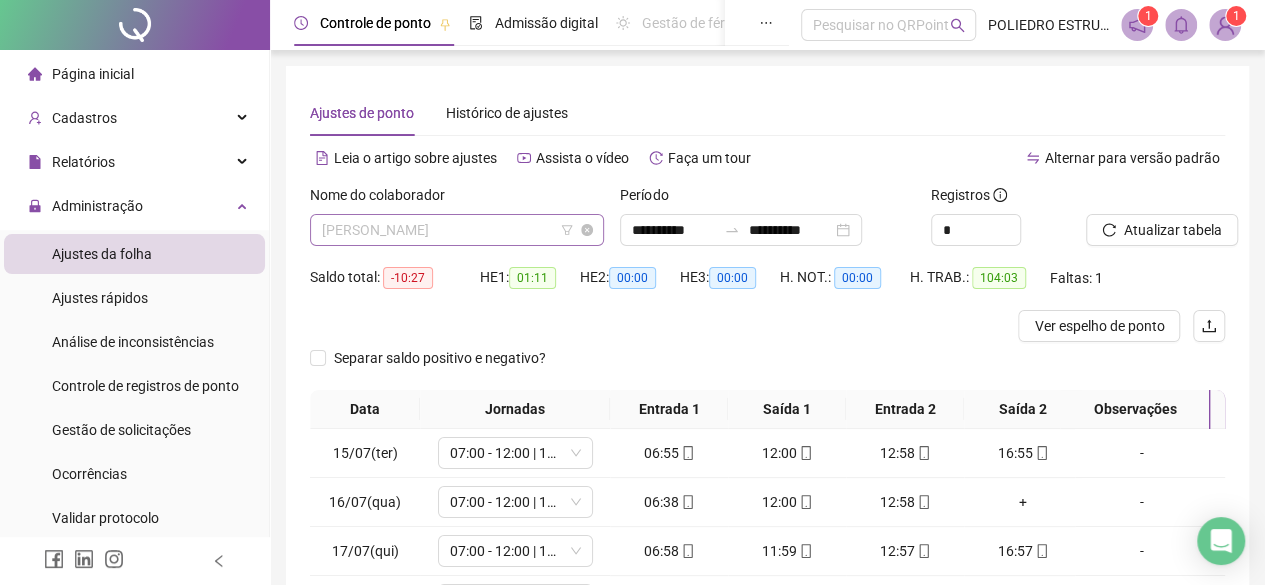click on "[PERSON_NAME]" at bounding box center (457, 230) 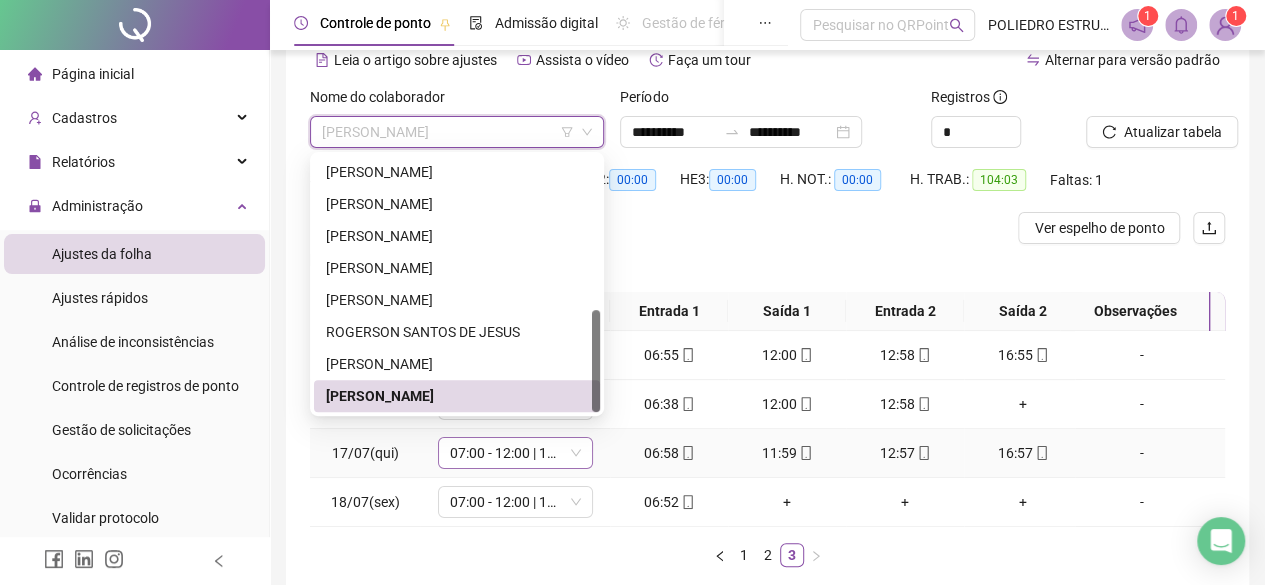 scroll, scrollTop: 100, scrollLeft: 0, axis: vertical 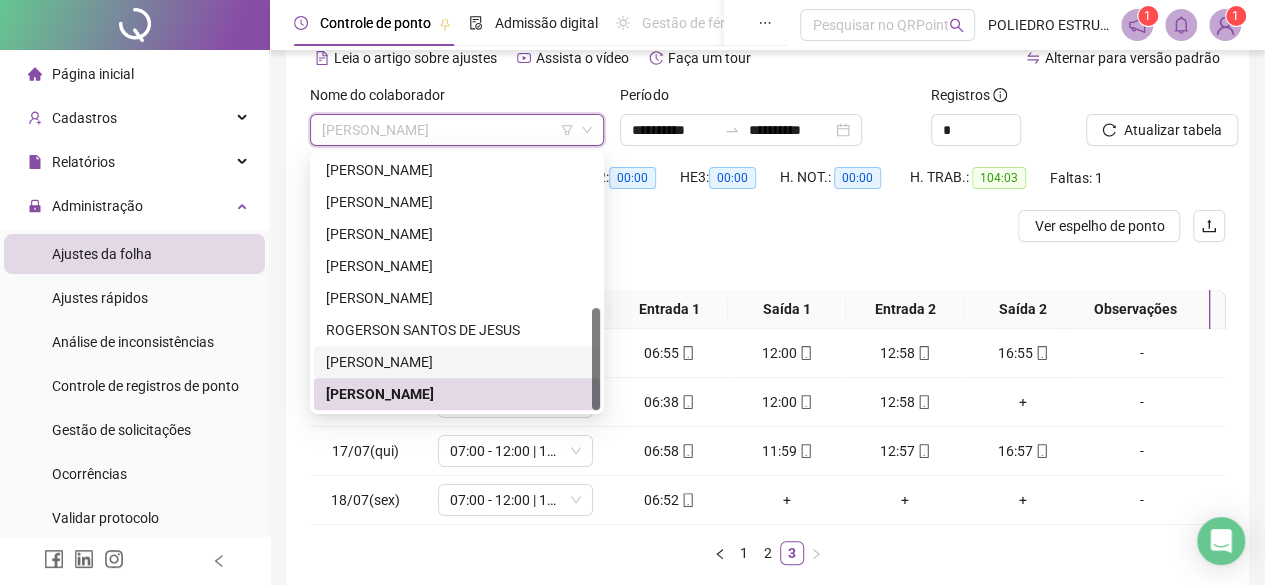 click on "[PERSON_NAME]" at bounding box center [457, 362] 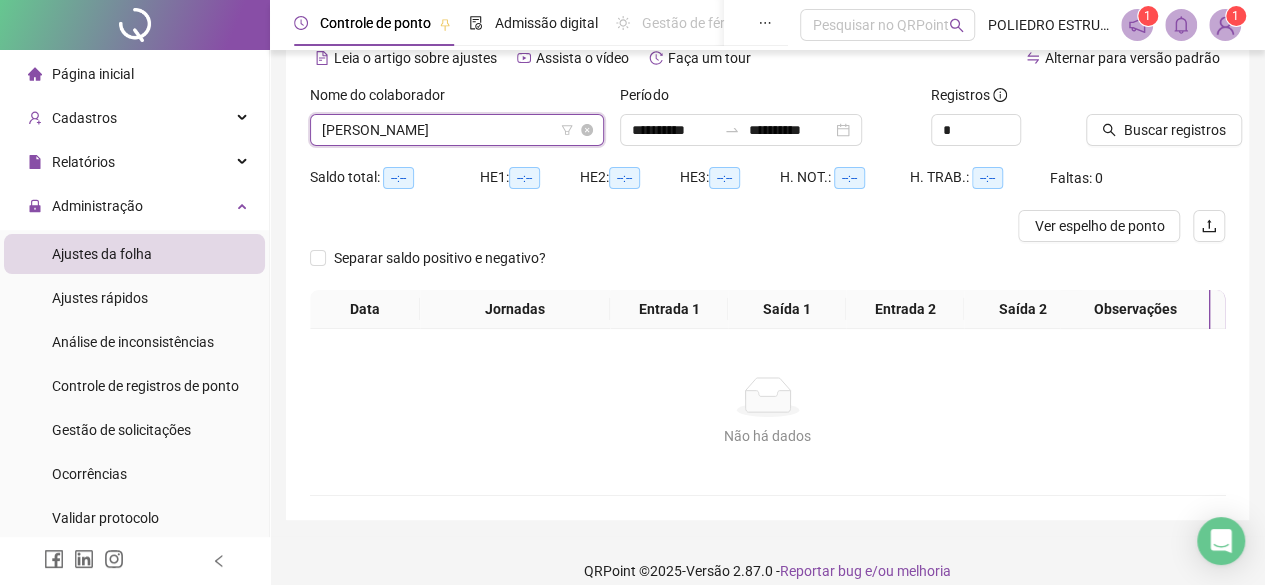 click on "[PERSON_NAME]" at bounding box center (457, 130) 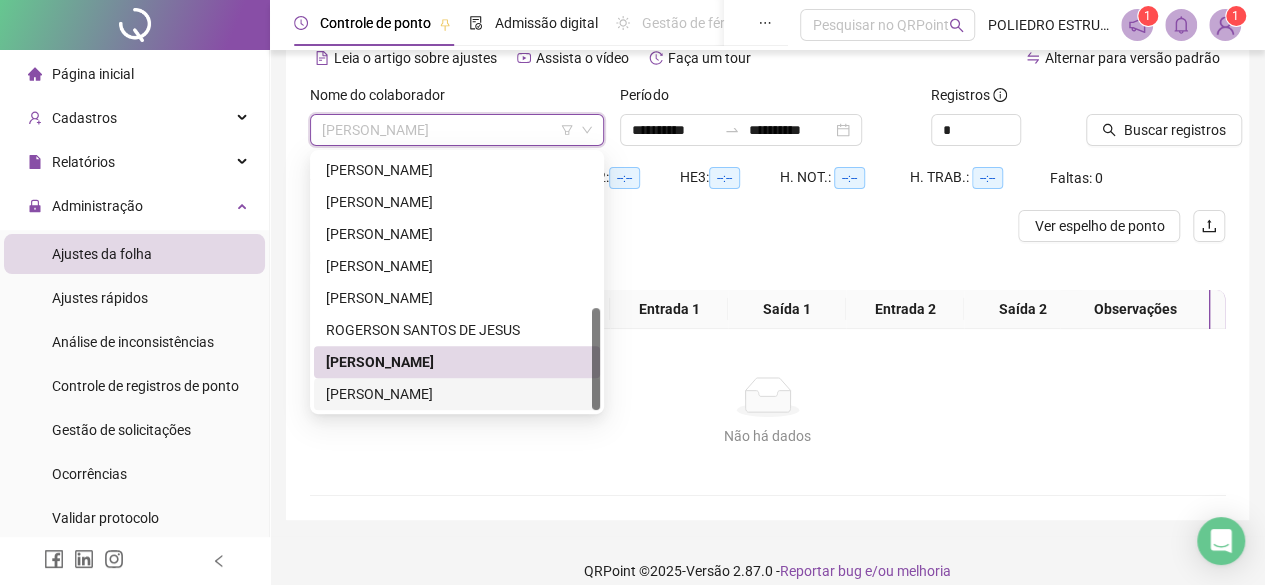 click on "[PERSON_NAME]" at bounding box center (457, 394) 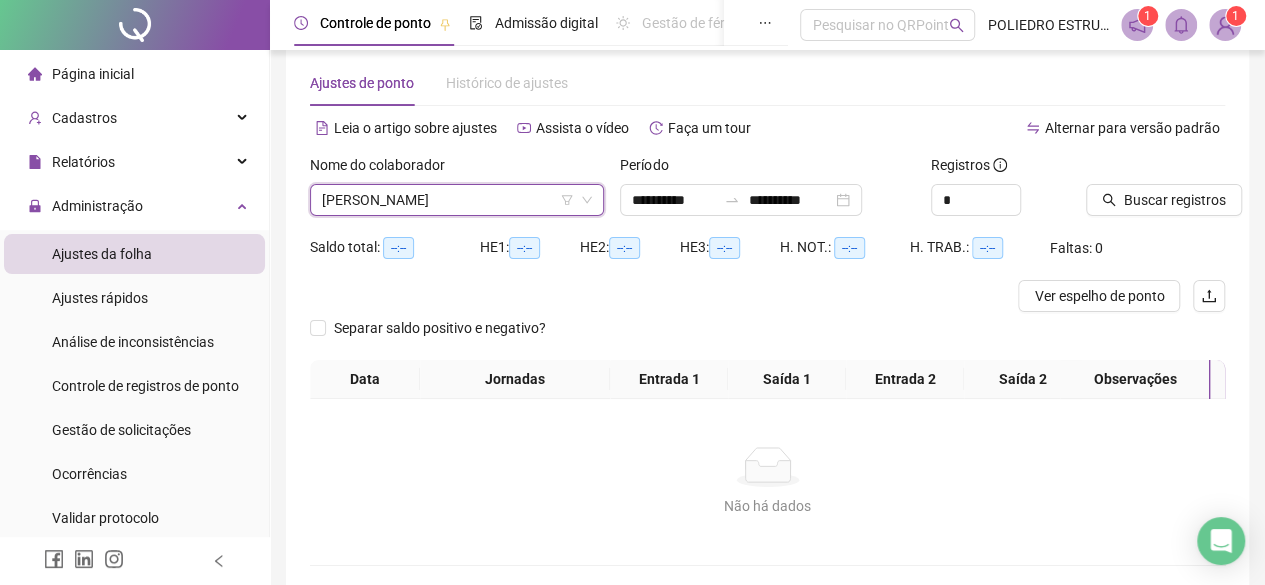 scroll, scrollTop: 0, scrollLeft: 0, axis: both 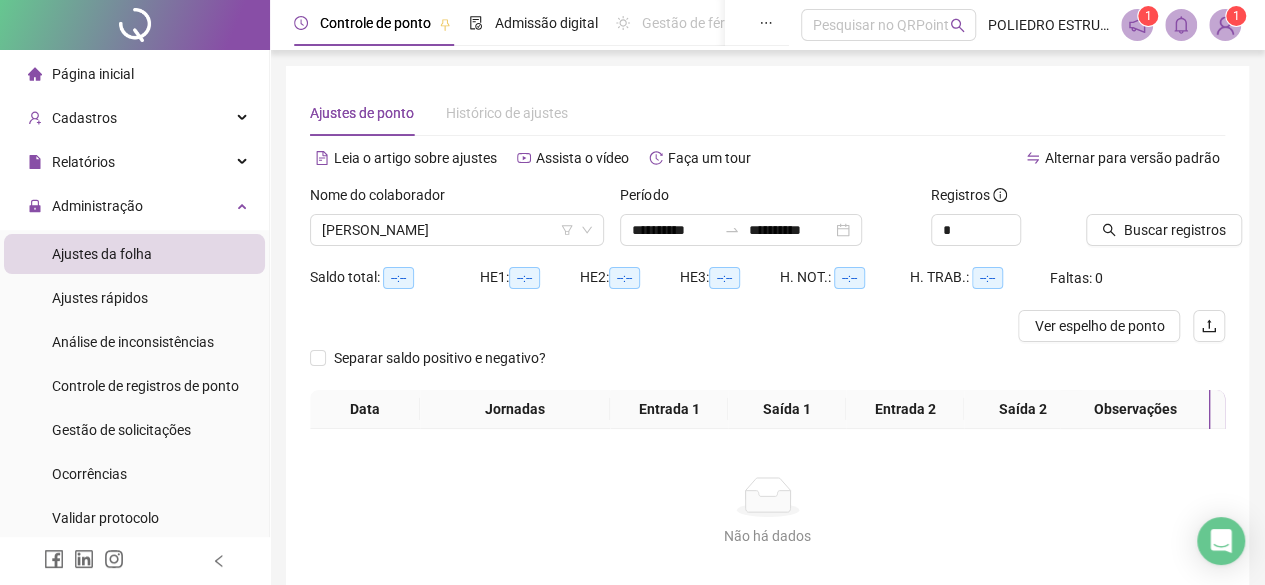 click on "Página inicial" at bounding box center (134, 74) 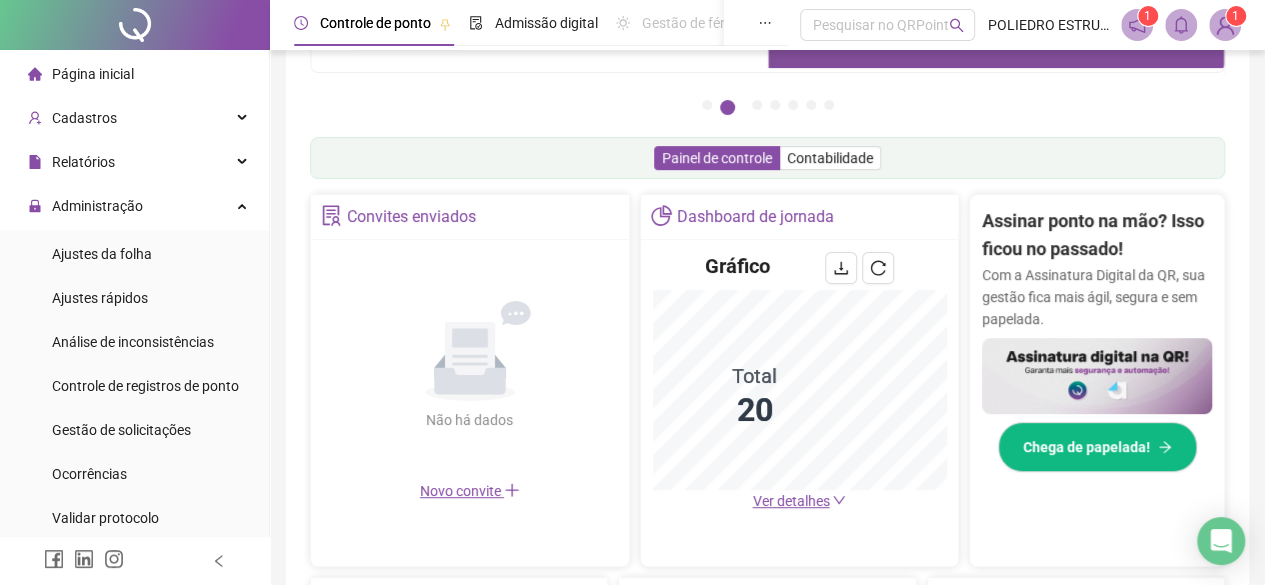 scroll, scrollTop: 300, scrollLeft: 0, axis: vertical 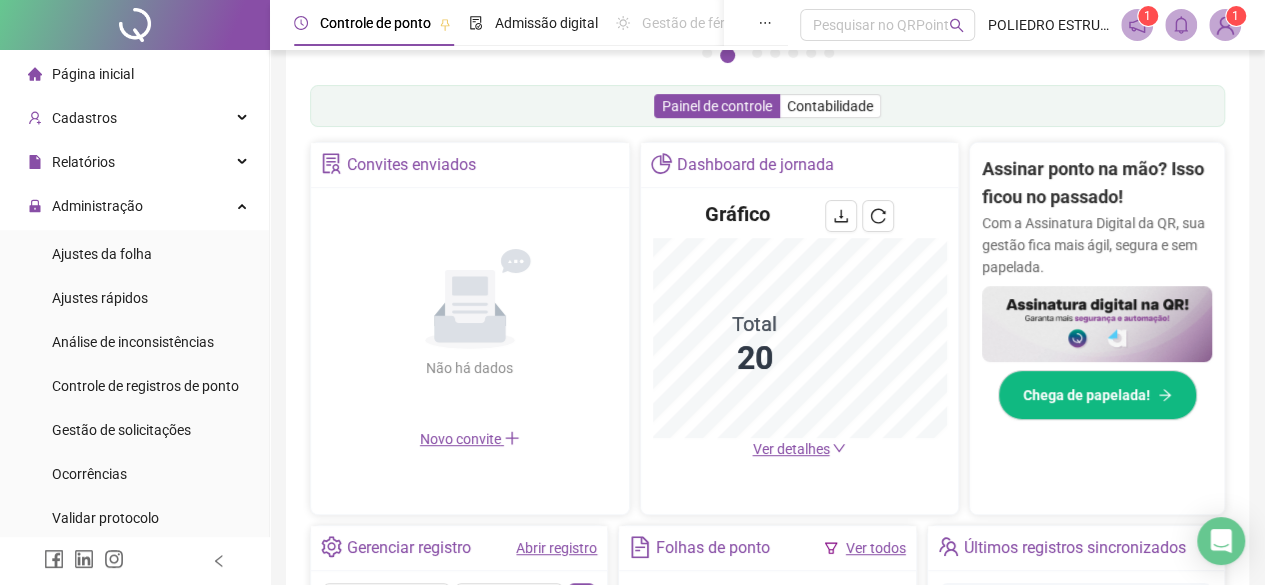 drag, startPoint x: 804, startPoint y: 446, endPoint x: 807, endPoint y: 436, distance: 10.440307 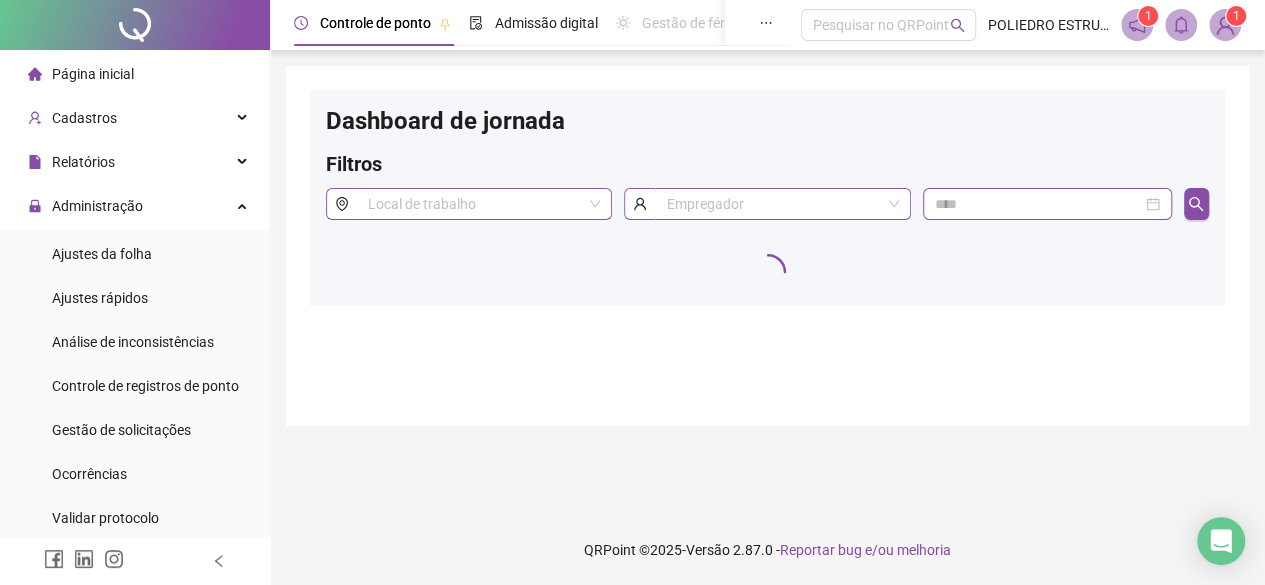 scroll, scrollTop: 0, scrollLeft: 0, axis: both 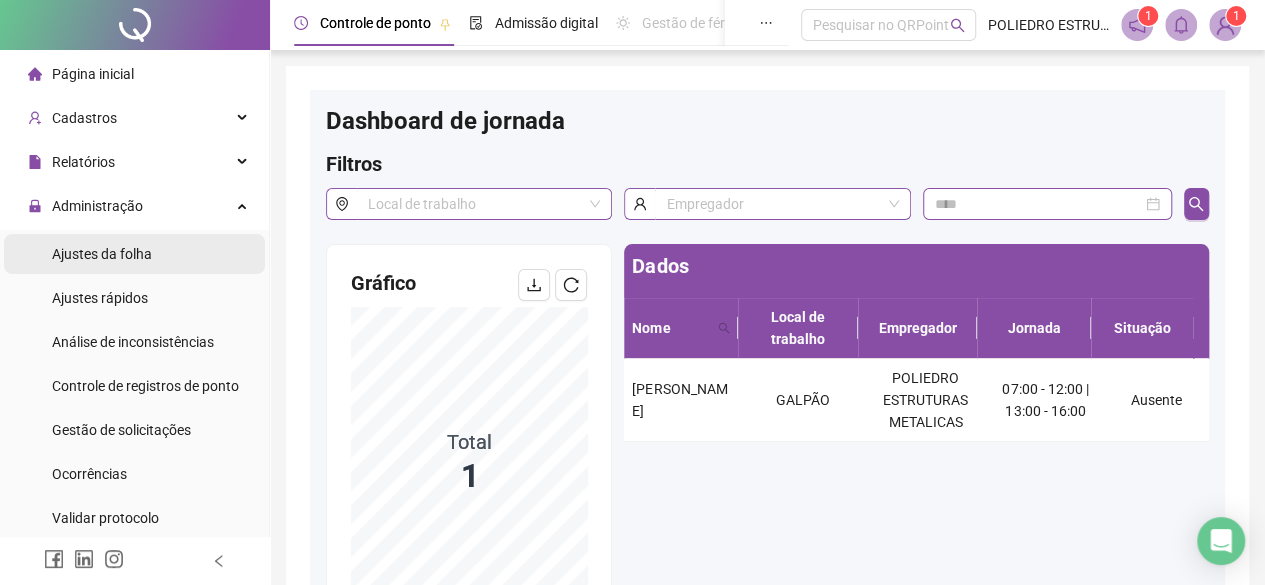 click on "Ajustes da folha" at bounding box center [102, 254] 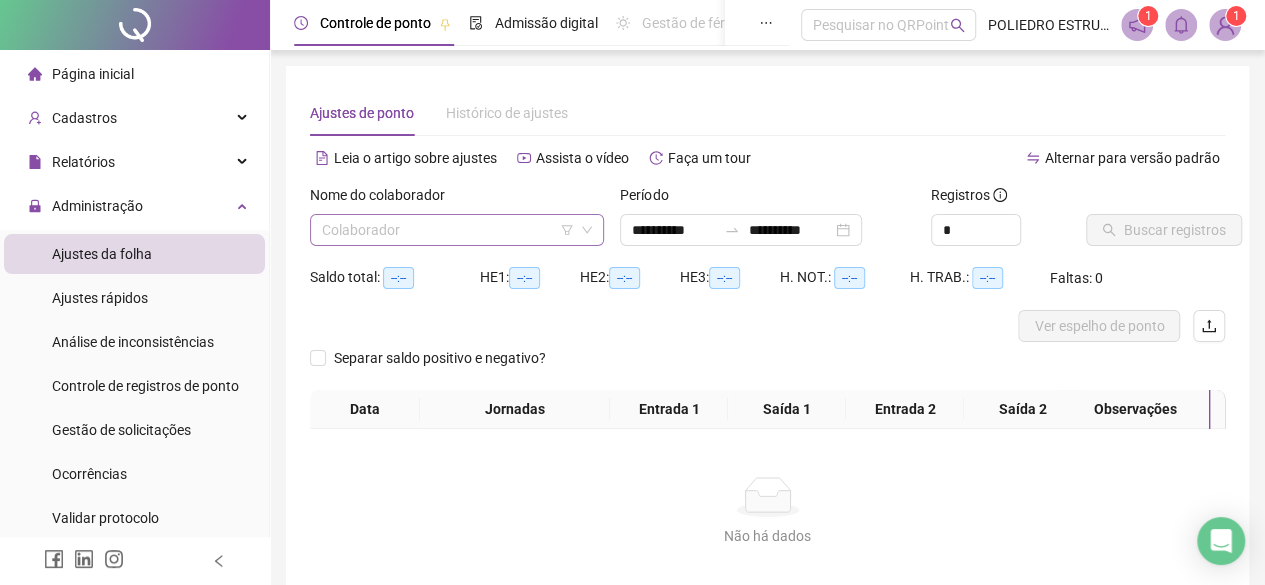 click at bounding box center [451, 230] 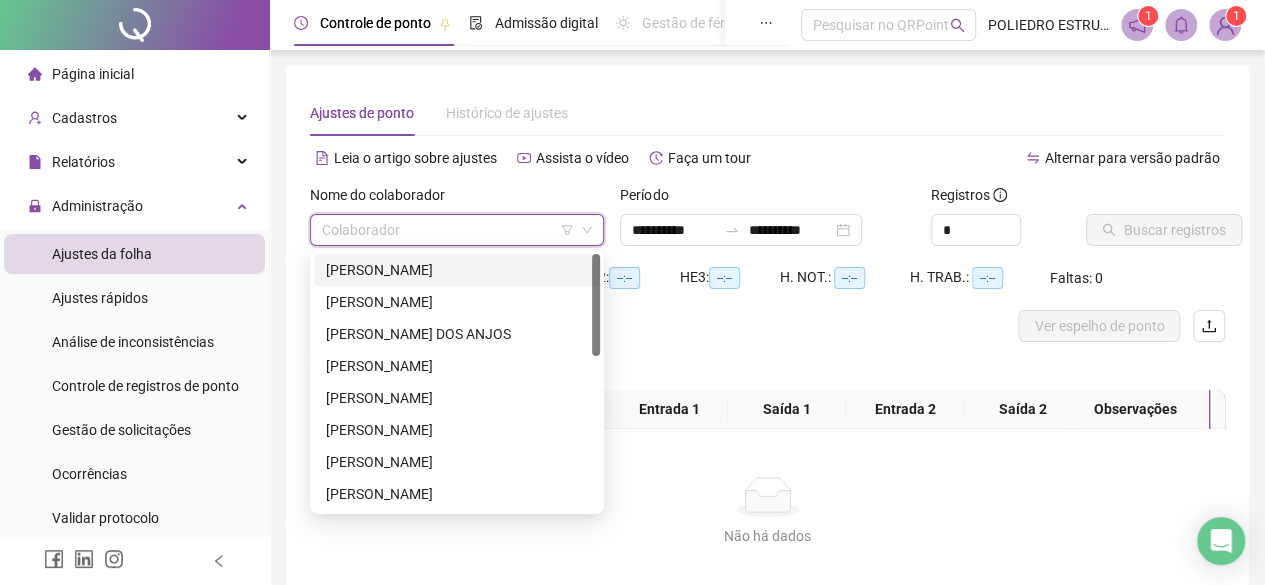 click on "[PERSON_NAME]" at bounding box center [457, 270] 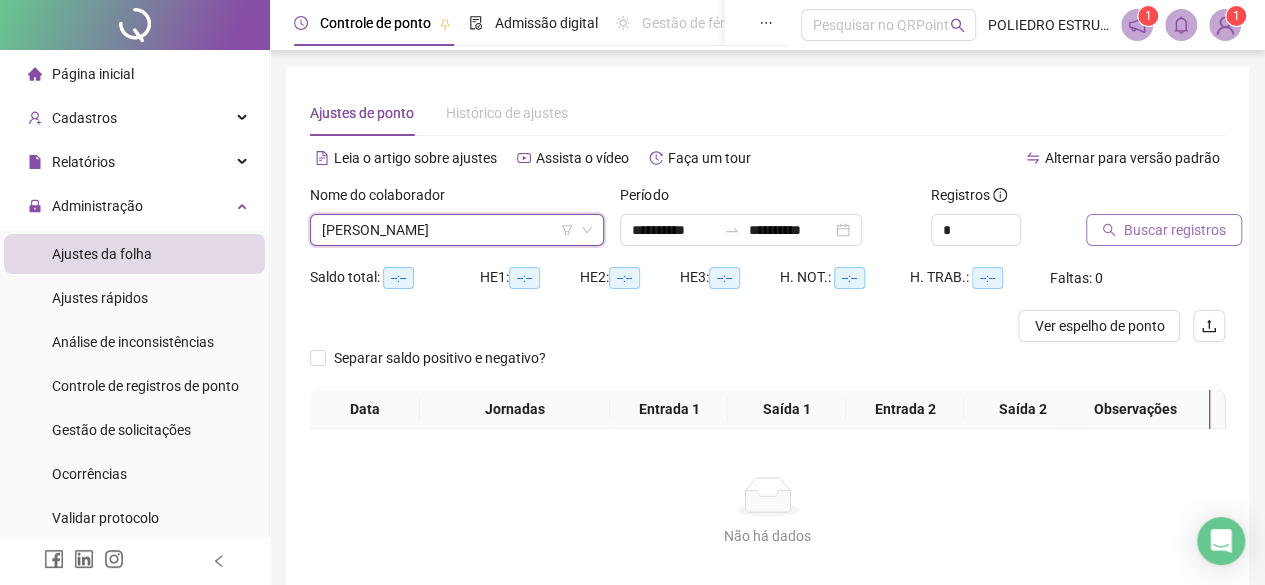 click on "Buscar registros" at bounding box center (1175, 230) 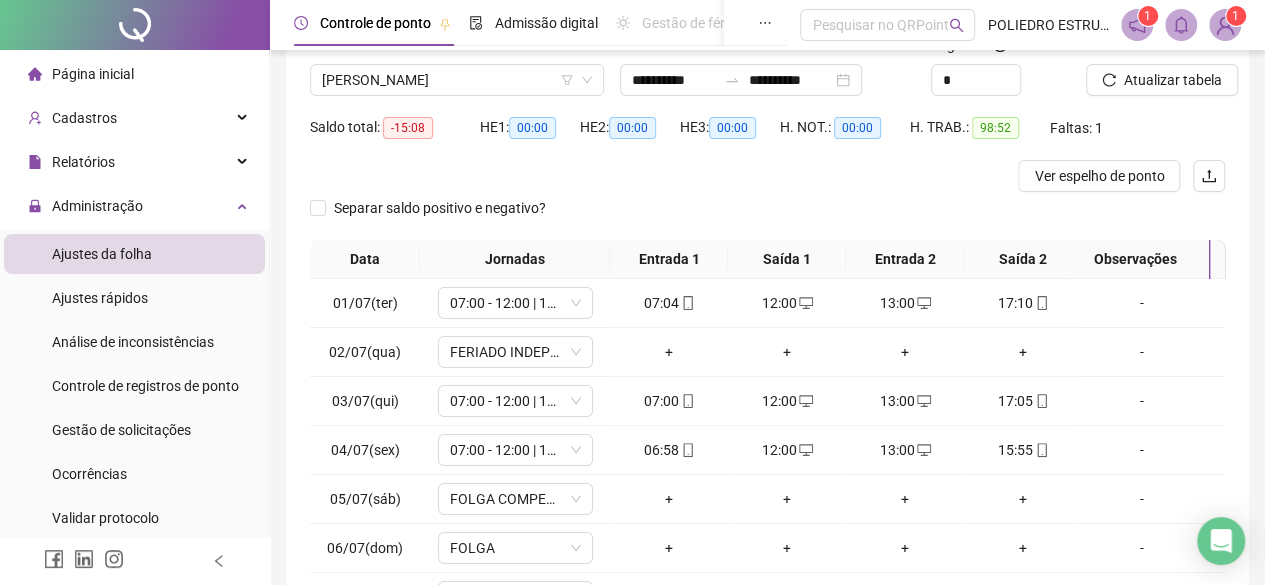 scroll, scrollTop: 365, scrollLeft: 0, axis: vertical 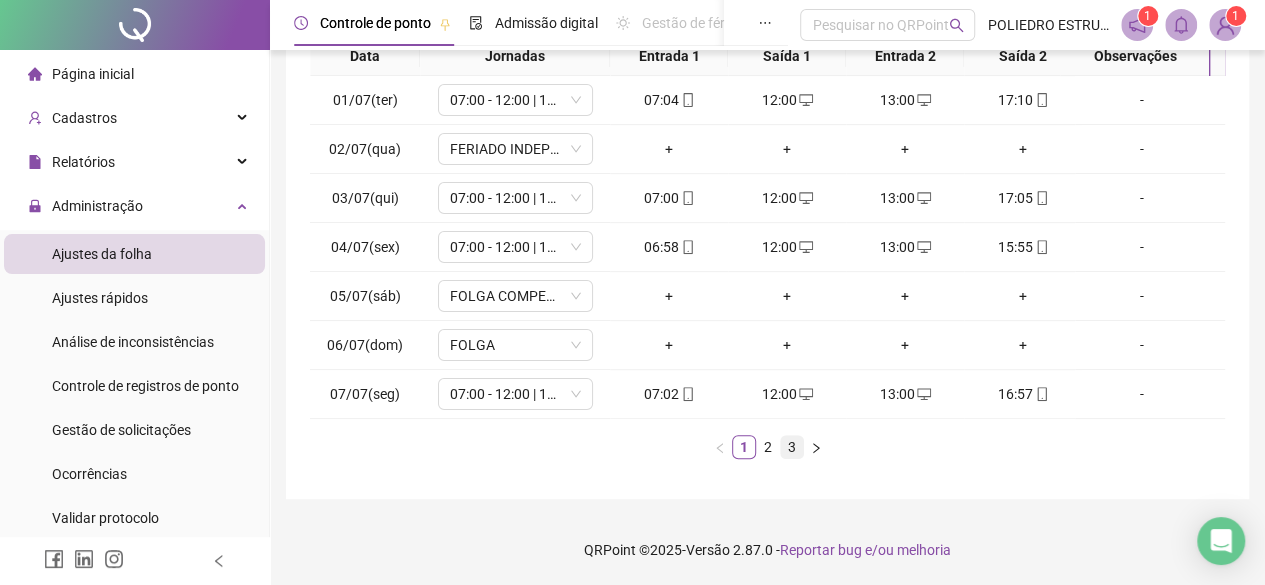 click on "3" at bounding box center (792, 447) 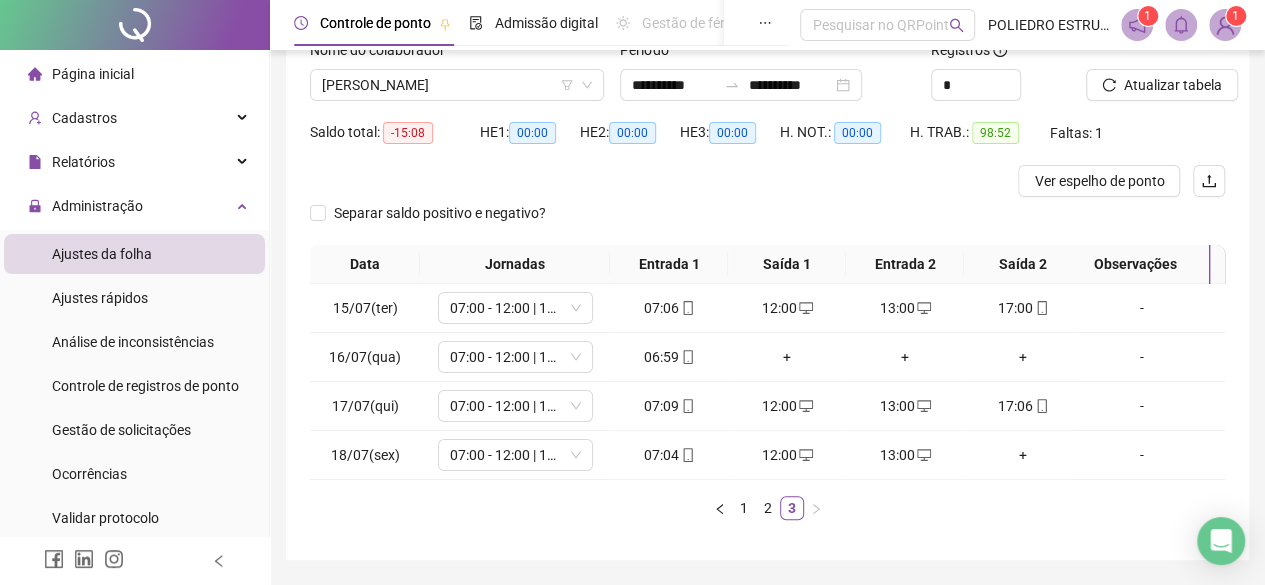 scroll, scrollTop: 119, scrollLeft: 0, axis: vertical 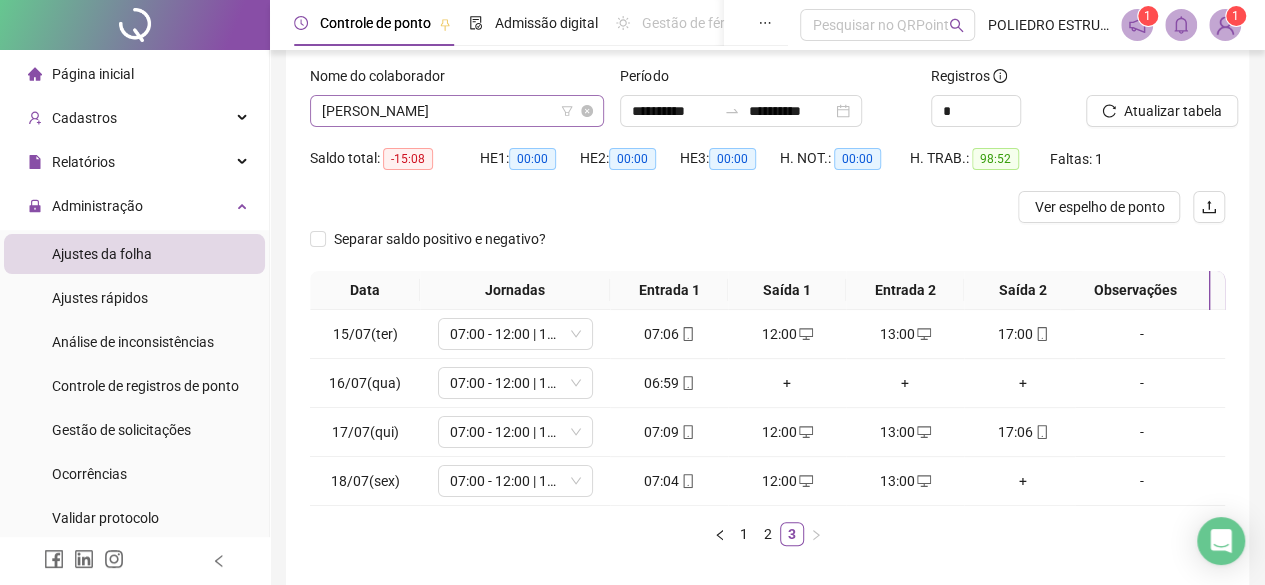 click on "[PERSON_NAME]" at bounding box center (457, 111) 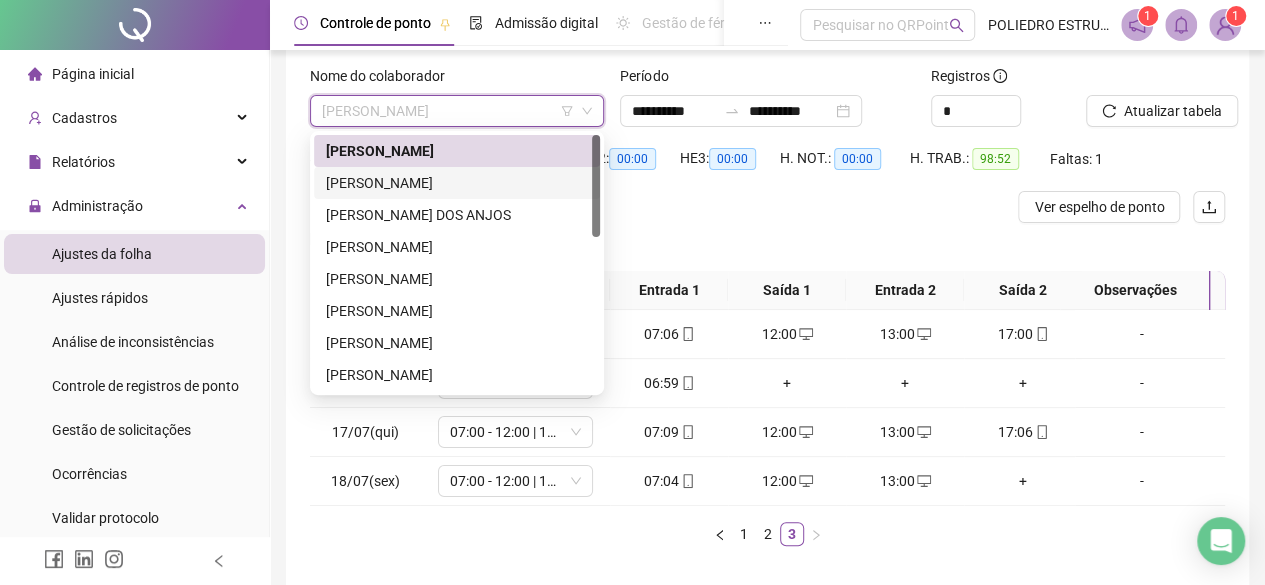 click on "[PERSON_NAME]" at bounding box center [457, 183] 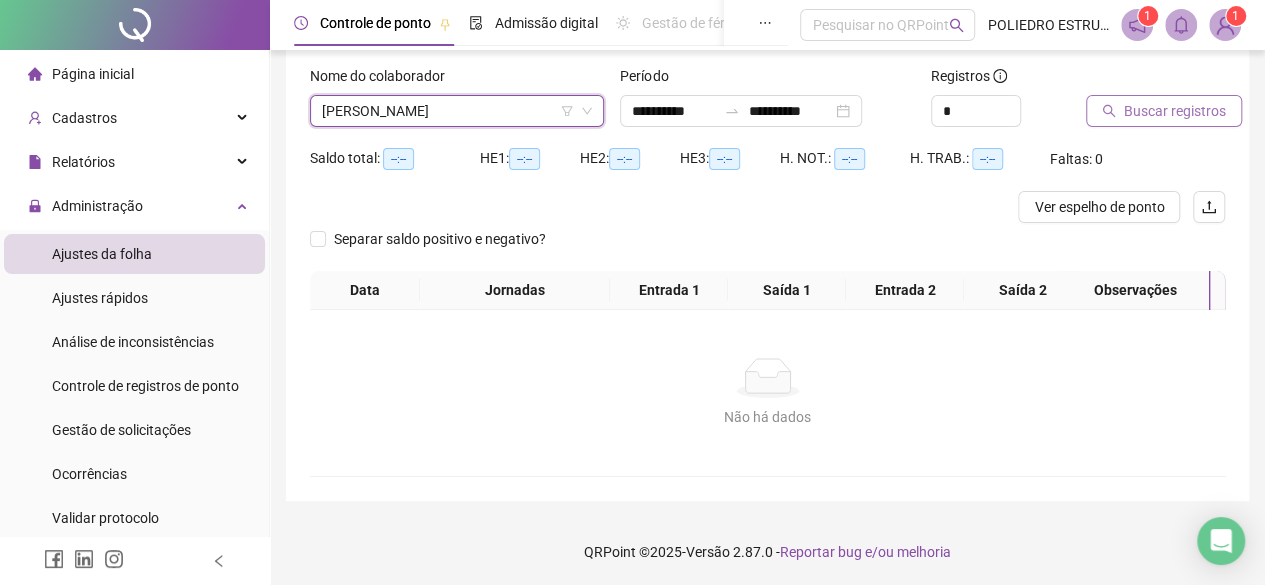 click on "Buscar registros" at bounding box center [1175, 111] 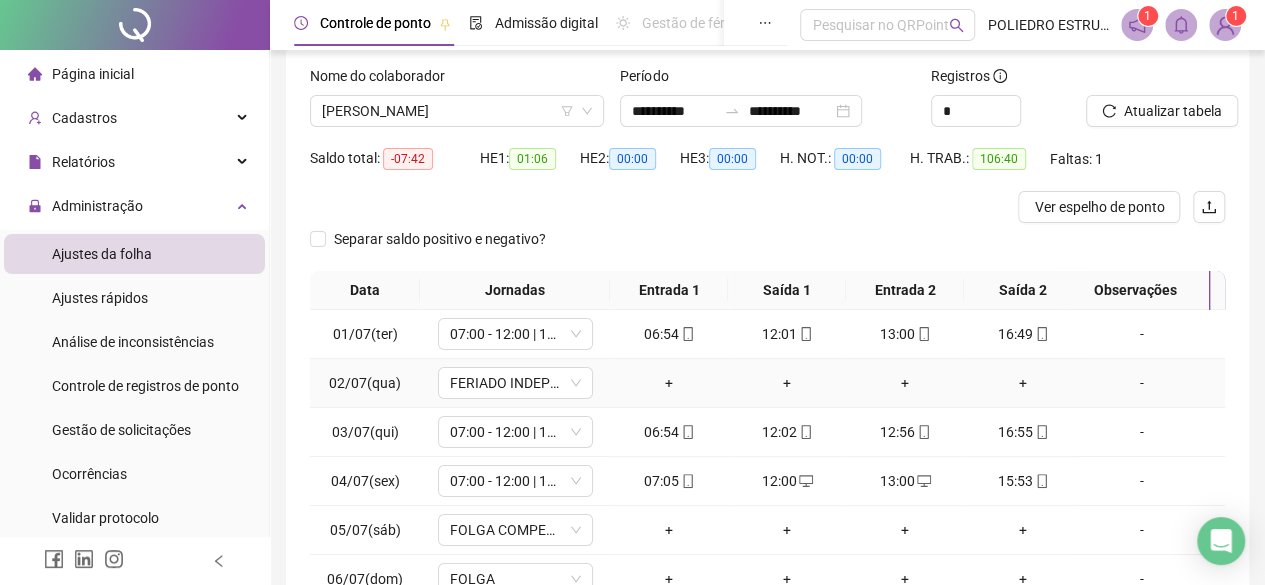 scroll, scrollTop: 0, scrollLeft: 0, axis: both 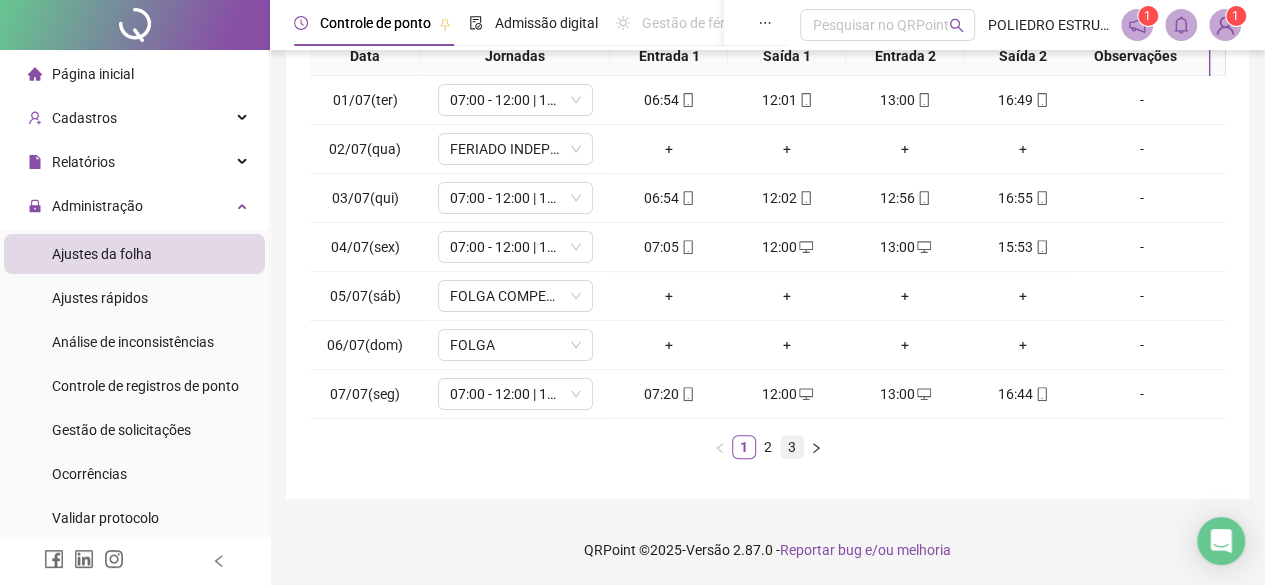 click on "3" at bounding box center (792, 447) 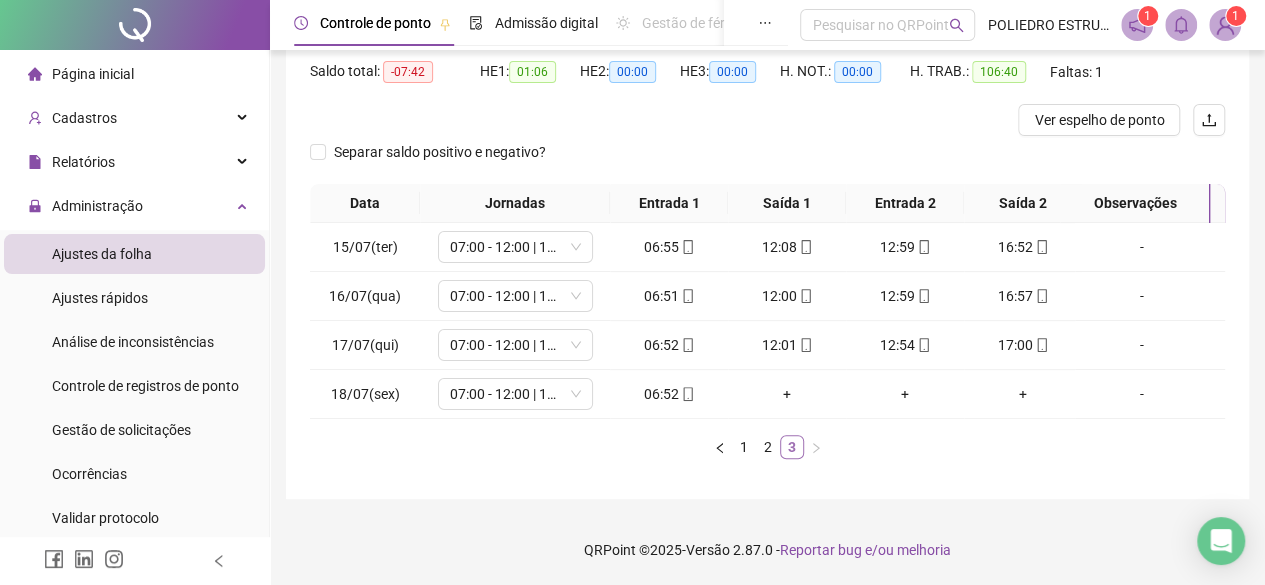 scroll, scrollTop: 0, scrollLeft: 0, axis: both 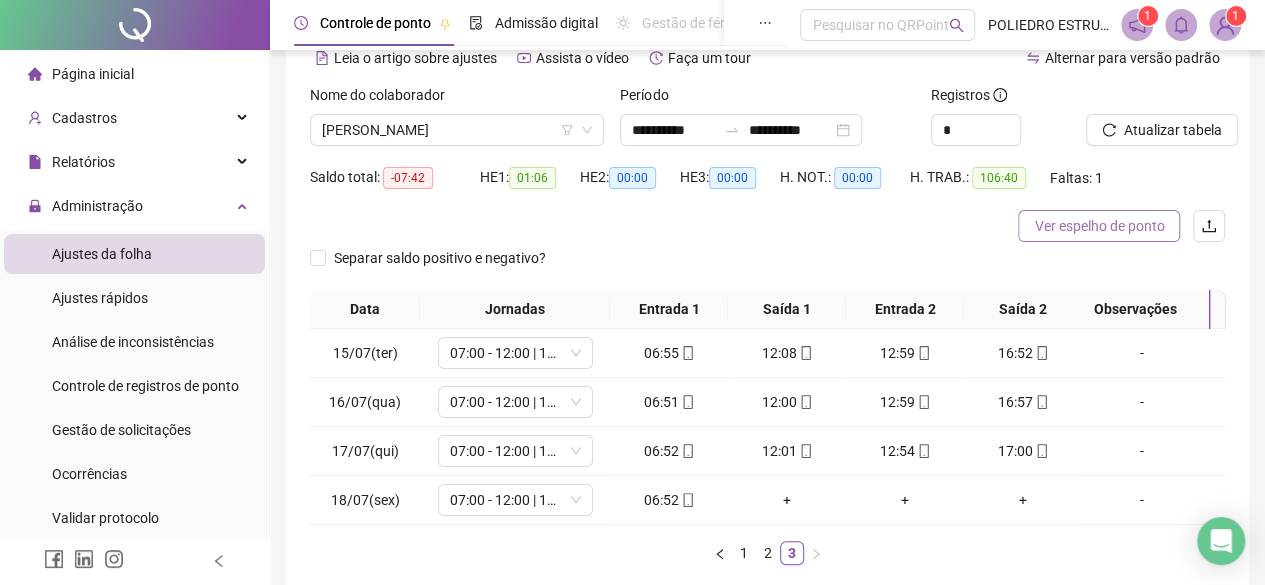 click on "Ver espelho de ponto" at bounding box center (1099, 226) 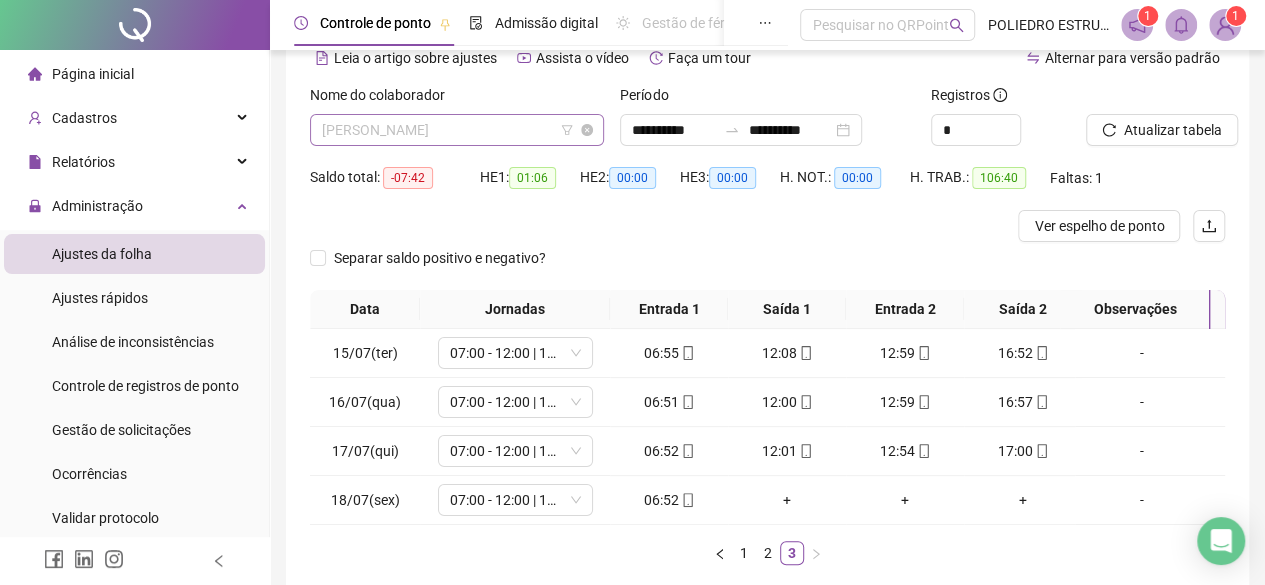 click on "[PERSON_NAME]" at bounding box center [457, 130] 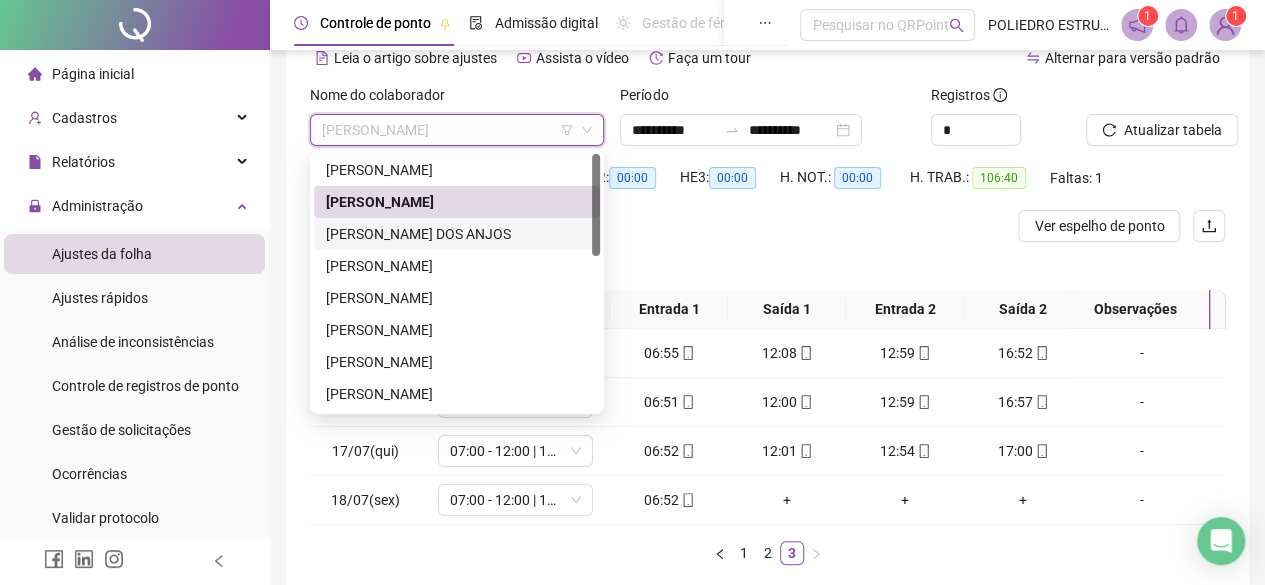 click on "[PERSON_NAME] DOS ANJOS" at bounding box center (457, 234) 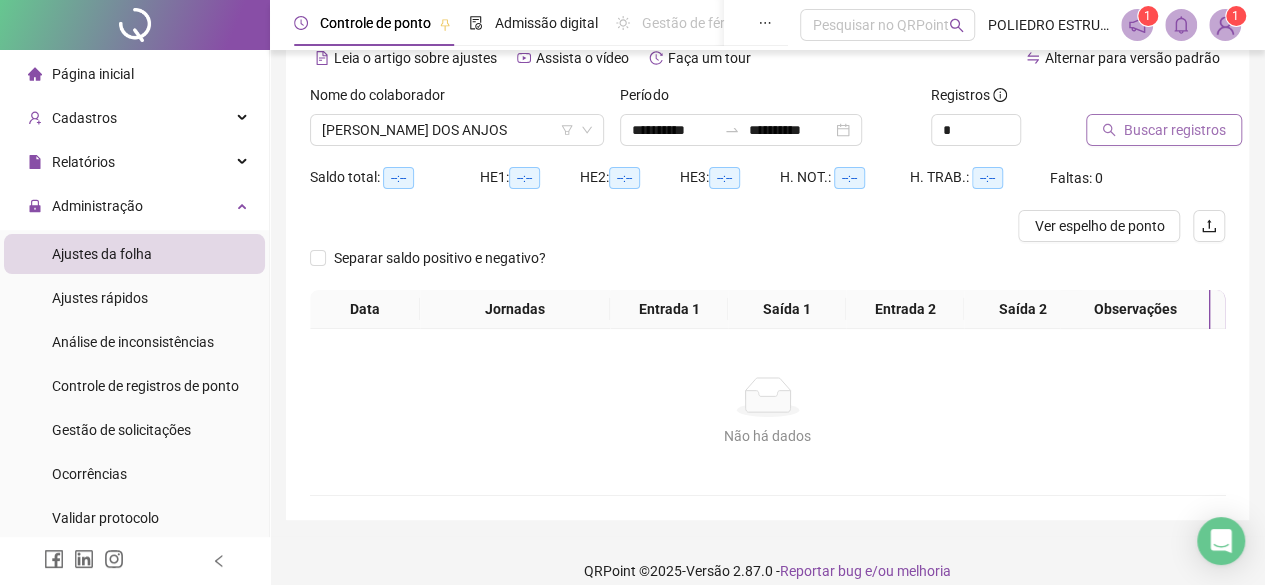 click on "Buscar registros" at bounding box center (1175, 130) 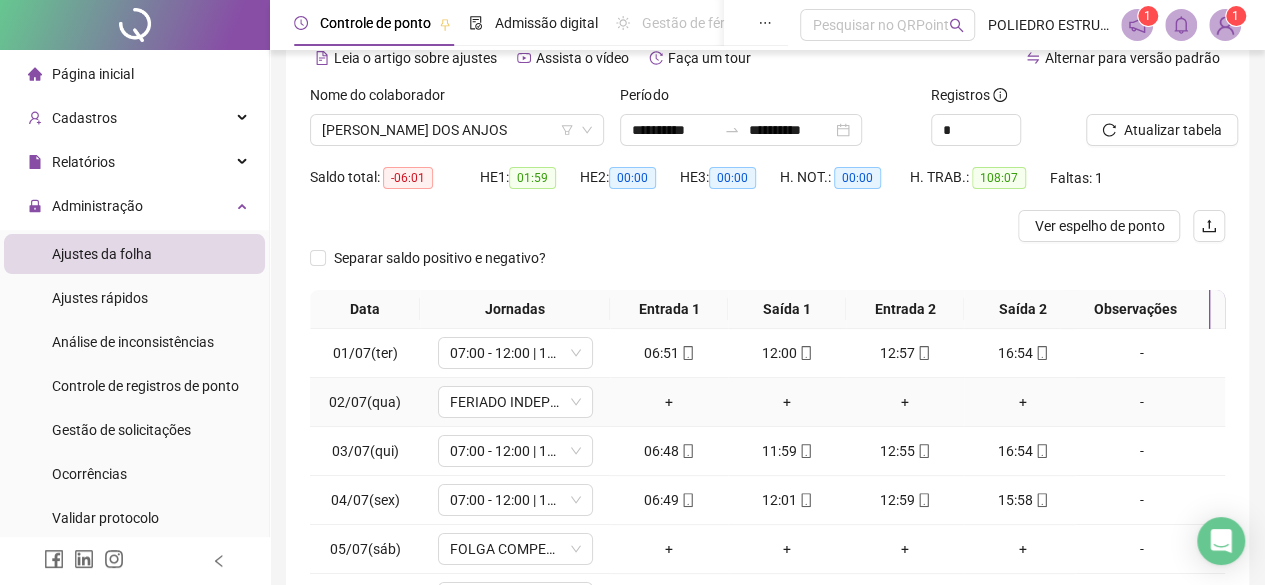 scroll, scrollTop: 0, scrollLeft: 0, axis: both 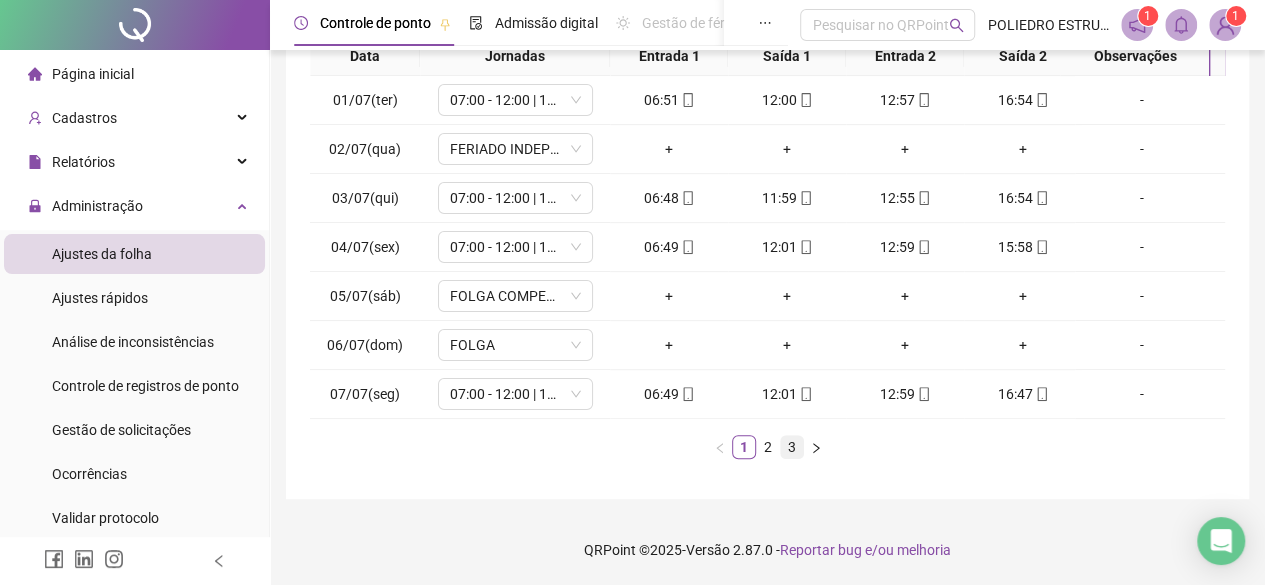 click on "3" at bounding box center [792, 447] 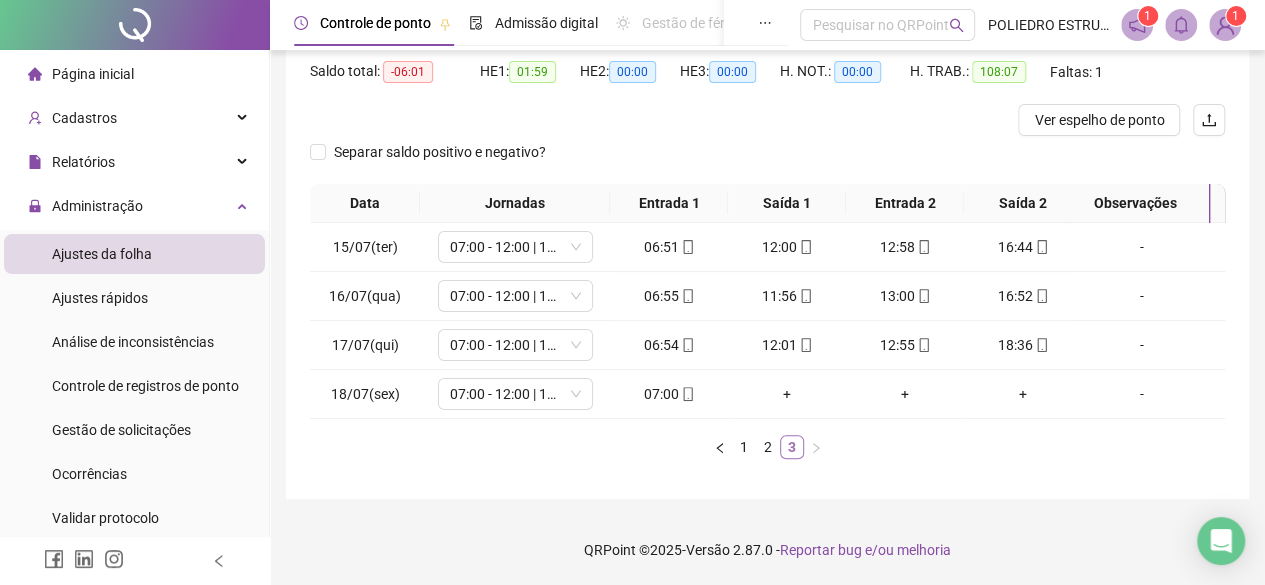 scroll, scrollTop: 219, scrollLeft: 0, axis: vertical 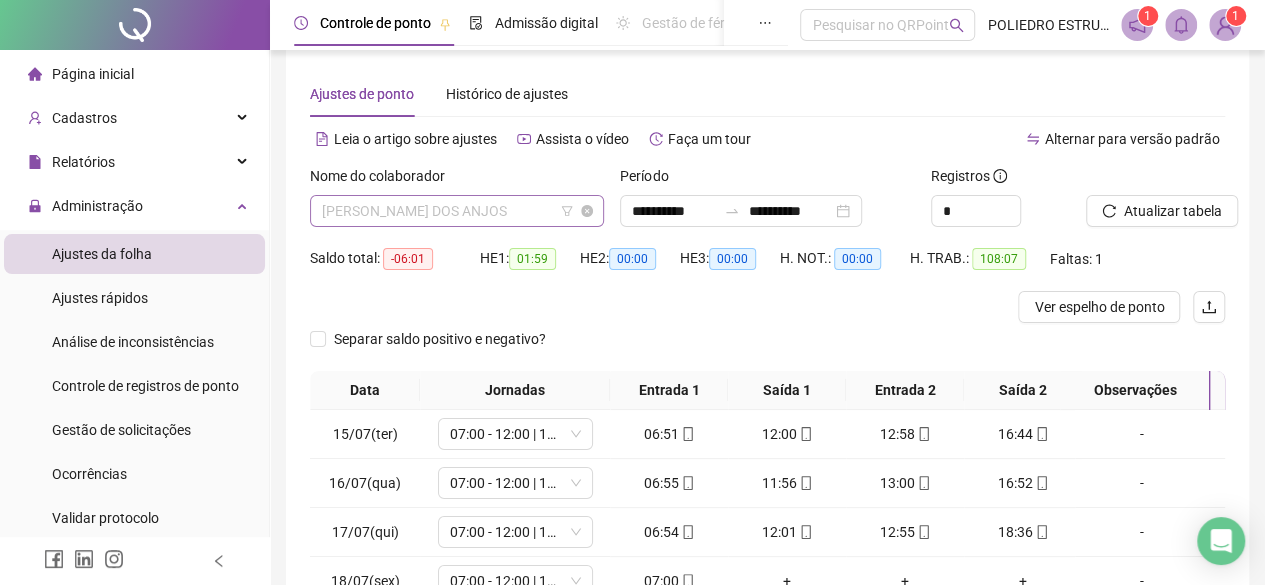 click on "[PERSON_NAME] DOS ANJOS" at bounding box center [457, 211] 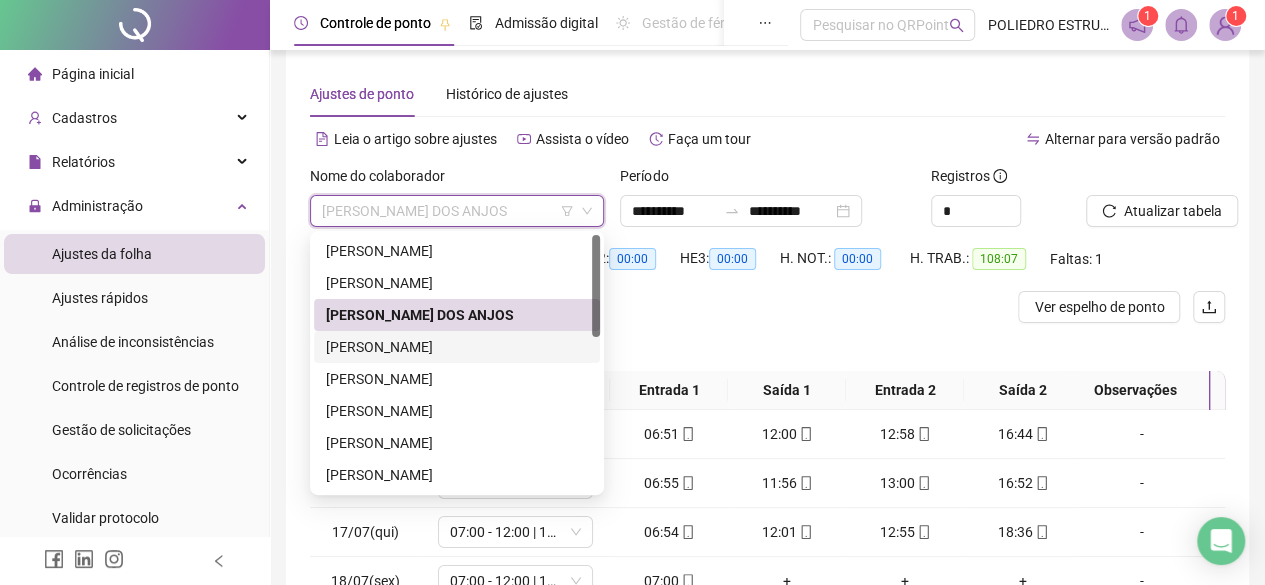 click on "[PERSON_NAME]" at bounding box center [457, 347] 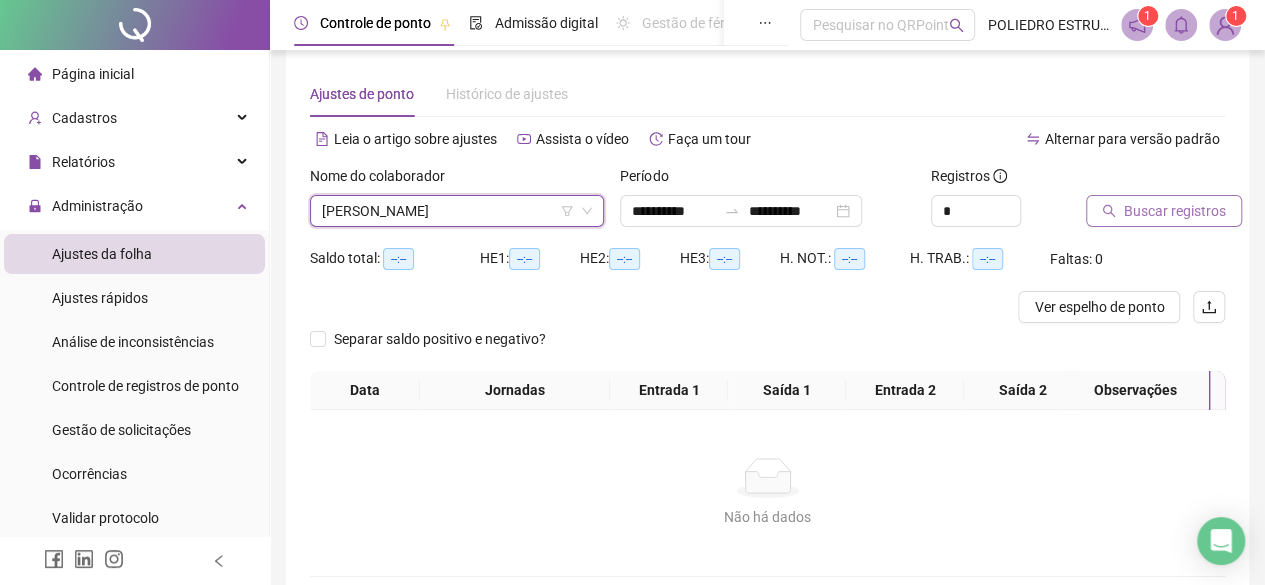 click on "Buscar registros" at bounding box center (1175, 211) 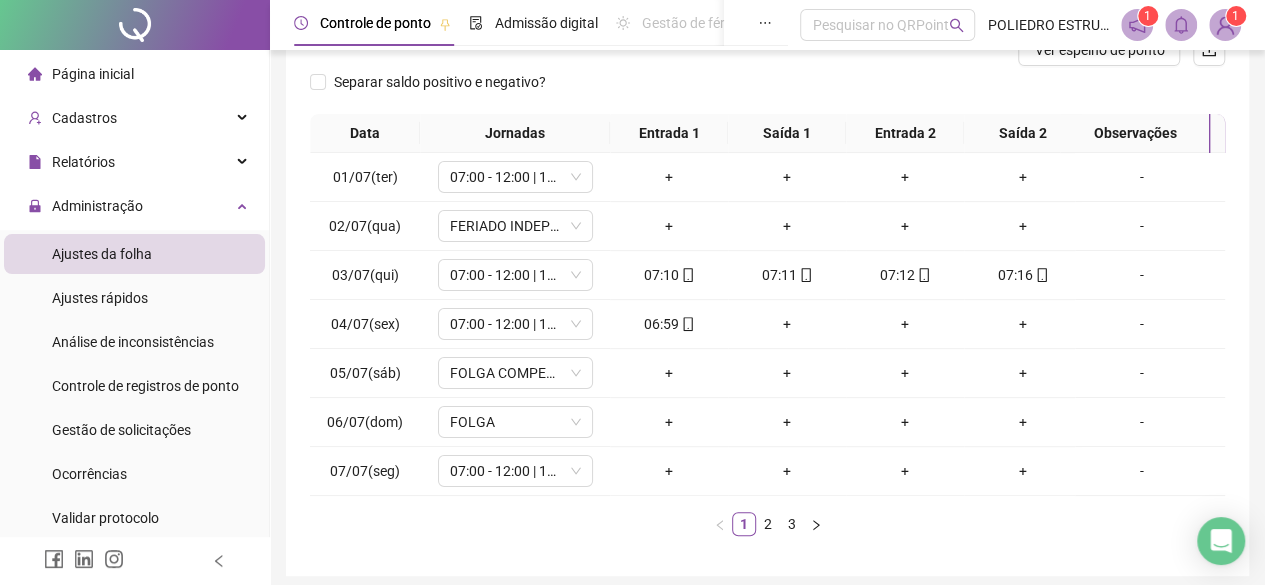 scroll, scrollTop: 319, scrollLeft: 0, axis: vertical 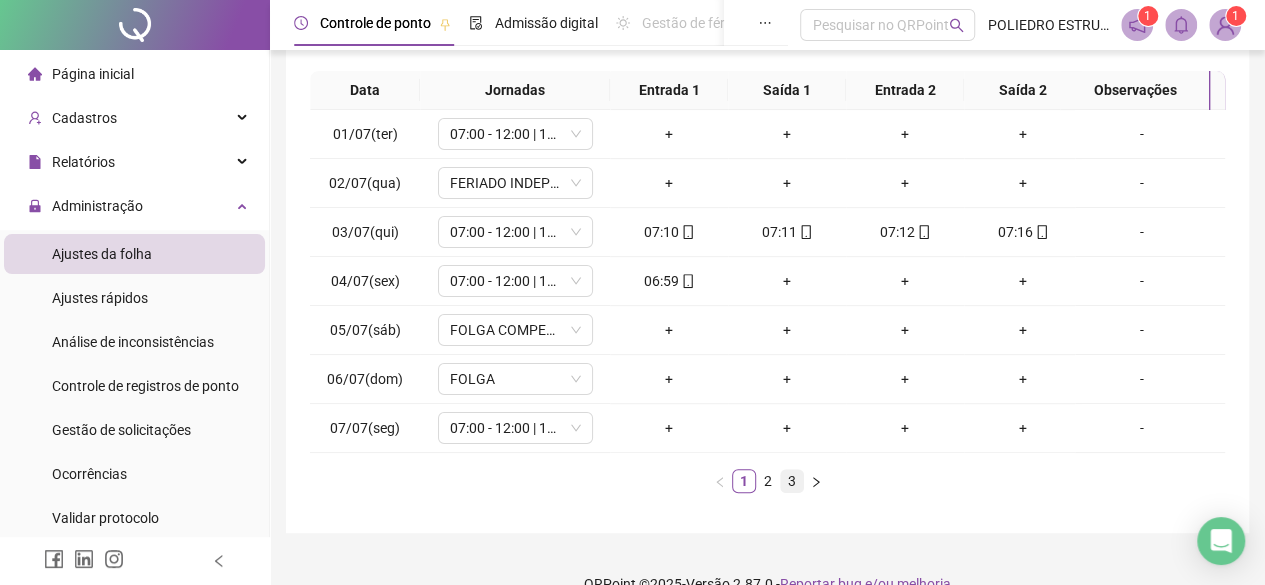 click on "3" at bounding box center [792, 481] 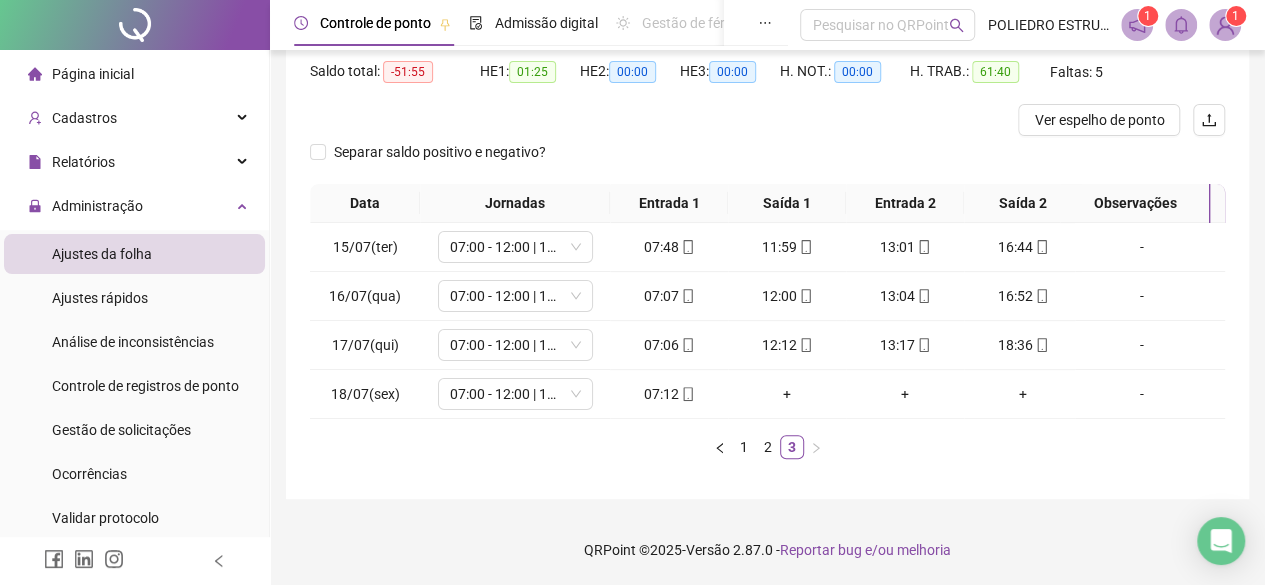 scroll, scrollTop: 219, scrollLeft: 0, axis: vertical 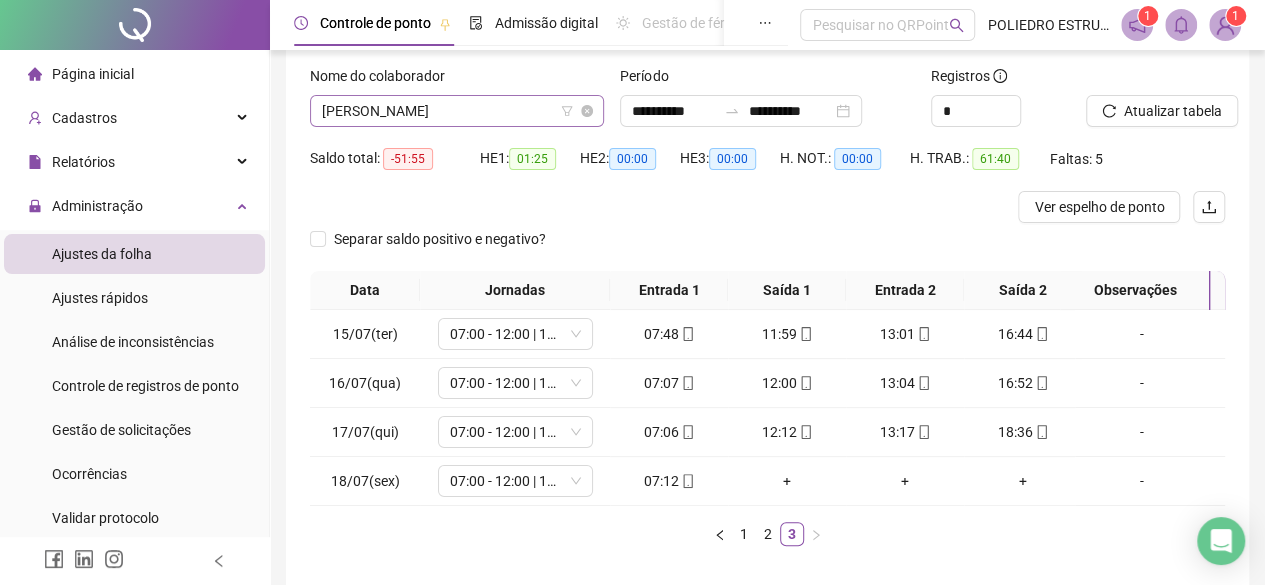 click on "[PERSON_NAME]" at bounding box center [457, 111] 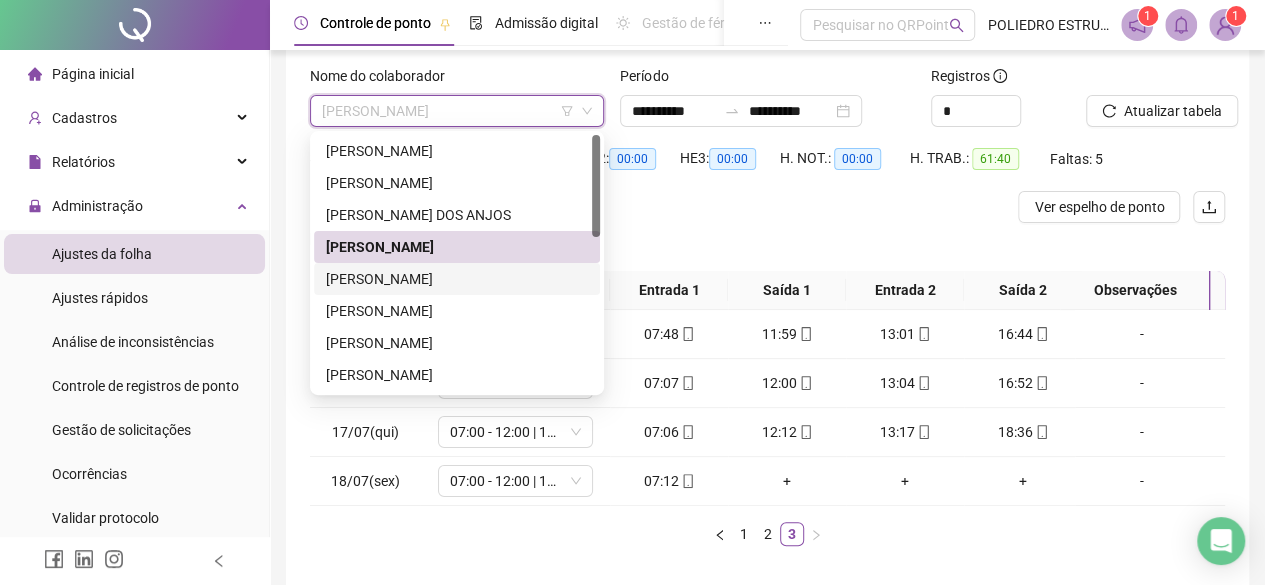 click on "[PERSON_NAME]" at bounding box center [457, 279] 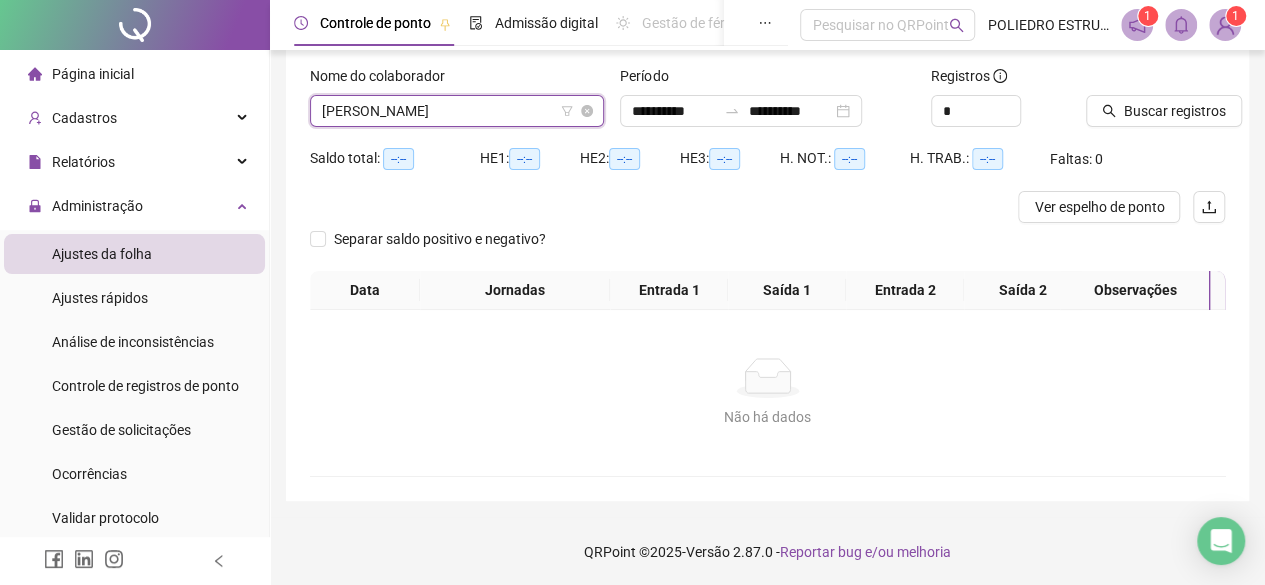 click on "[PERSON_NAME]" at bounding box center (457, 111) 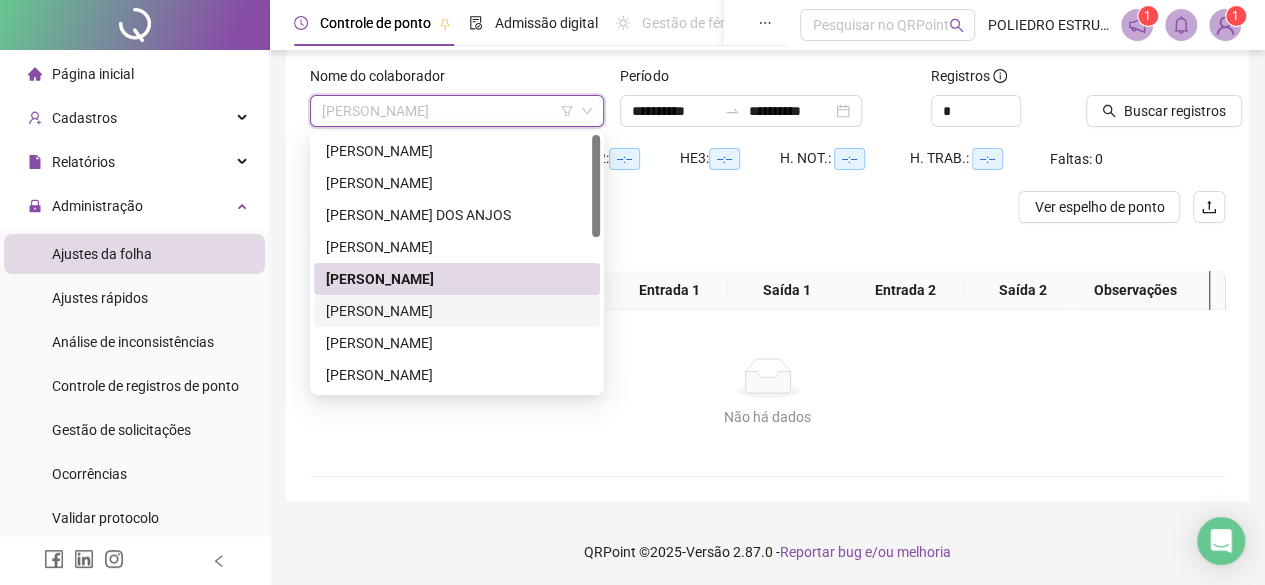 drag, startPoint x: 456, startPoint y: 314, endPoint x: 530, endPoint y: 299, distance: 75.50497 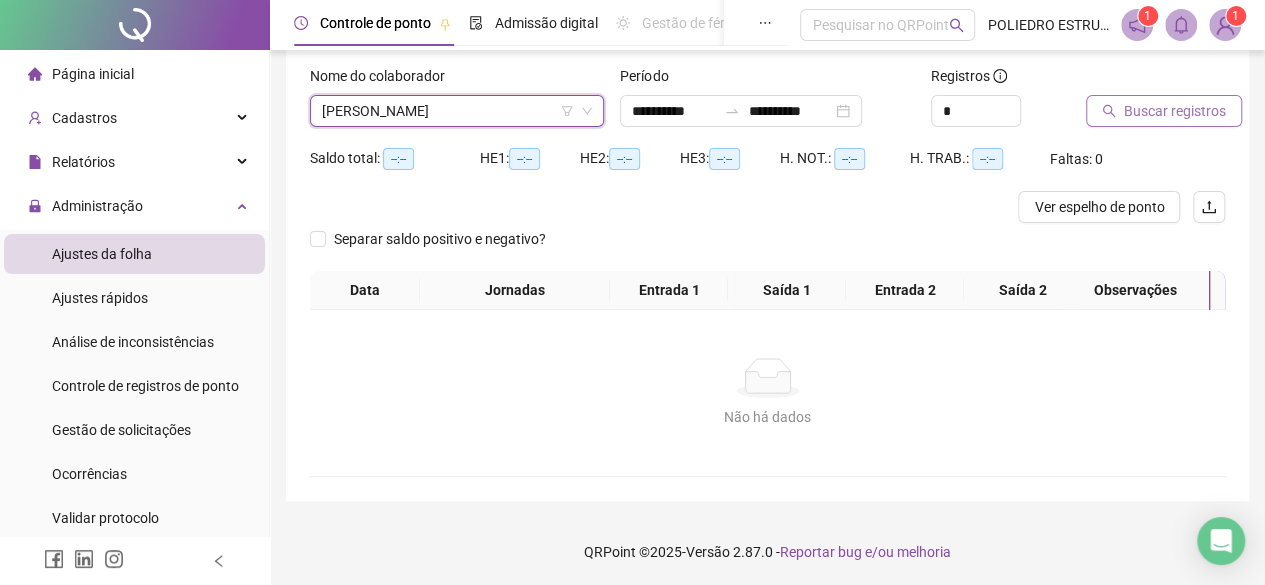 click on "Buscar registros" at bounding box center [1175, 111] 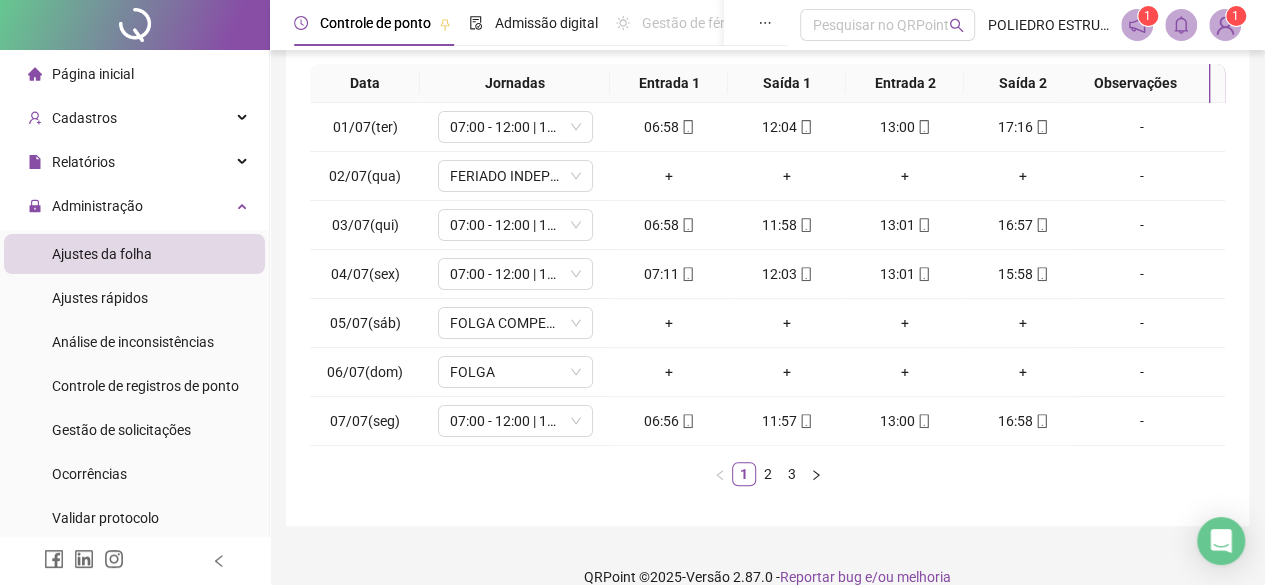 scroll, scrollTop: 365, scrollLeft: 0, axis: vertical 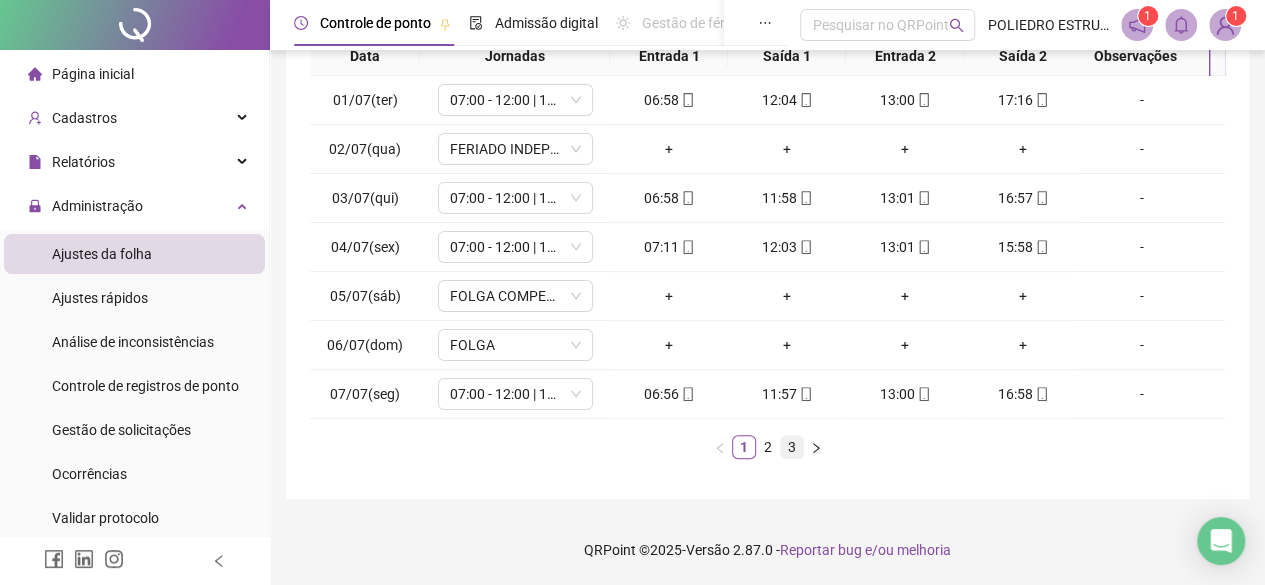click on "3" at bounding box center [792, 447] 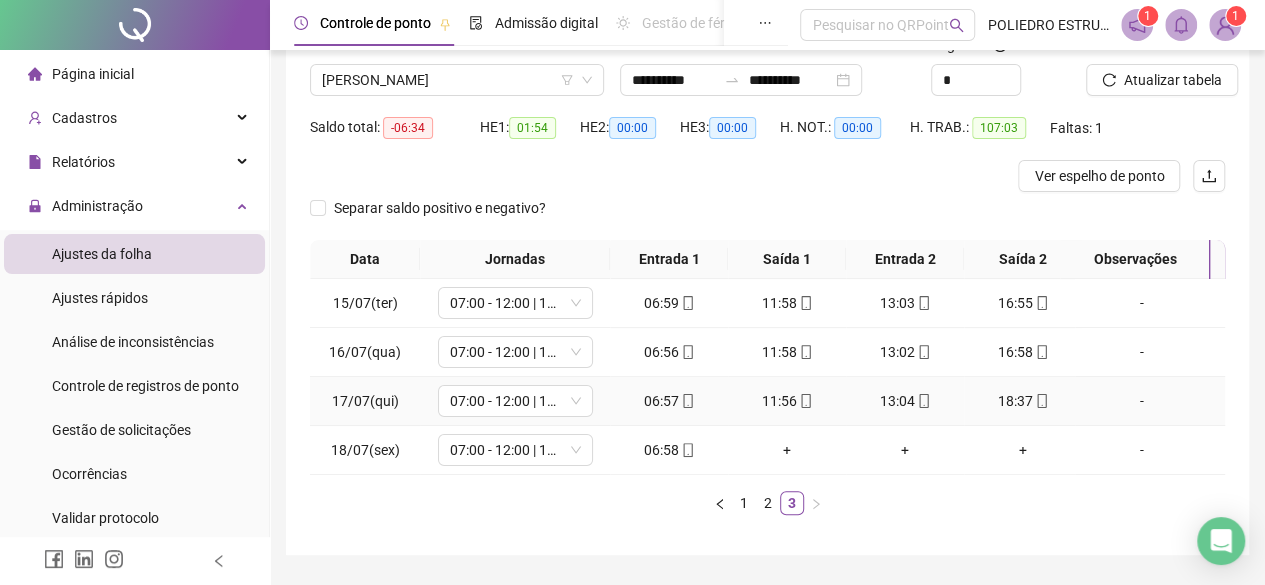 scroll, scrollTop: 119, scrollLeft: 0, axis: vertical 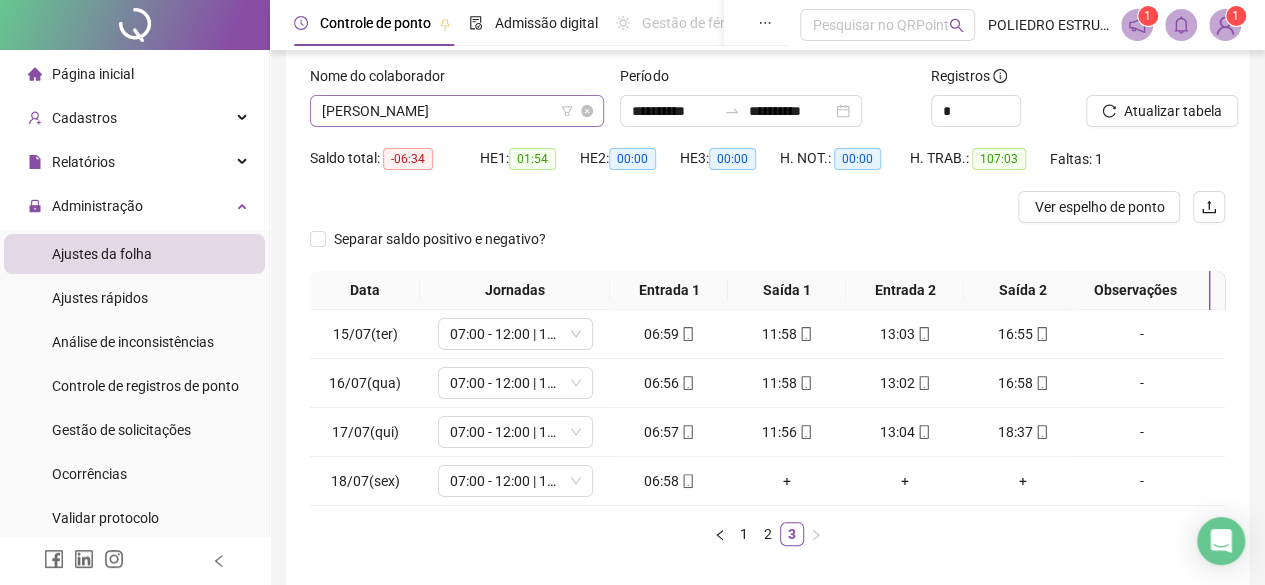 click on "[PERSON_NAME]" at bounding box center [457, 111] 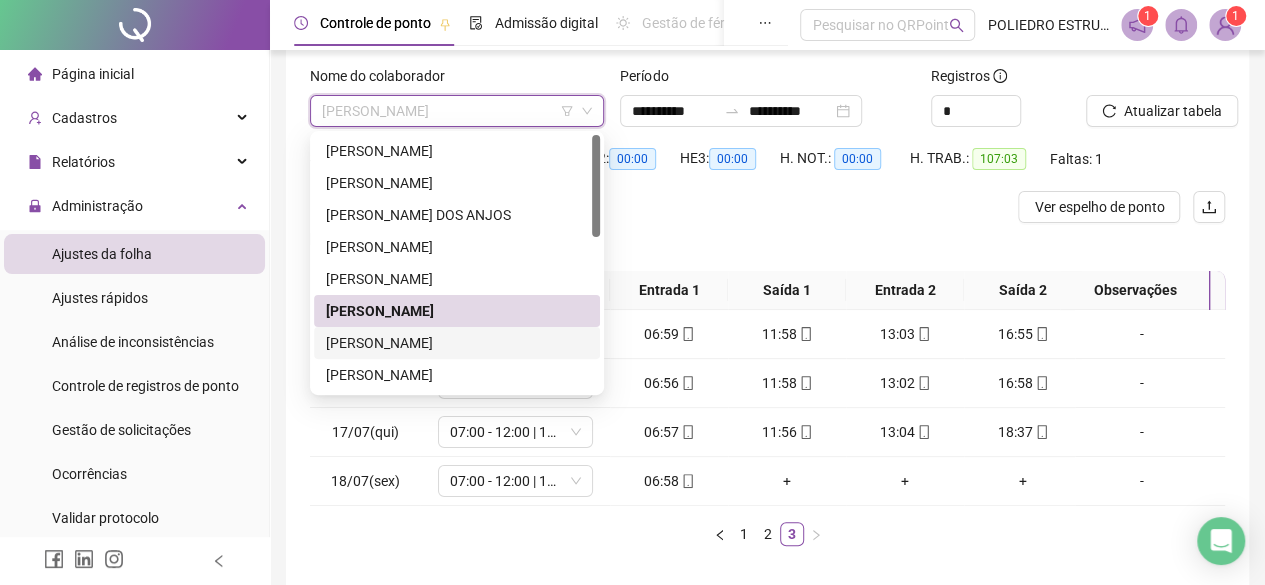 click on "[PERSON_NAME]" at bounding box center (457, 343) 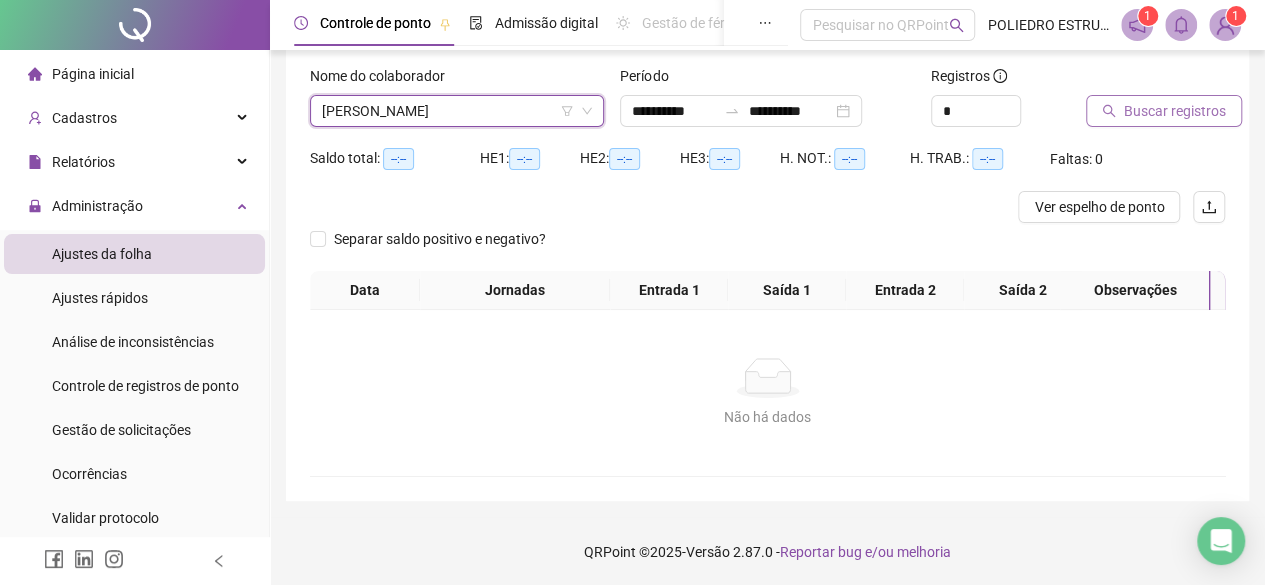 click on "Buscar registros" at bounding box center (1175, 111) 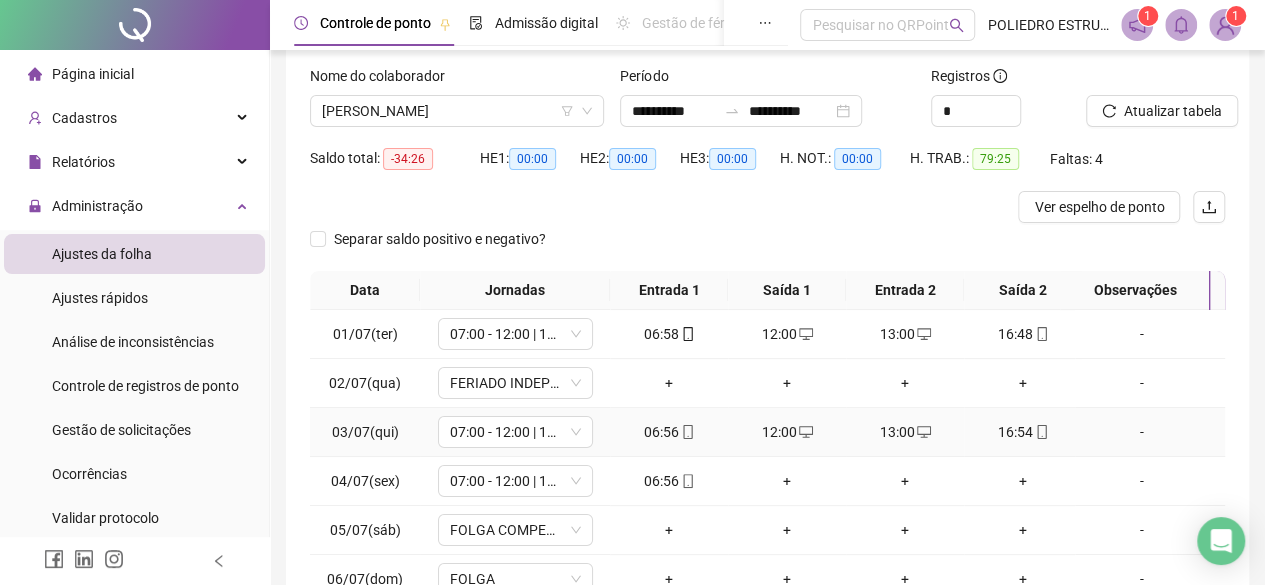 scroll, scrollTop: 0, scrollLeft: 0, axis: both 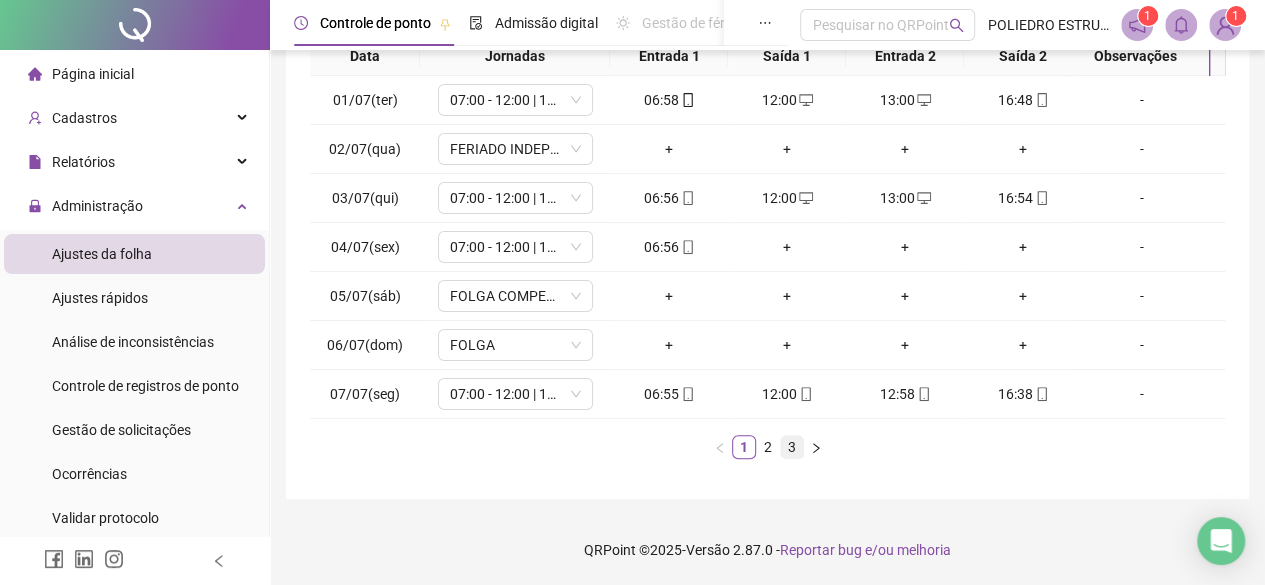click on "3" at bounding box center (792, 447) 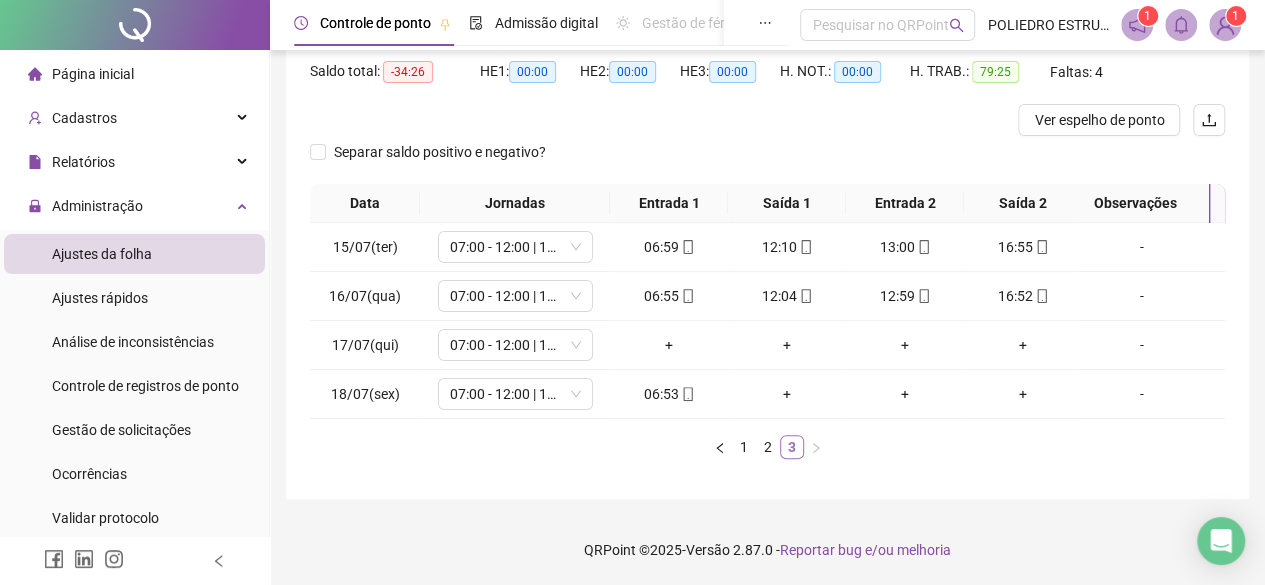 scroll, scrollTop: 219, scrollLeft: 0, axis: vertical 